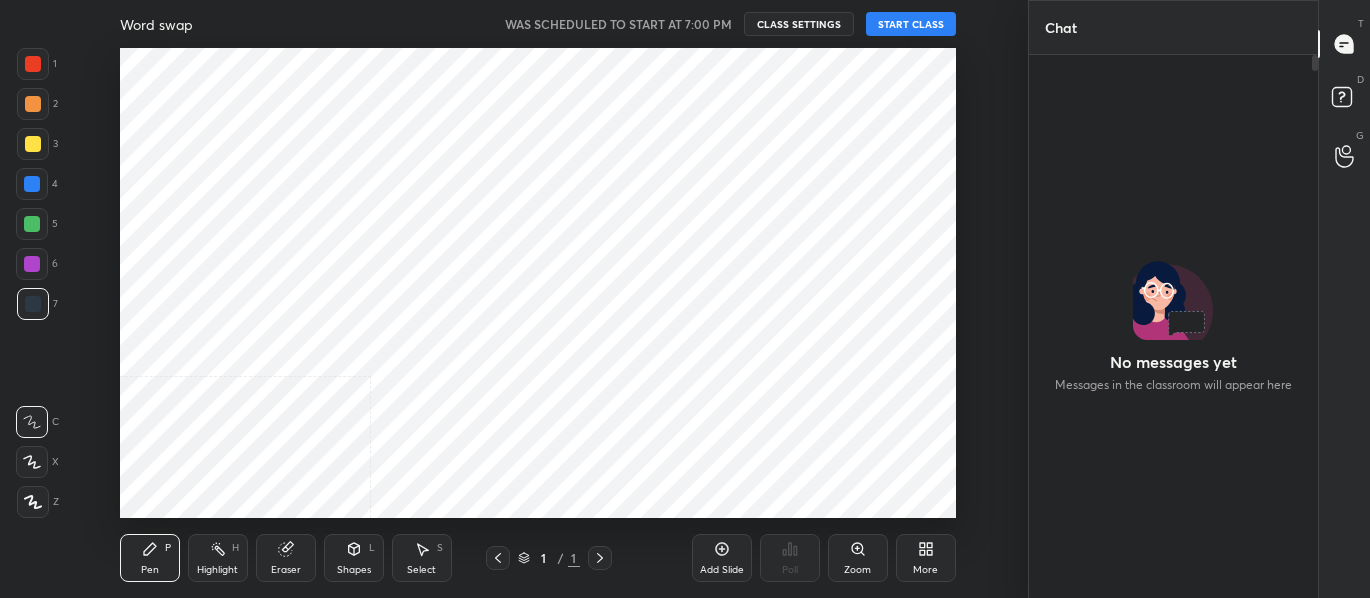 scroll, scrollTop: 0, scrollLeft: 0, axis: both 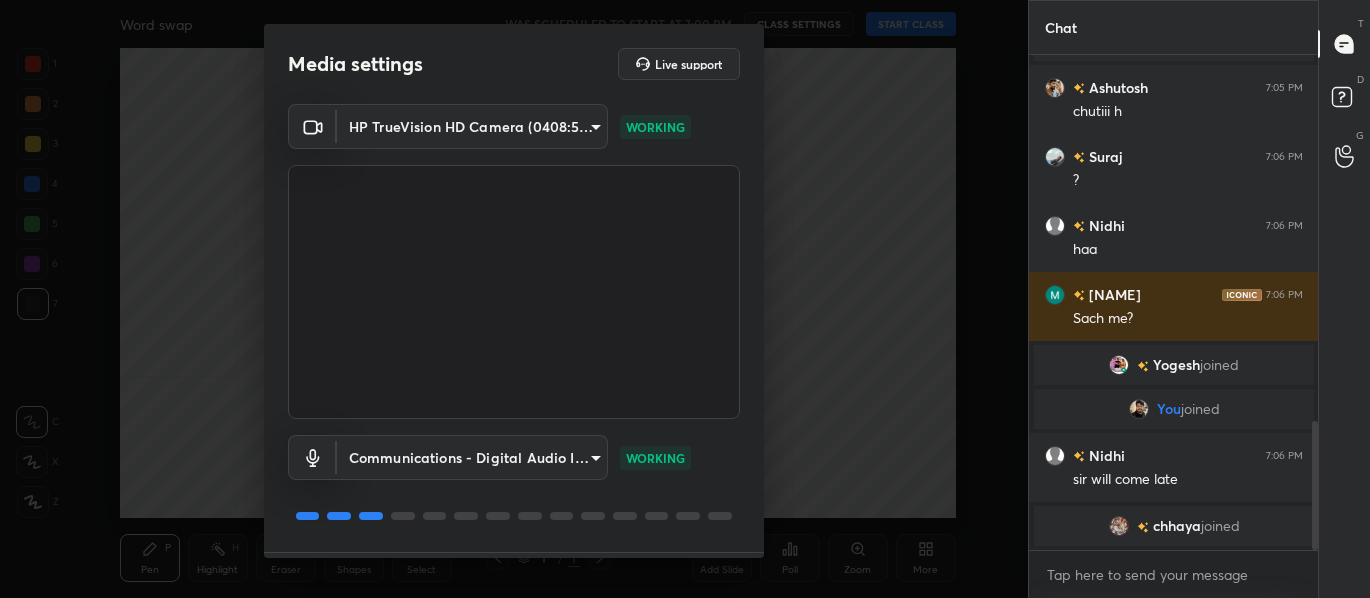 click on "Media settings Live support HP TrueVision HD Camera (0408:5365) 6d8ba3caf80d3043650d3de08f12101e866f5b101d3afd59879e017ed9c44de7 WORKING Communications - Digital Audio Interface (USB Digital Audio) communications WORKING 1 / 4 Next" at bounding box center (514, 299) 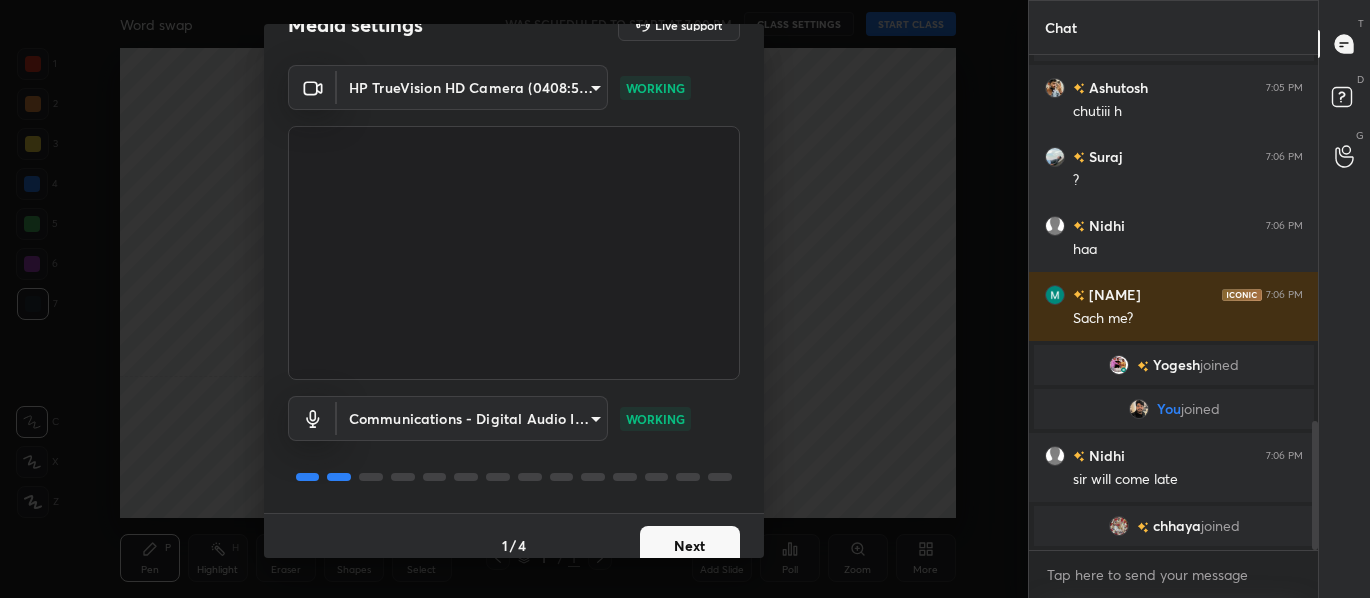 scroll, scrollTop: 58, scrollLeft: 0, axis: vertical 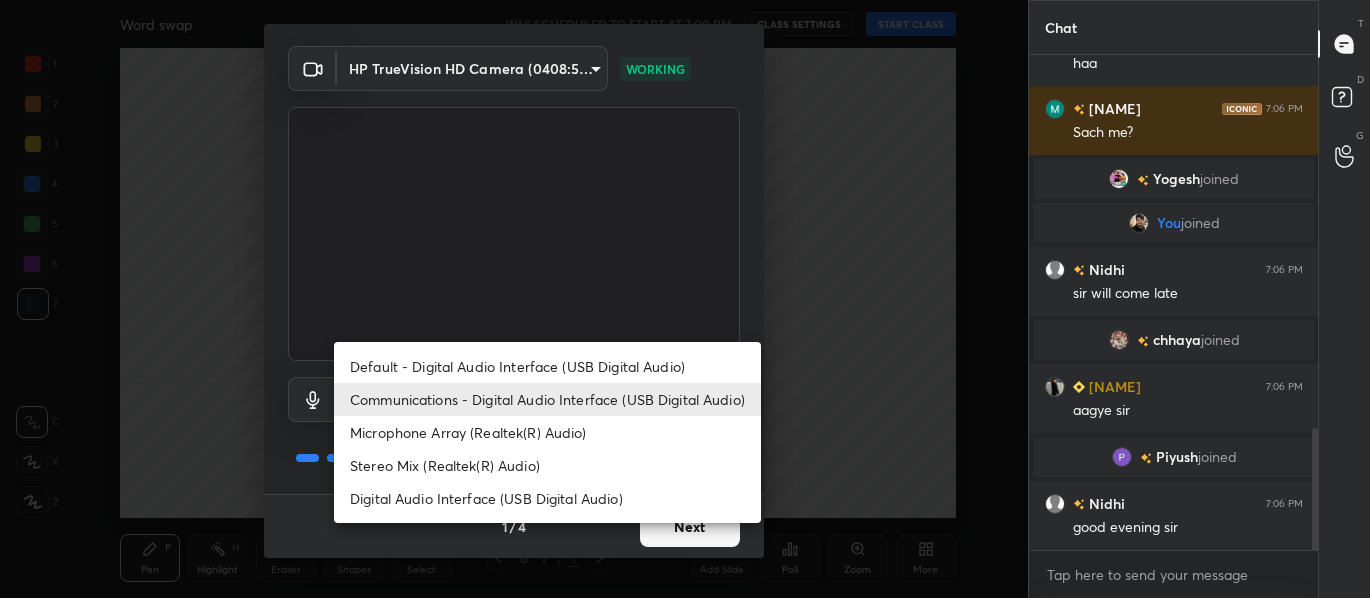 click on "Erase all   H H Word swap WAS SCHEDULED TO START AT  7:00 PM CLASS SETTINGS START CLASS Setting up your live class Back Word swap • L22 of English for IBPS PO/Clerk & SBI PO/Clerk Pre 2025 [PERSON] Pen P Highlight H Eraser Shapes L Select S 1 / 1 Add Slide Poll Zoom More Chat [PERSON] 7:06 PM ? [PERSON] 7:06 PM haa [PERSON] 7:06 PM Sach me? [PERSON]  joined You  joined [PERSON] 7:06 PM sir will come late [PERSON]  joined [PERSON] 7:06 PM aagye sir [PERSON]  joined [PERSON] 7:06 PM good evening sir JUMP TO LATEST Enable hand raising Enable raise hand to speak to learners. Once enabled, chat will be turned off temporarily. Enable x   introducing Raise a hand with a doubt Now learners can raise their hand along with a doubt  How it works? Doubts asked by learners will show up here Raise hand disabled You have disabled Raise hand currently. Enable it to invite learners to speak Enable Can't raise hand Looks like educator just invited you to speak. Please wait before you can raise your hand again. T" at bounding box center (685, 299) 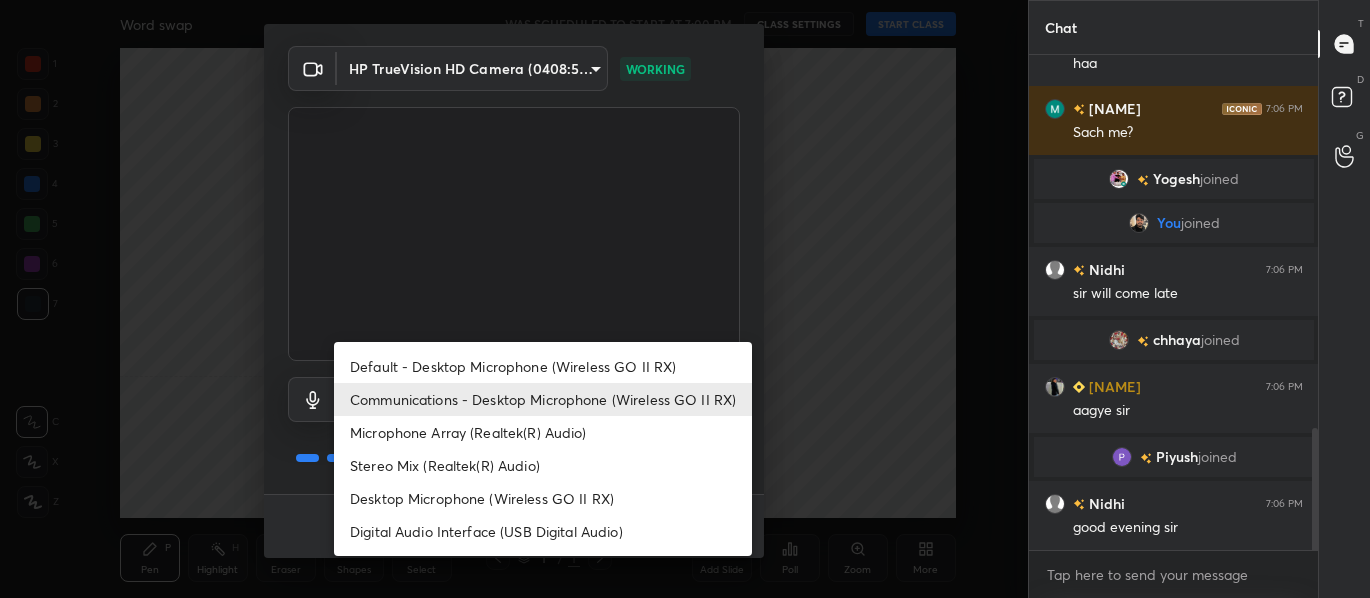 click on "Communications - Desktop Microphone (Wireless GO II RX)" at bounding box center (543, 399) 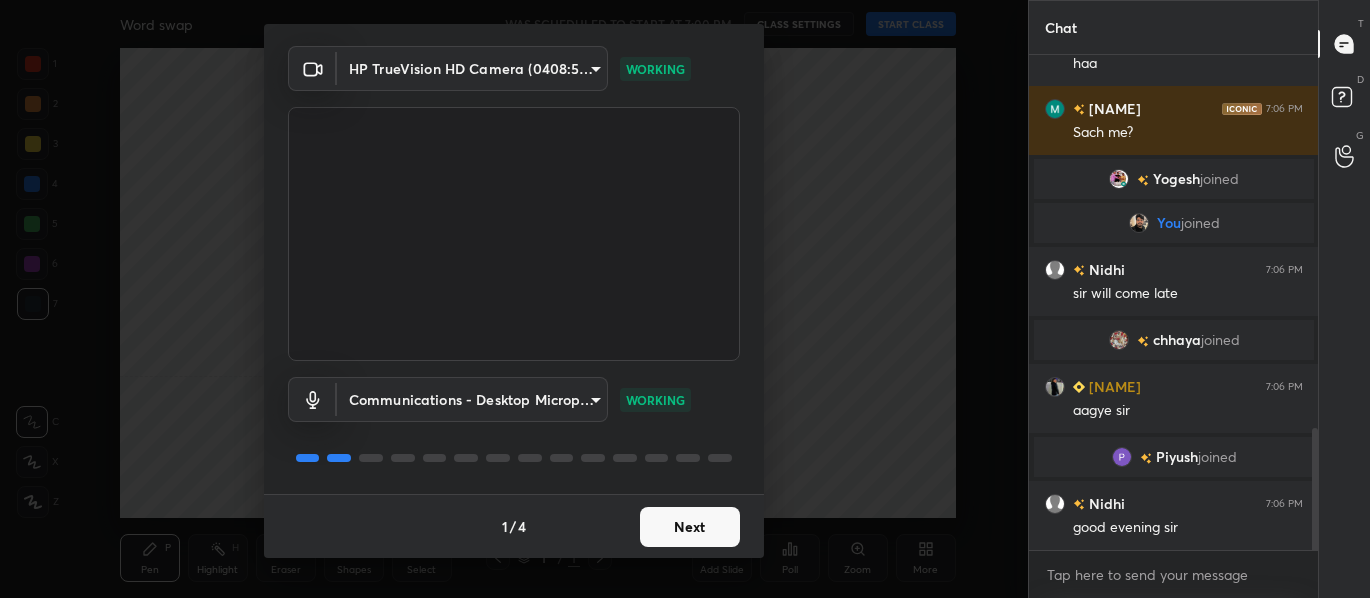 click on "Next" at bounding box center (690, 527) 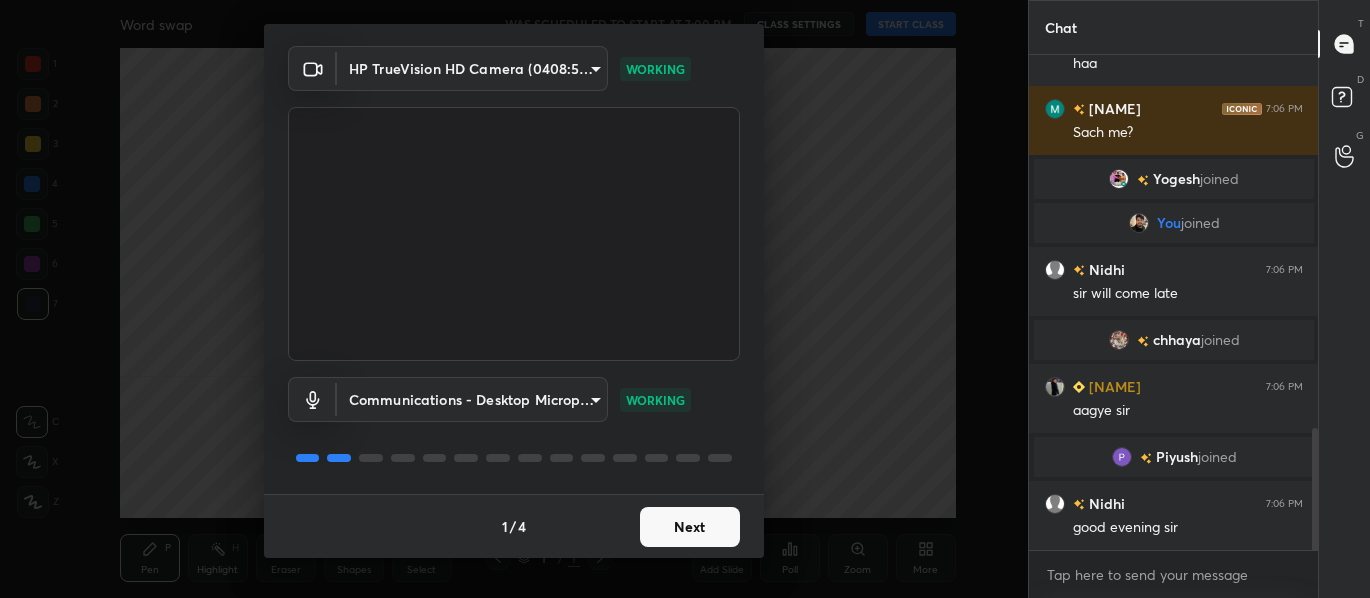 scroll, scrollTop: 0, scrollLeft: 0, axis: both 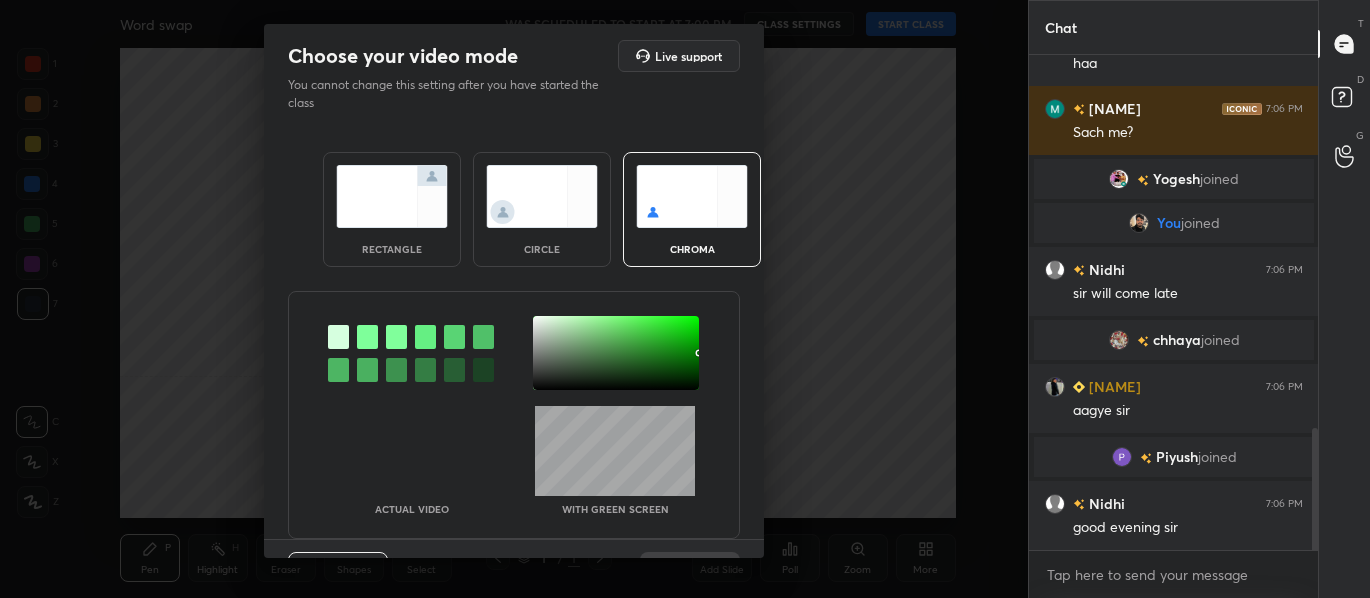 click at bounding box center [392, 196] 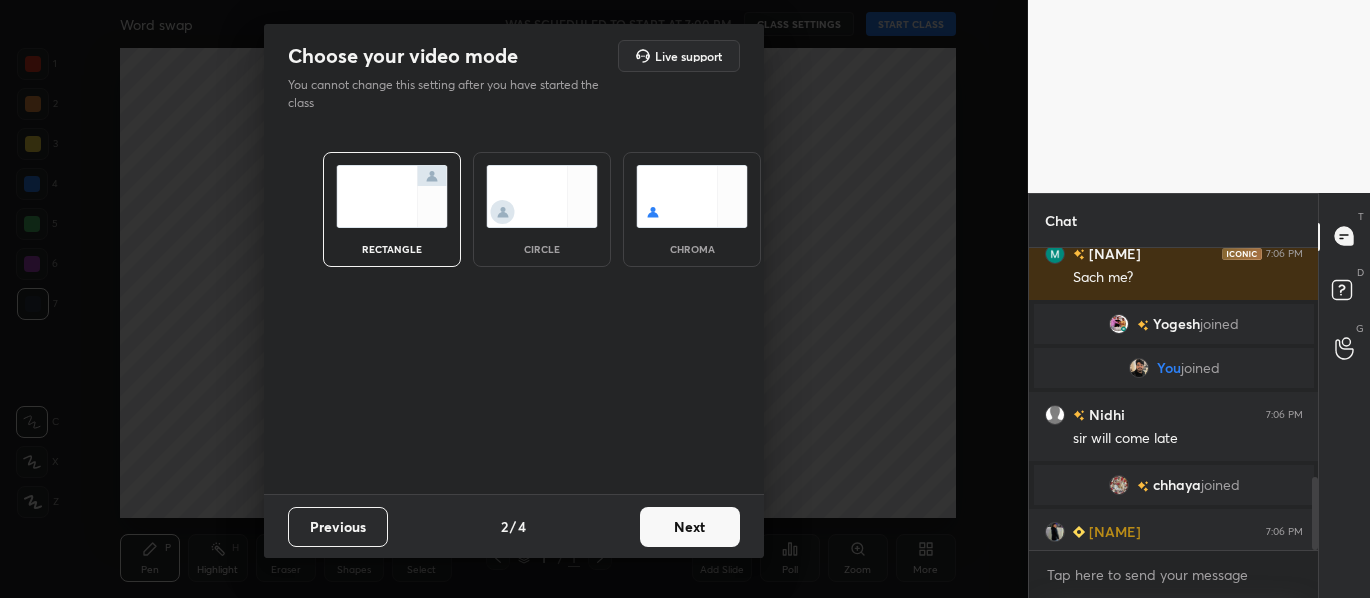 click on "Next" at bounding box center [690, 527] 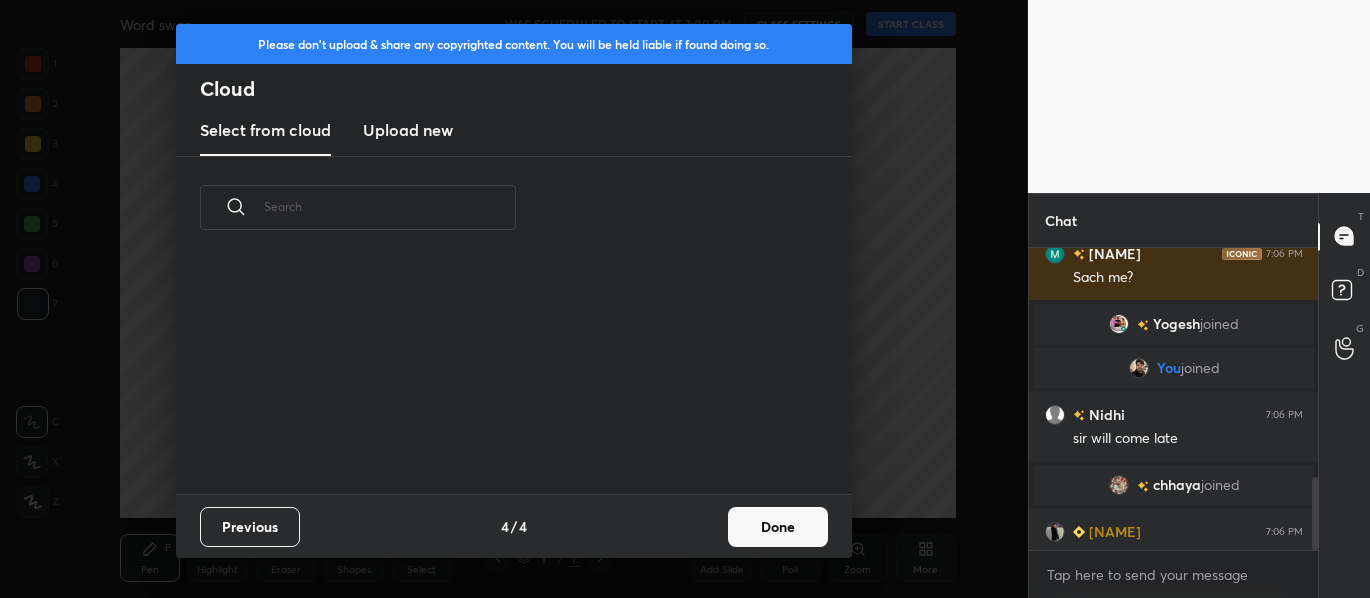 scroll, scrollTop: 7, scrollLeft: 11, axis: both 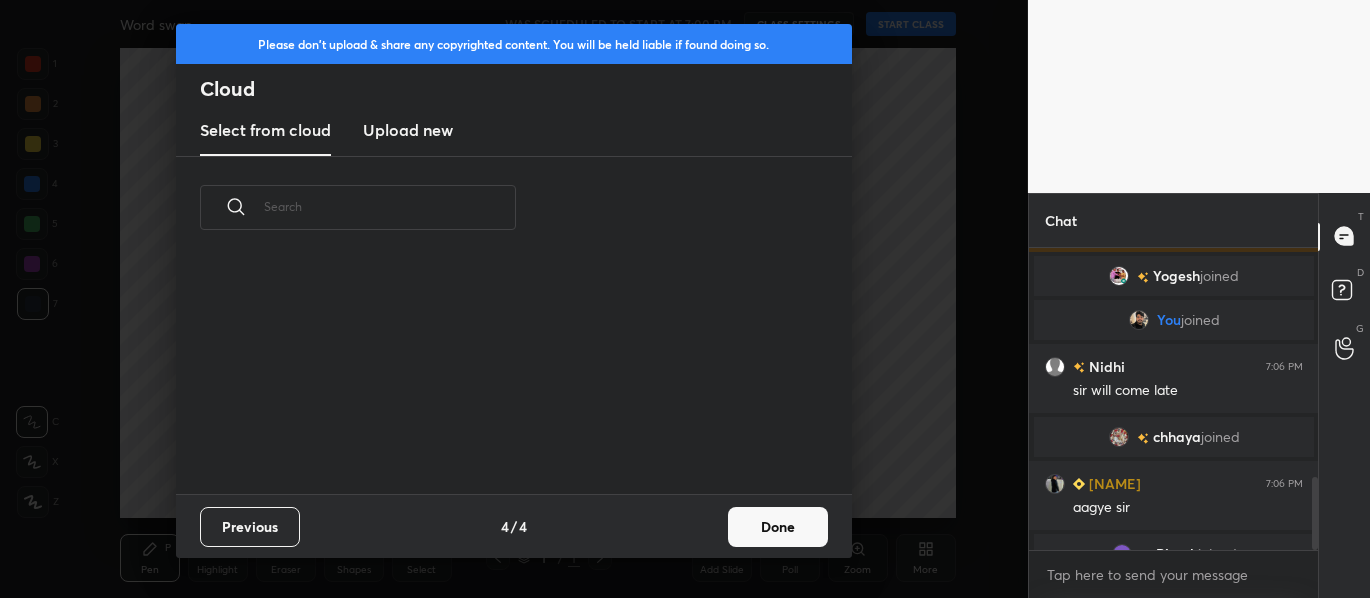 click on "Done" at bounding box center (778, 527) 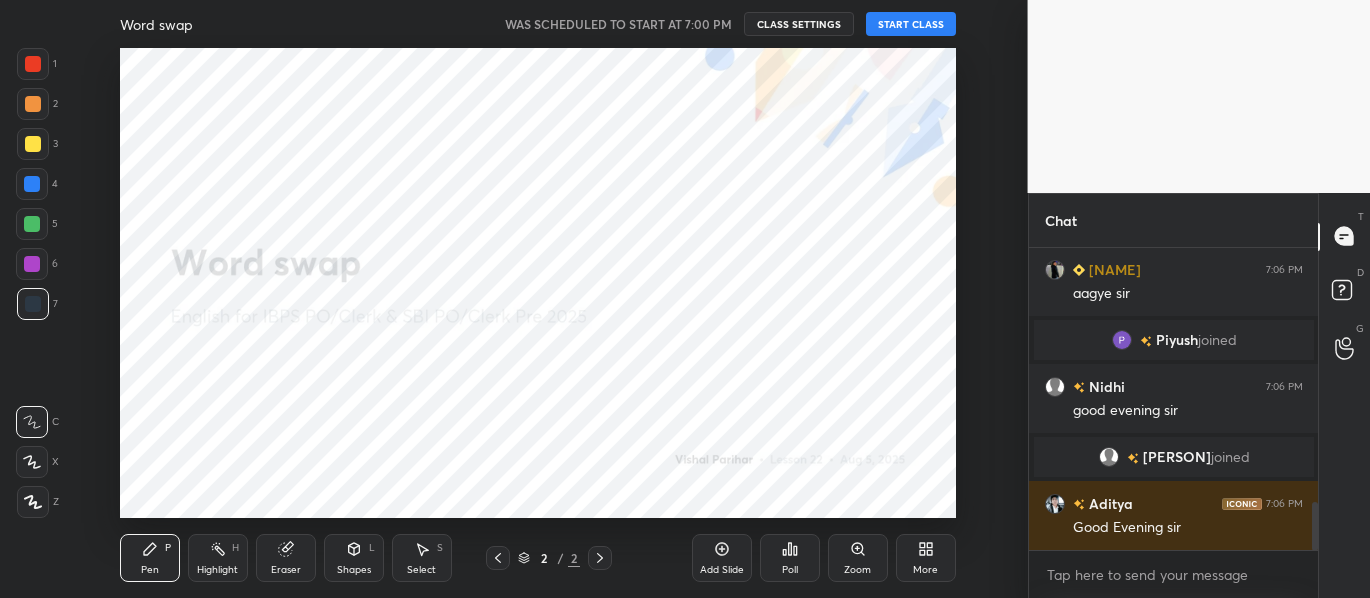 scroll, scrollTop: 1657, scrollLeft: 0, axis: vertical 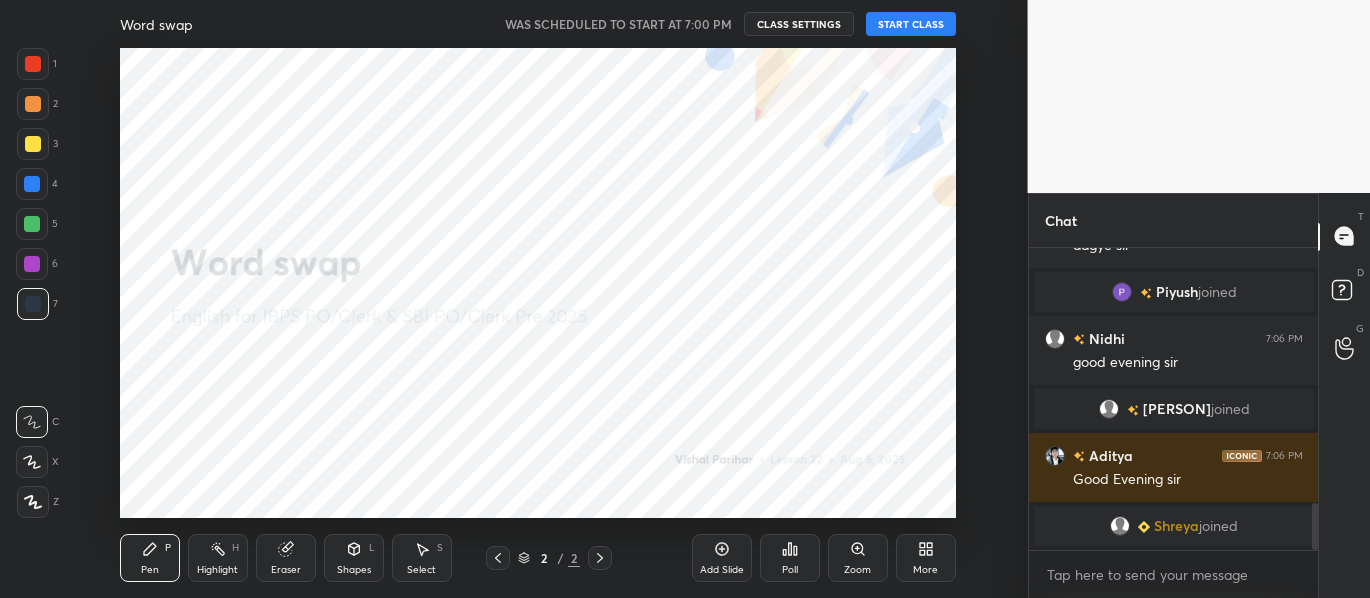 click on "START CLASS" at bounding box center (911, 24) 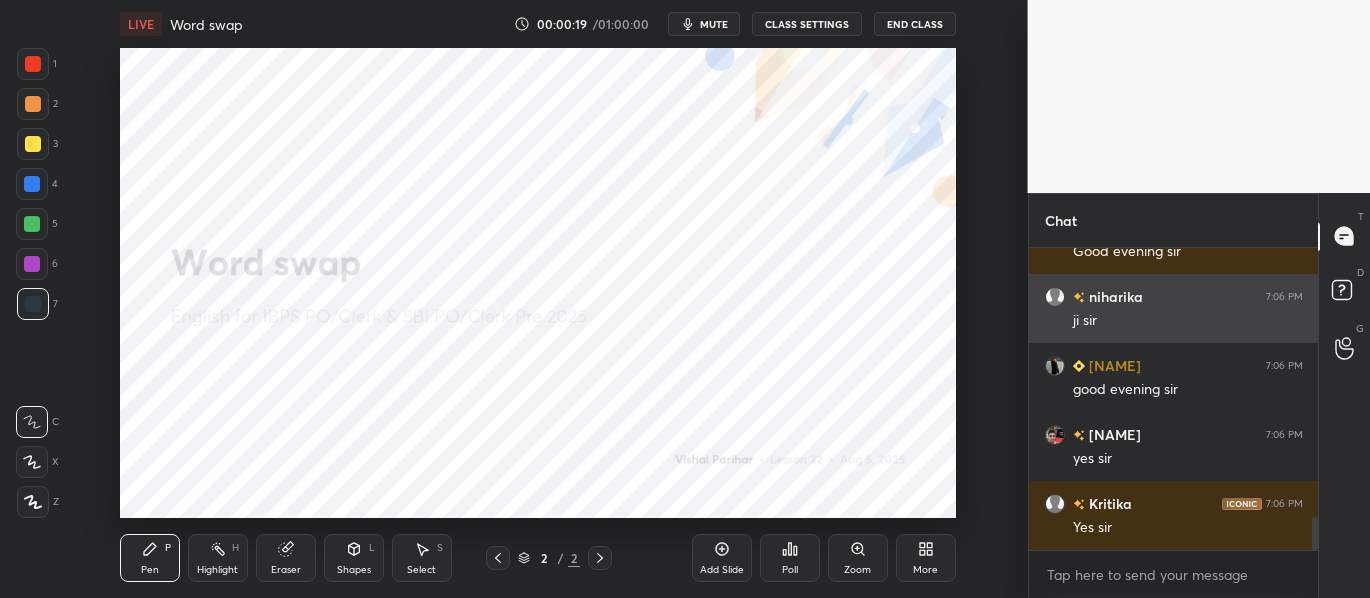 scroll, scrollTop: 2477, scrollLeft: 0, axis: vertical 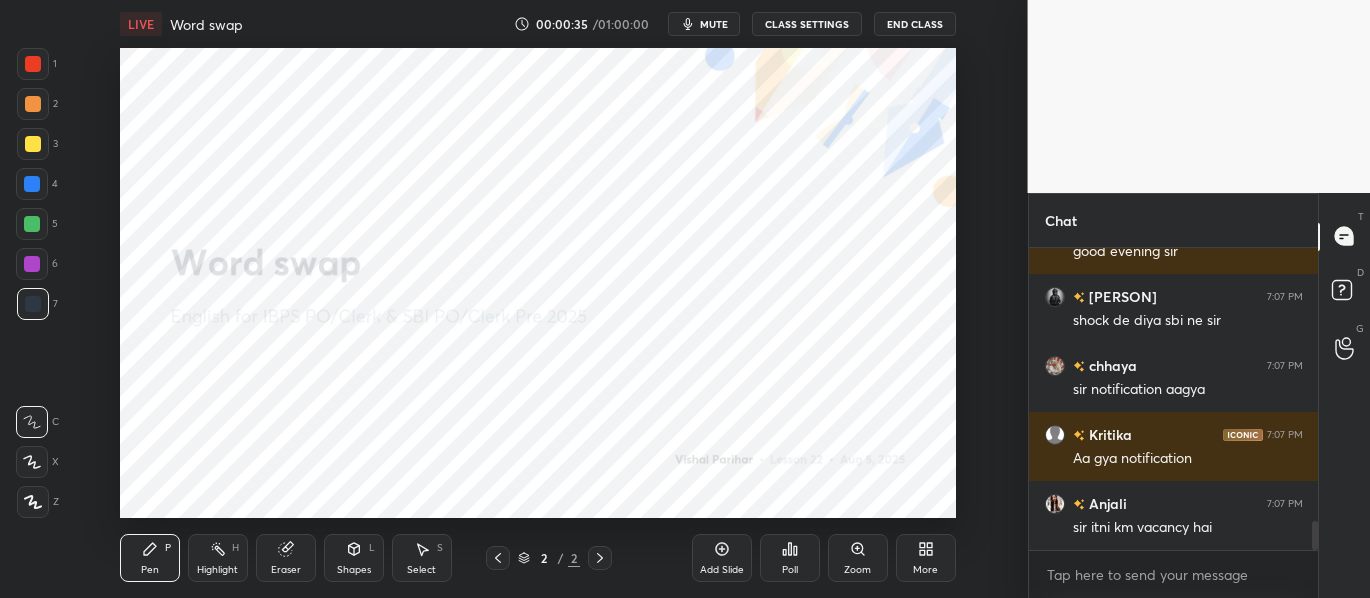 click 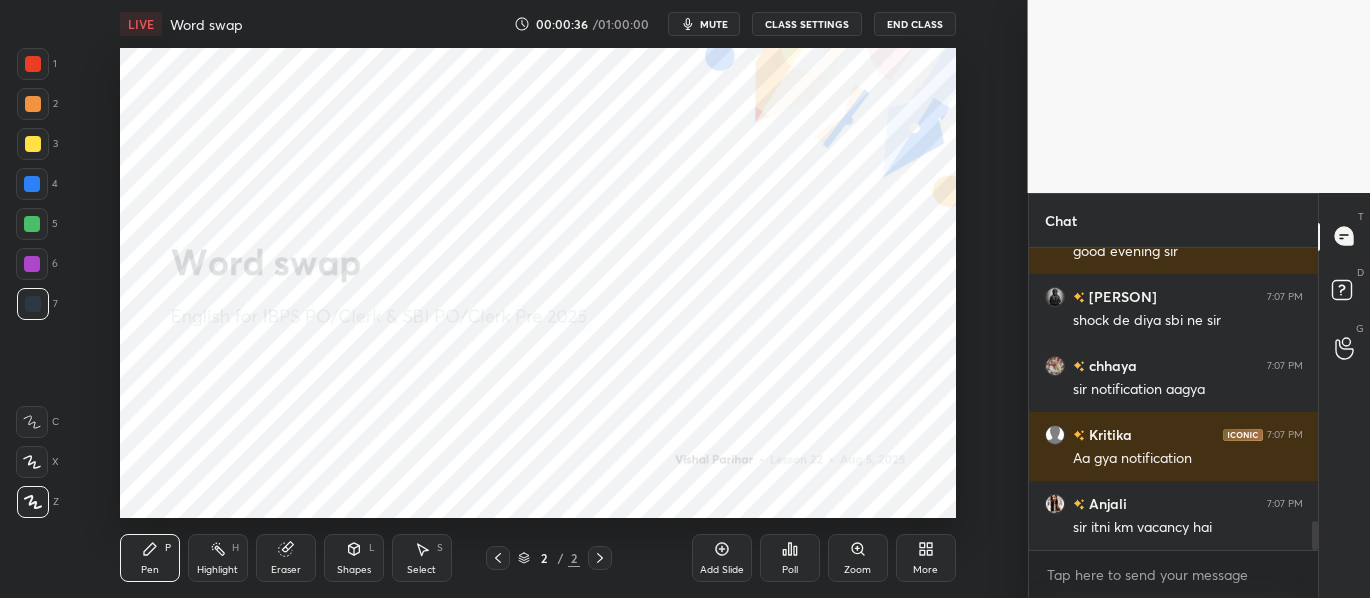 click at bounding box center (33, 64) 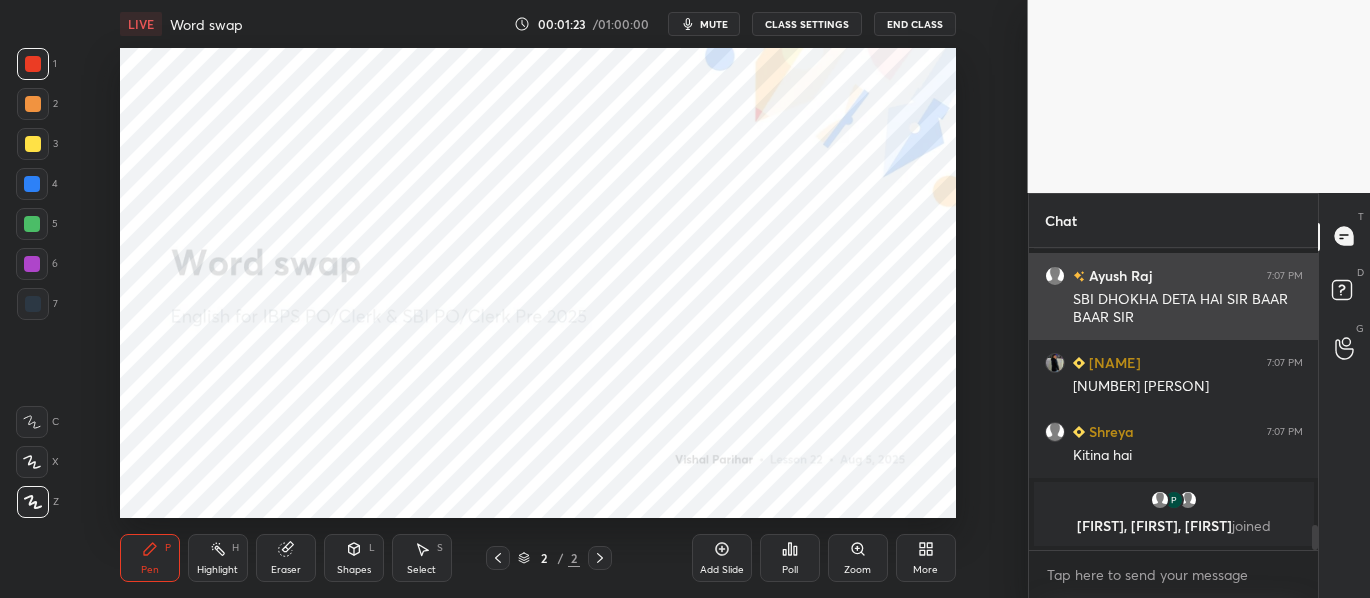 scroll, scrollTop: 3326, scrollLeft: 0, axis: vertical 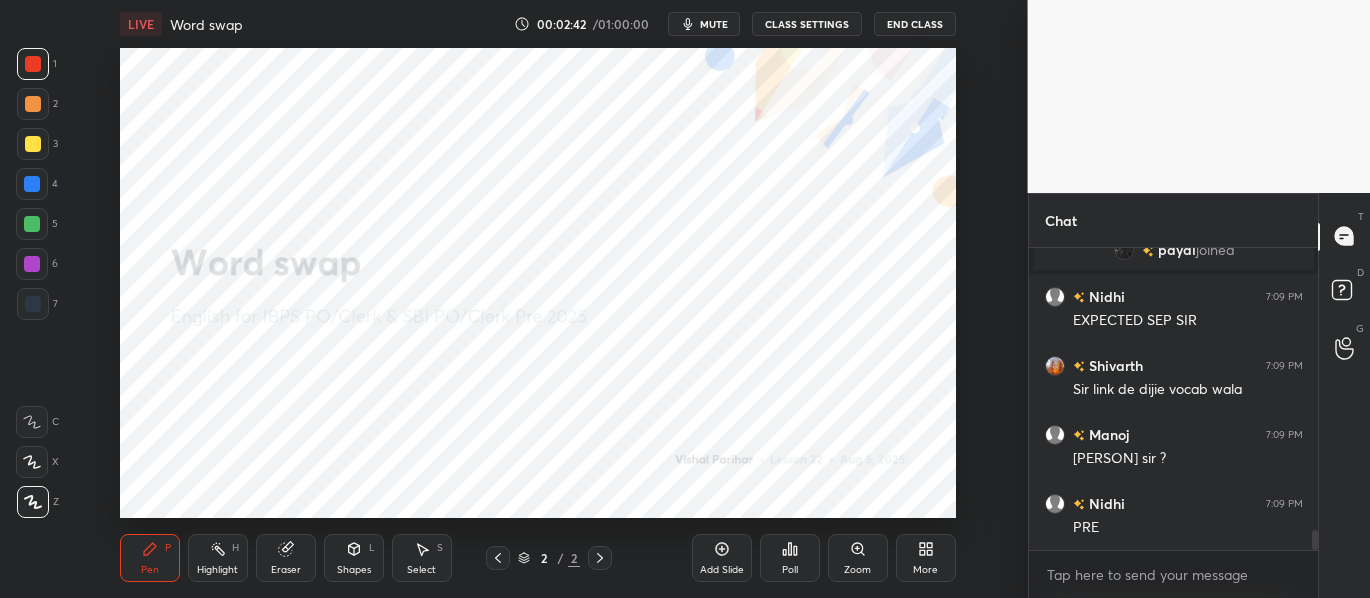 click at bounding box center [32, 184] 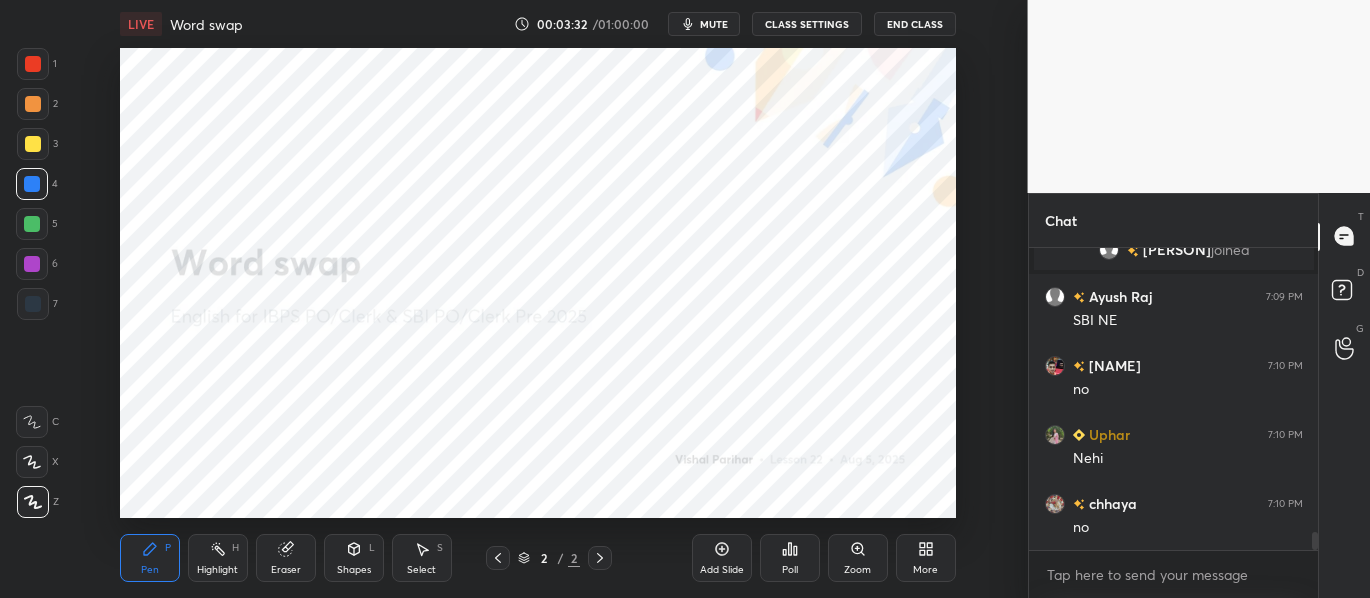 scroll, scrollTop: 4998, scrollLeft: 0, axis: vertical 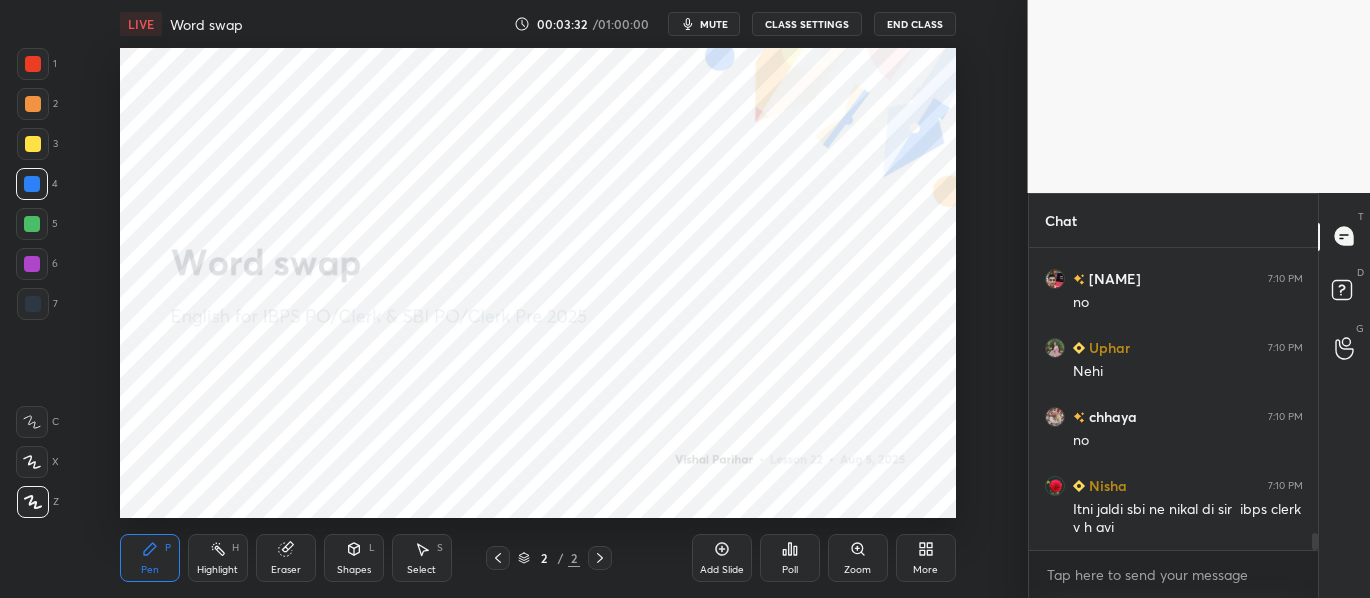 click on "Add Slide" at bounding box center [722, 570] 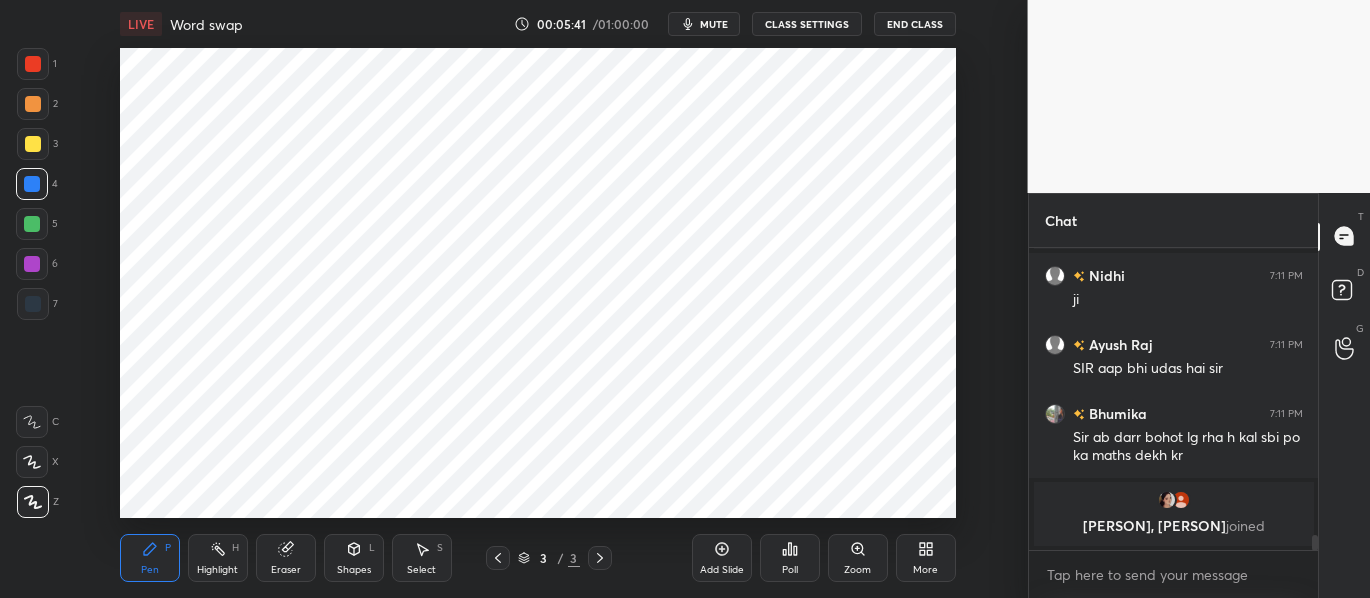 scroll, scrollTop: 5857, scrollLeft: 0, axis: vertical 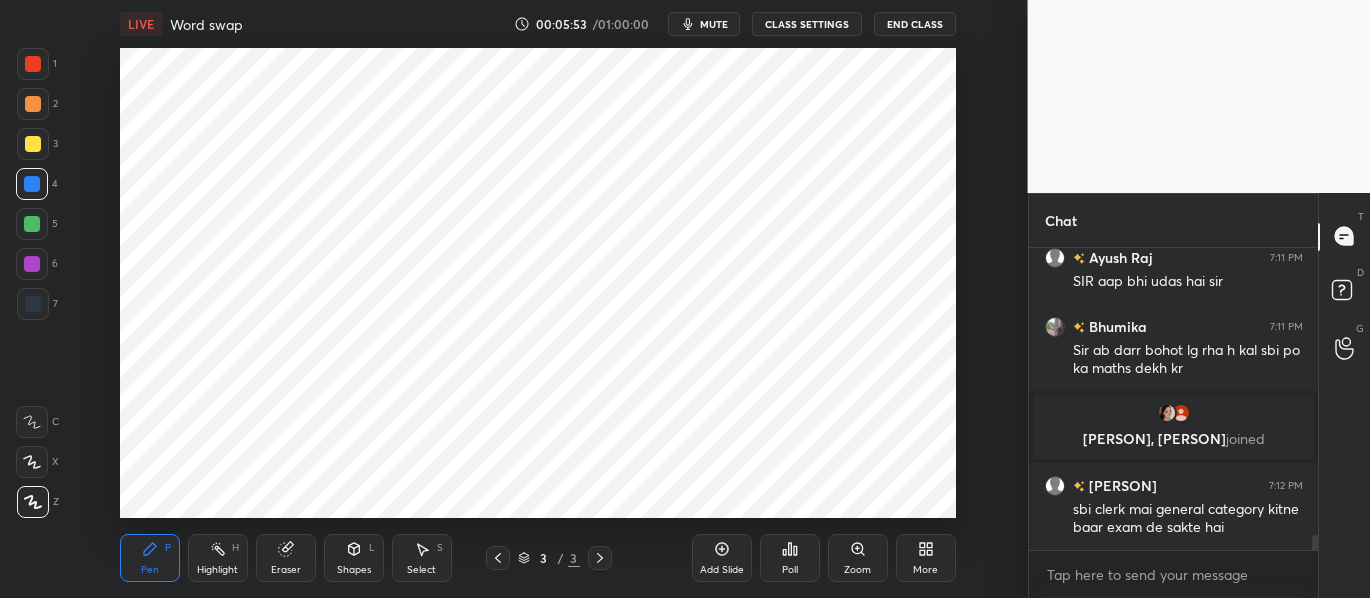 click 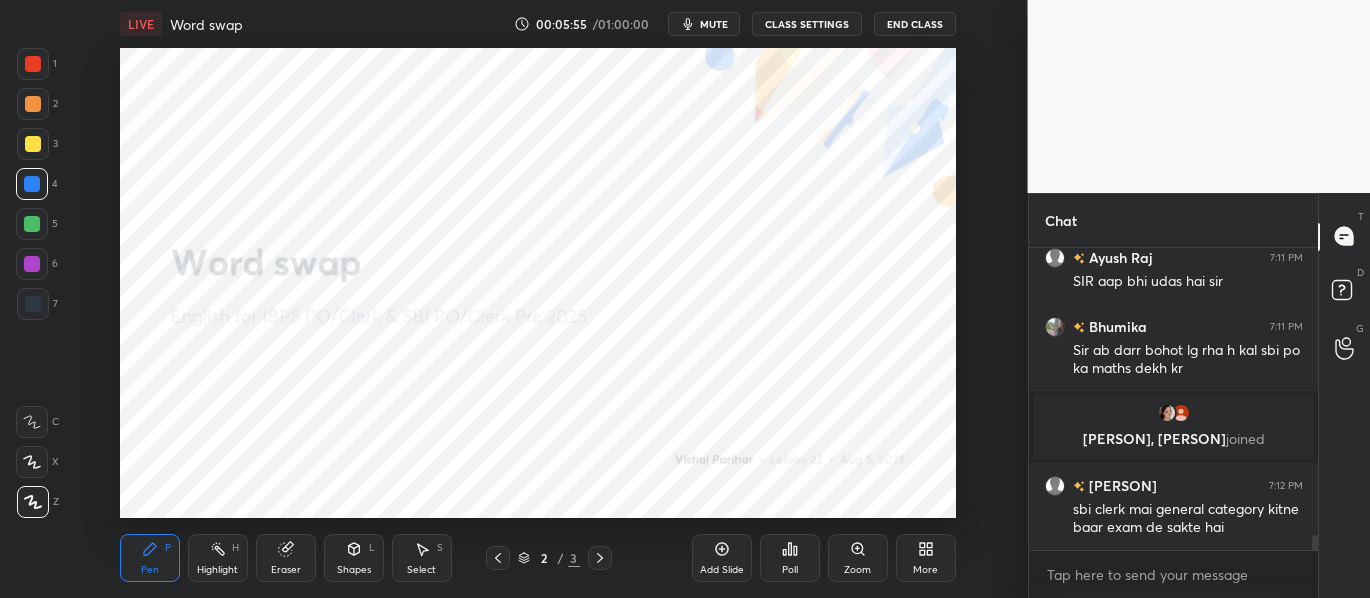 click 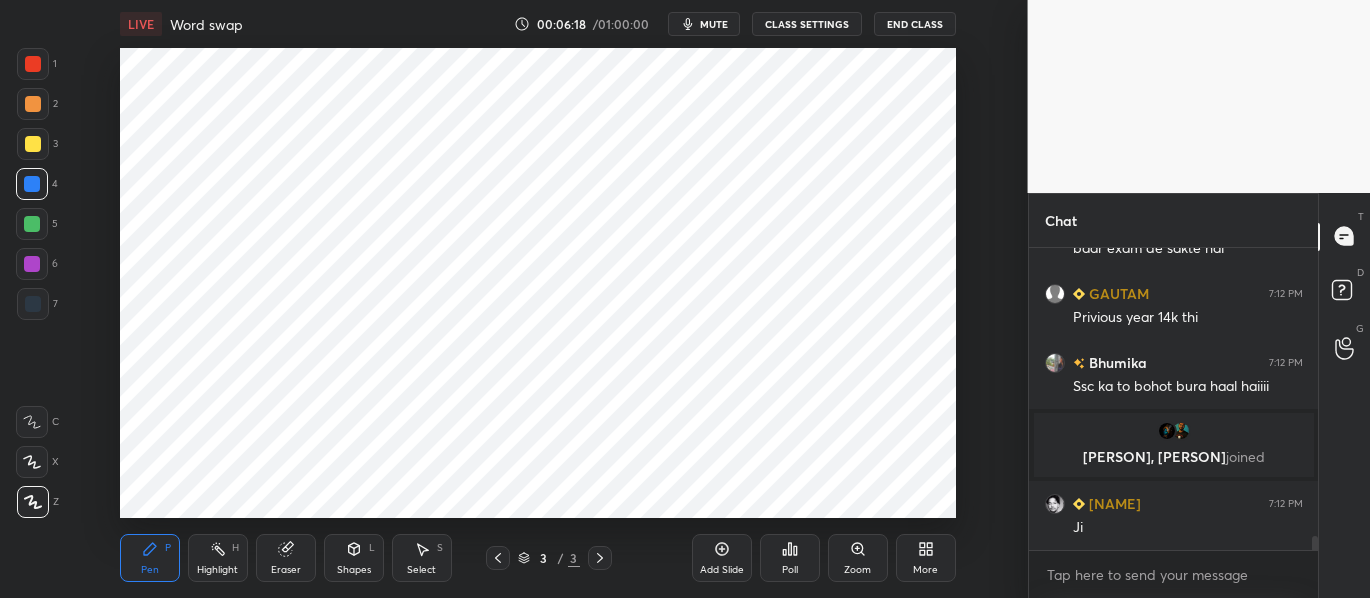 scroll, scrollTop: 6111, scrollLeft: 0, axis: vertical 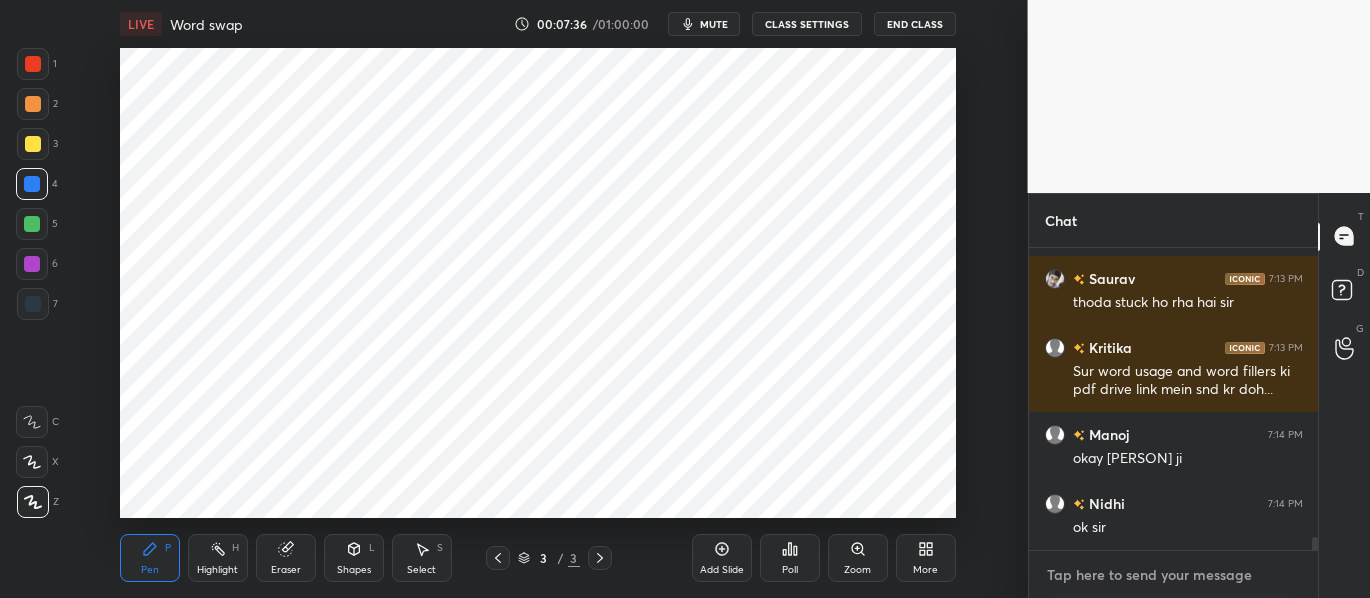 type on "x" 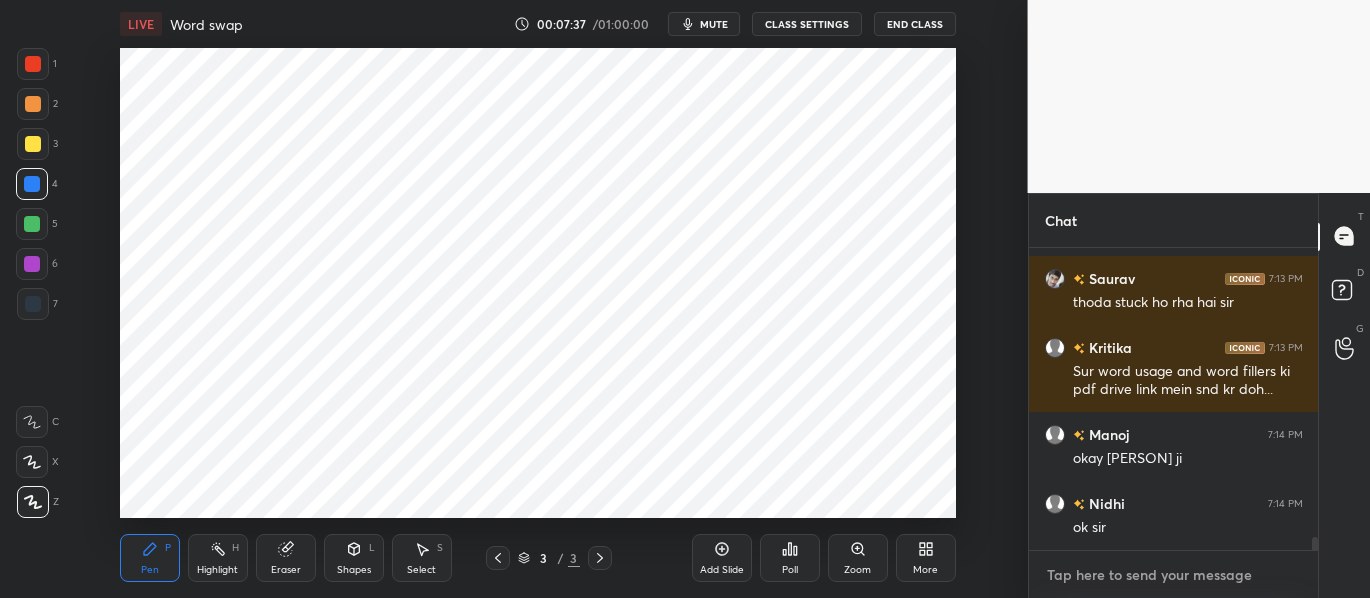 paste on "👉Drive: https://drive.google.com/drive/folders/1gqwu75VdRekf3kxULAqQE3brzirNwcWl?usp=sharing" 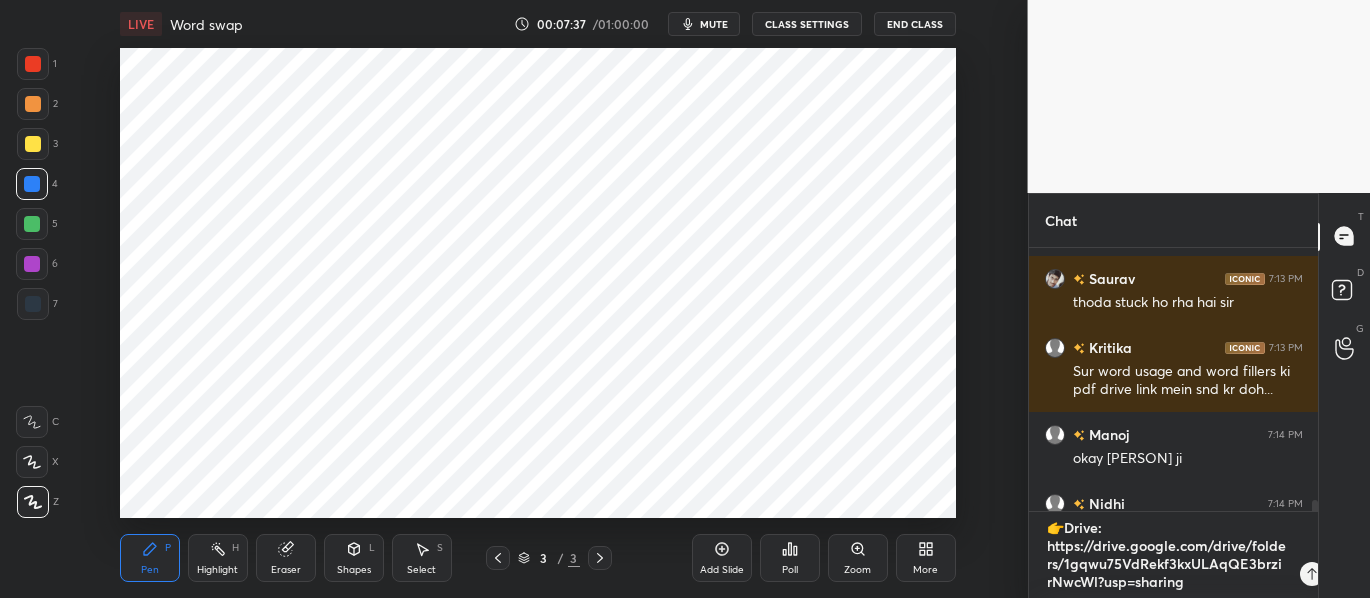 scroll, scrollTop: 18, scrollLeft: 0, axis: vertical 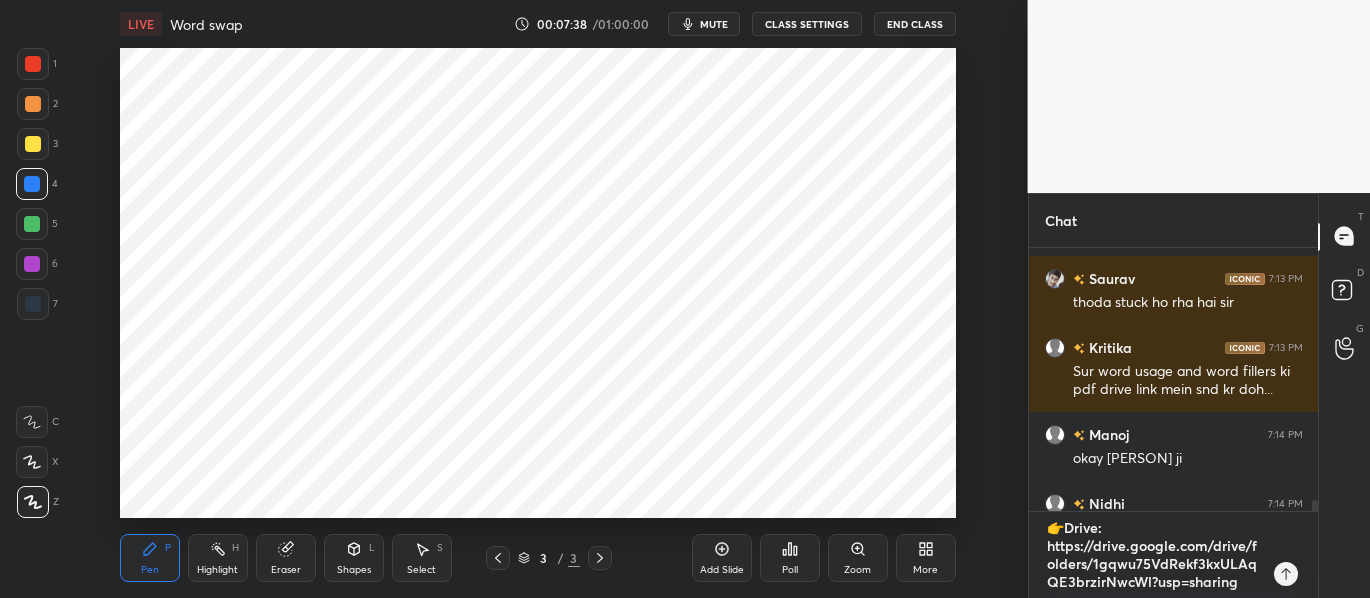 type on "👉Drive: https://drive.google.com/drive/folders/1gqwu75VdRekf3kxULAqQE3brzirNwcWl?usp=sharing" 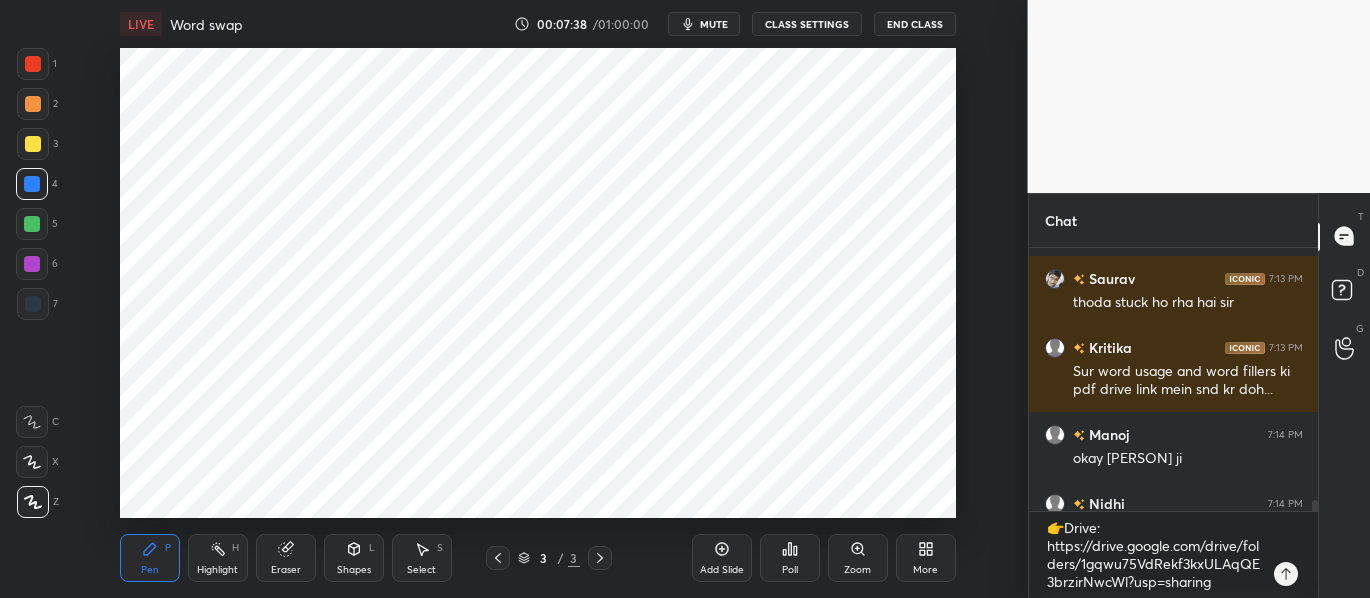 type on "x" 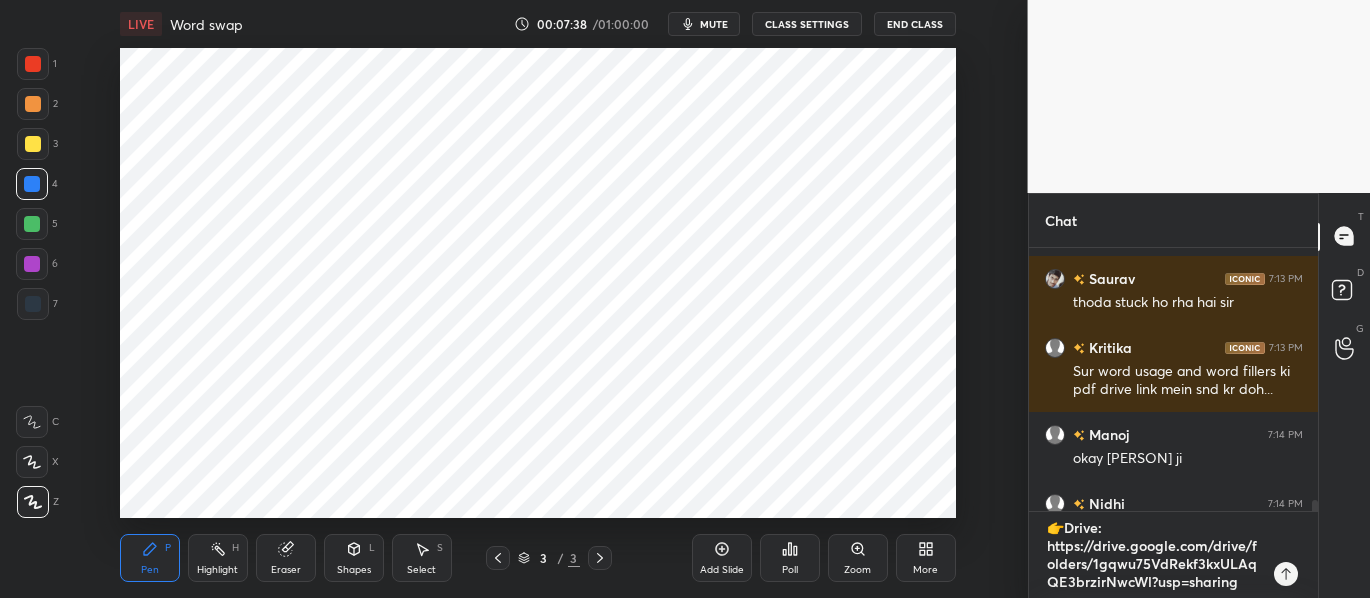 type 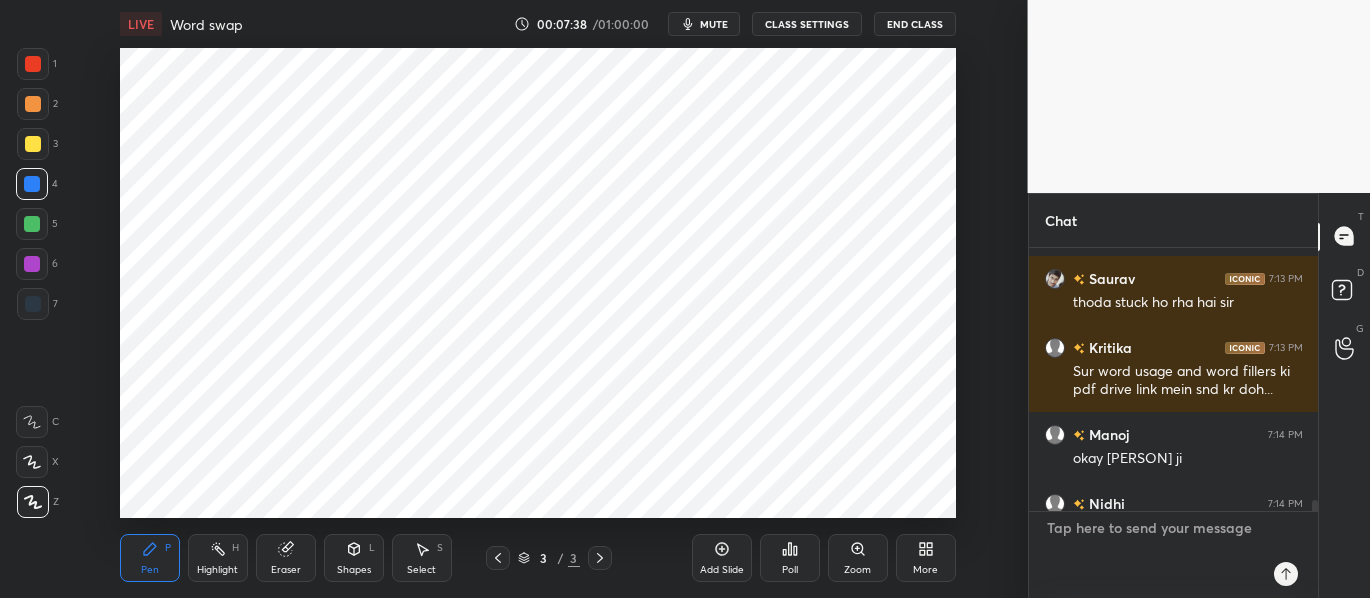 scroll, scrollTop: 0, scrollLeft: 0, axis: both 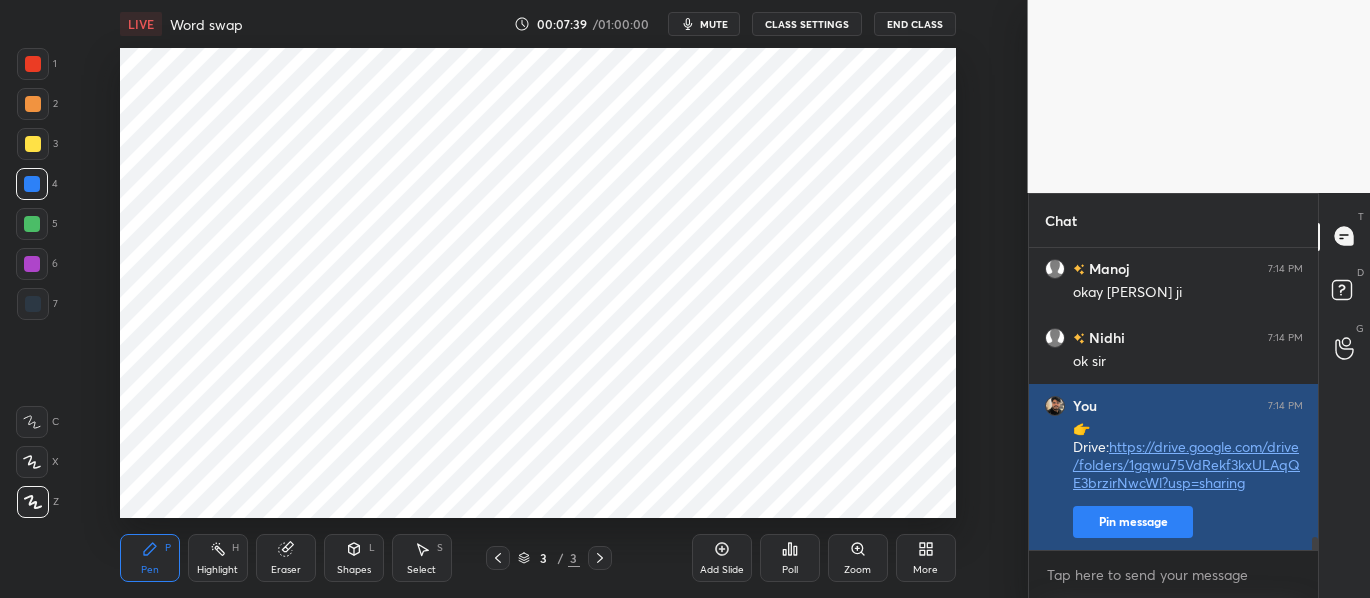 click on "Pin message" at bounding box center (1133, 522) 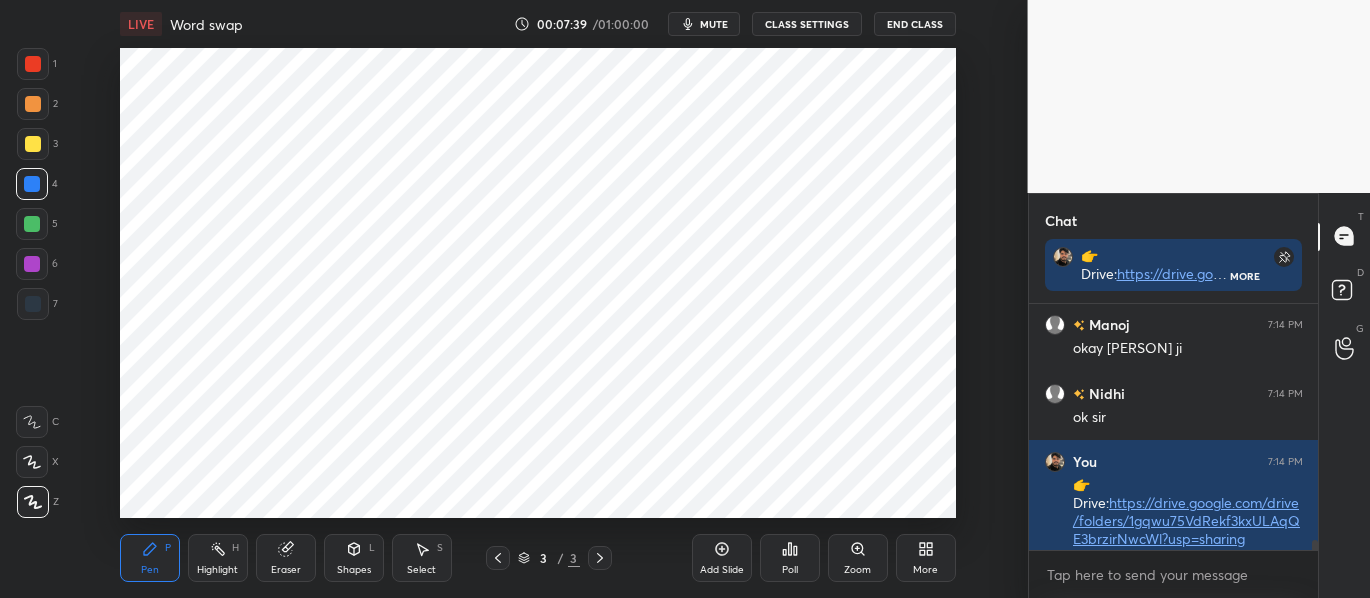 scroll, scrollTop: 241, scrollLeft: 283, axis: both 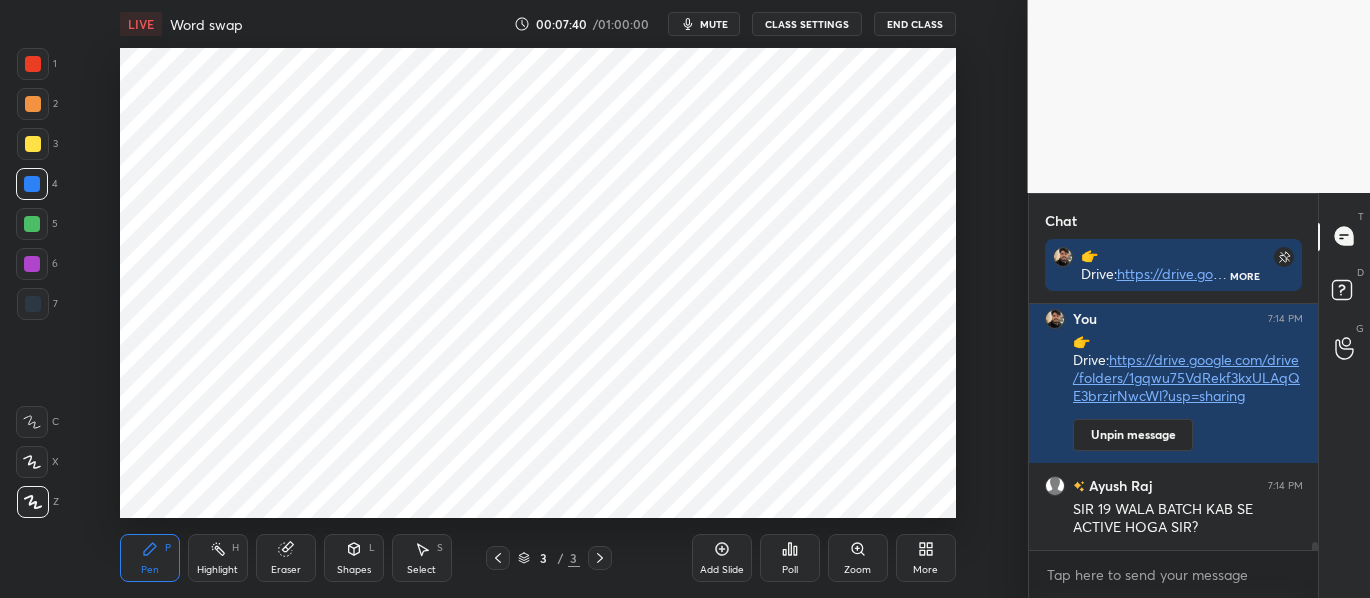 click 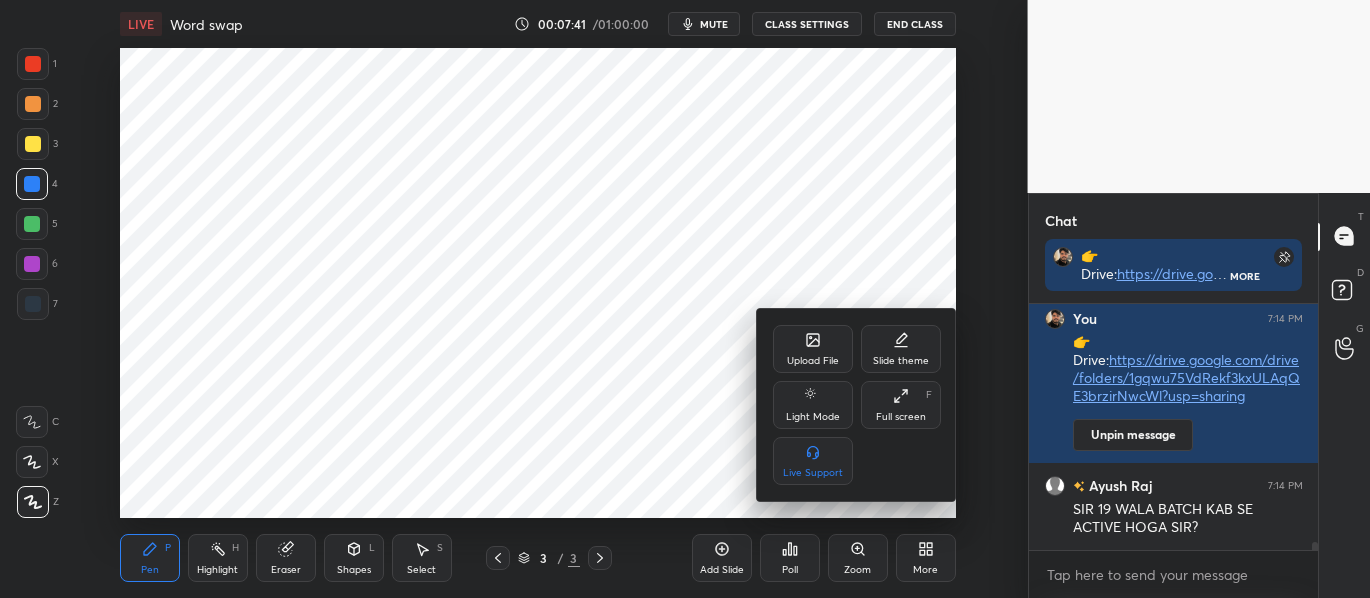 click on "Upload File" at bounding box center [813, 349] 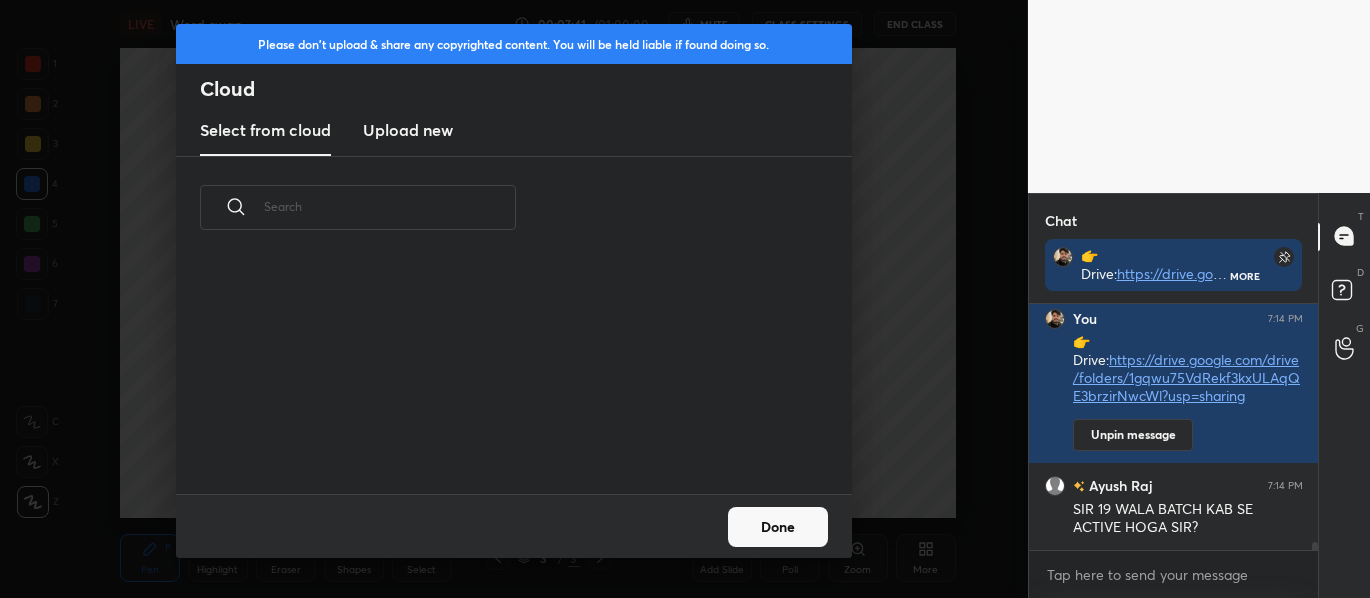 scroll, scrollTop: 7125, scrollLeft: 0, axis: vertical 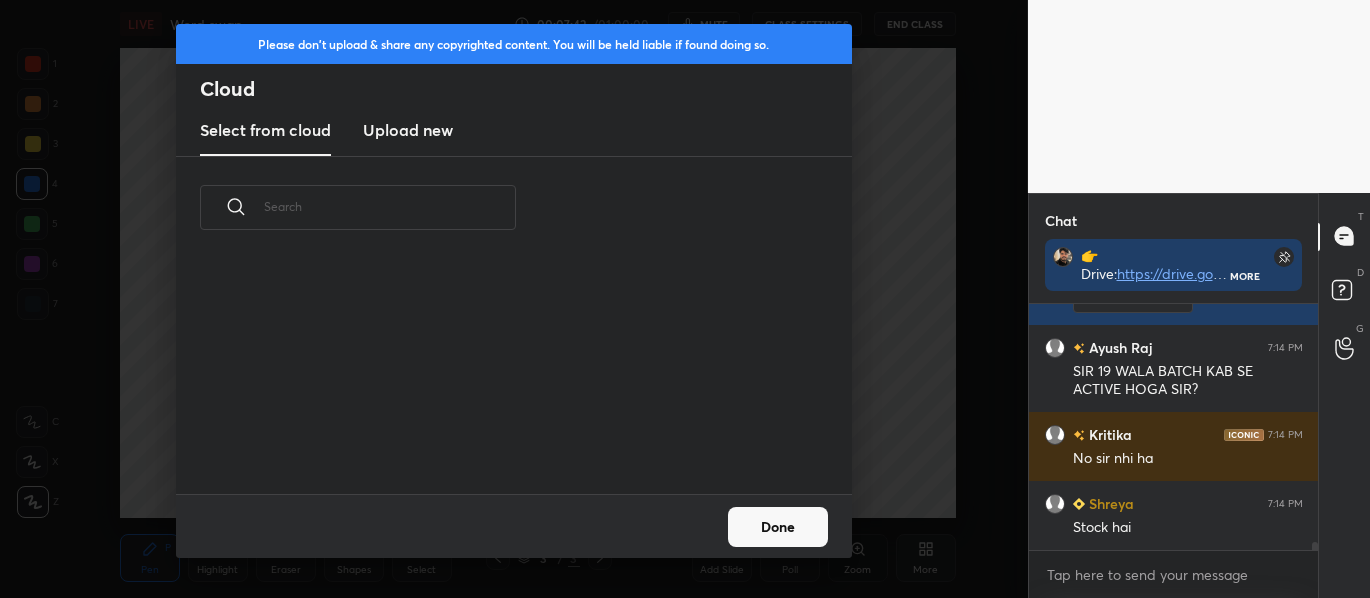 click on "Upload new" at bounding box center [408, 130] 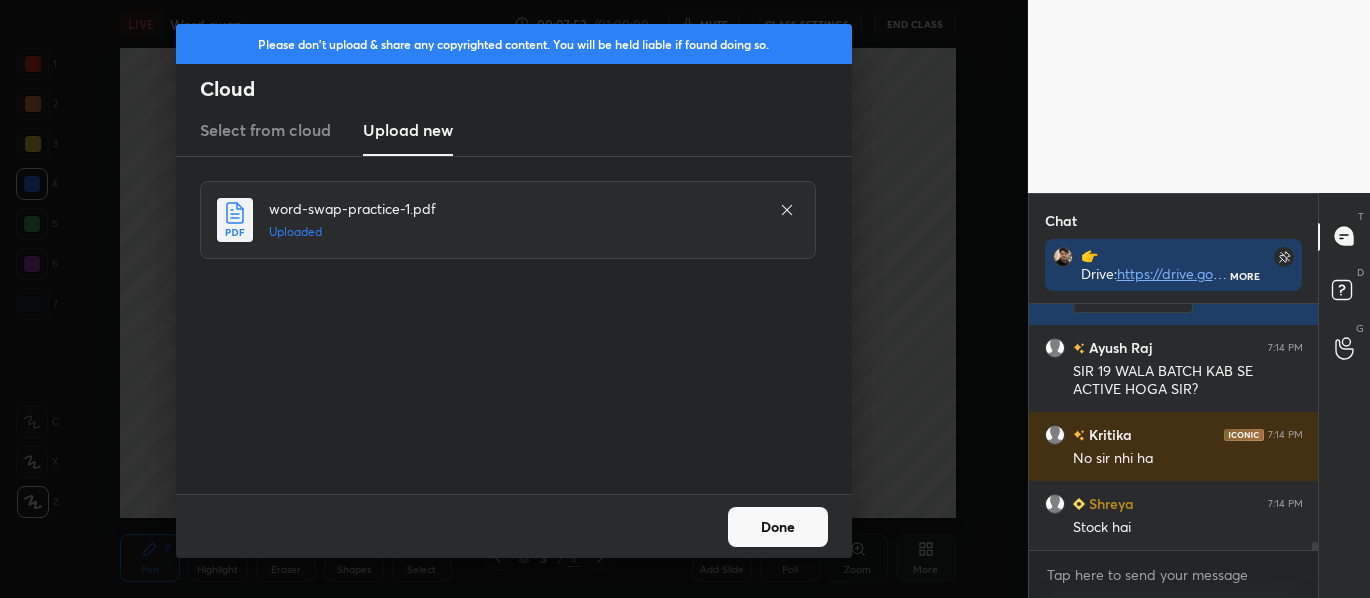 click on "Done" at bounding box center [778, 527] 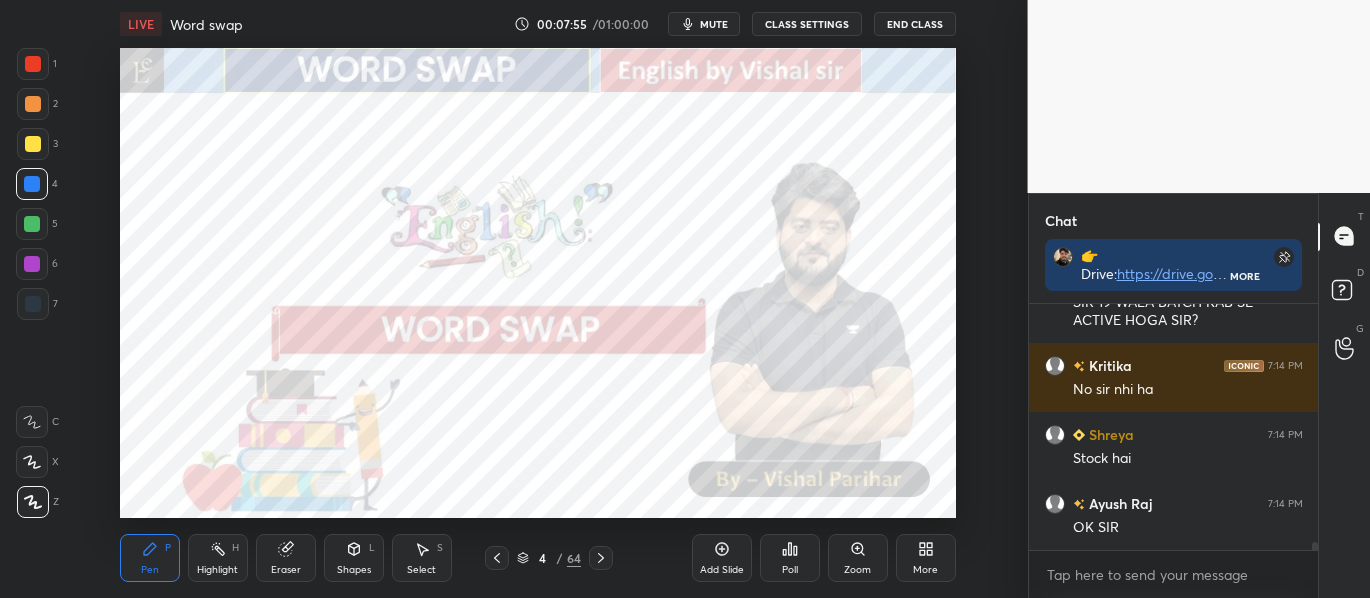 click 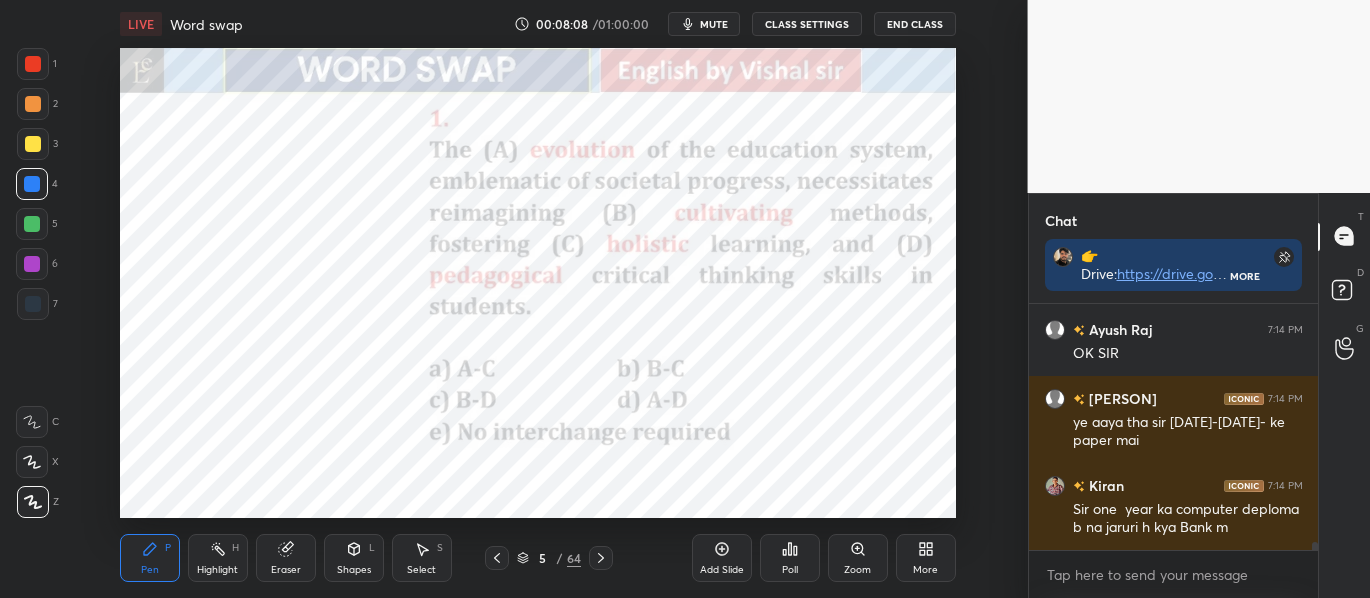scroll, scrollTop: 7485, scrollLeft: 0, axis: vertical 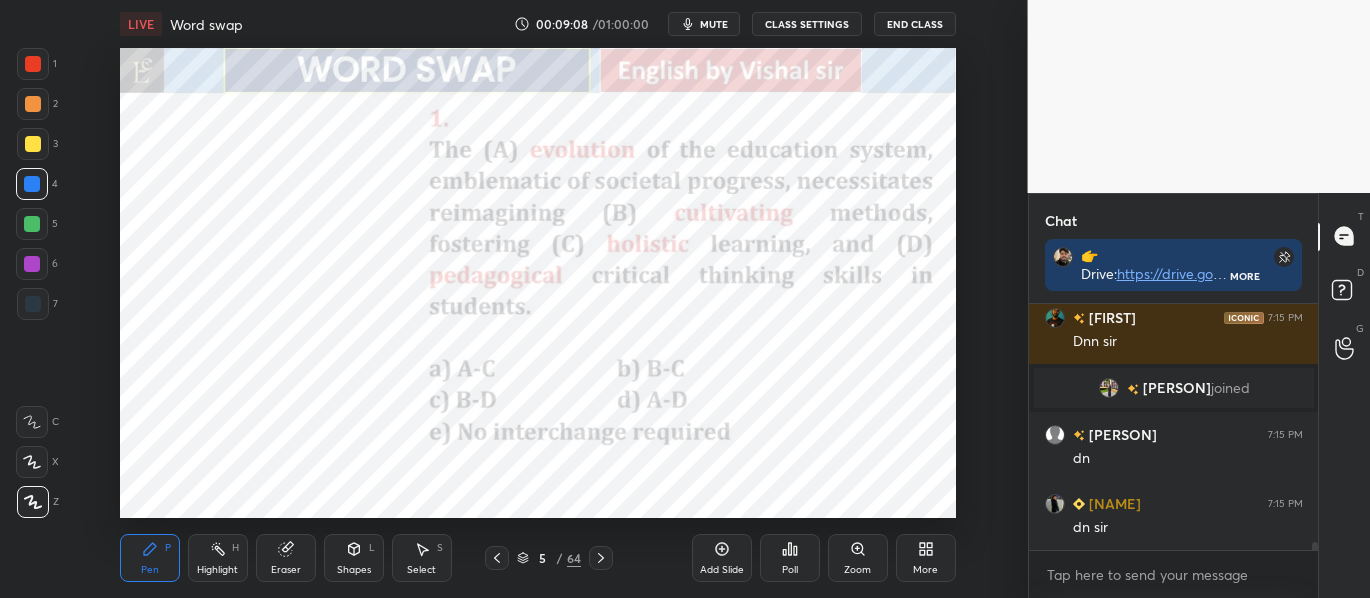 click 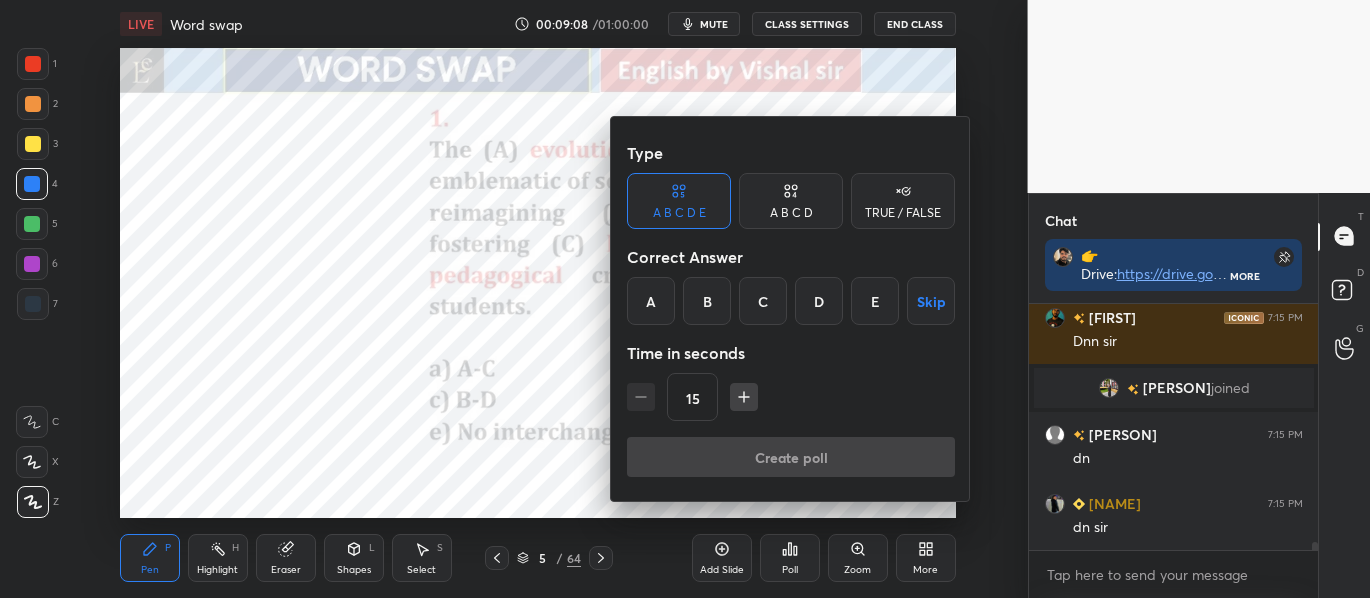 scroll, scrollTop: 7763, scrollLeft: 0, axis: vertical 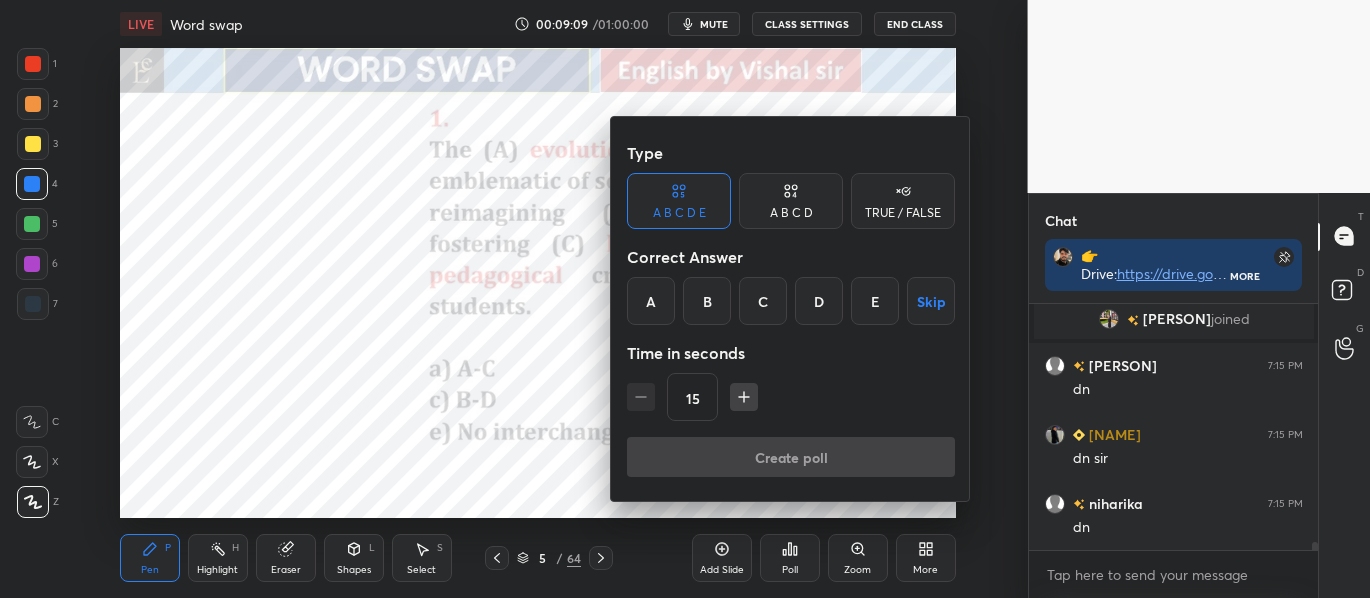 click on "C" at bounding box center (763, 301) 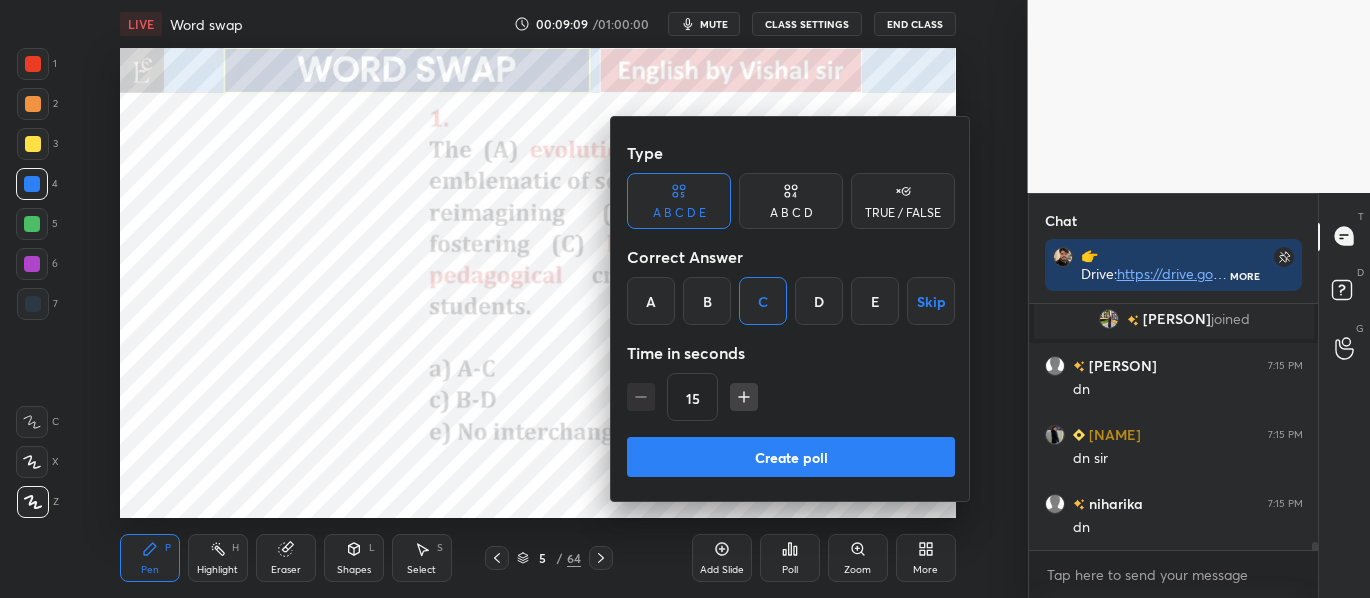 click on "Create poll" at bounding box center [791, 457] 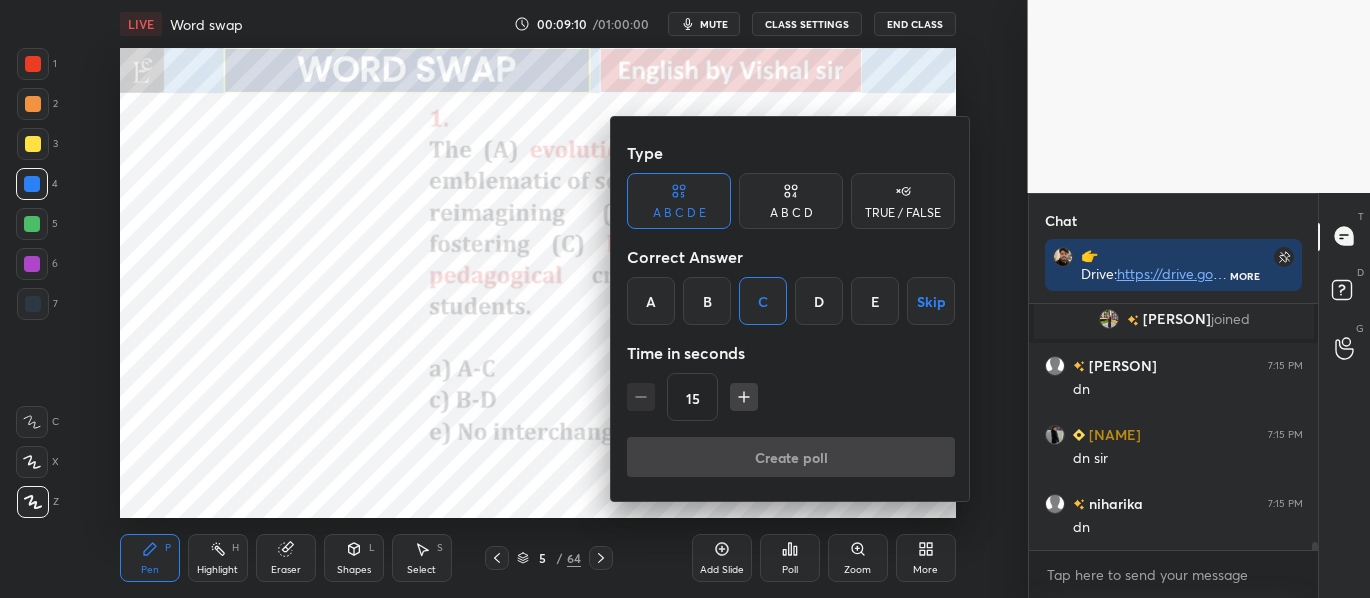 scroll, scrollTop: 207, scrollLeft: 283, axis: both 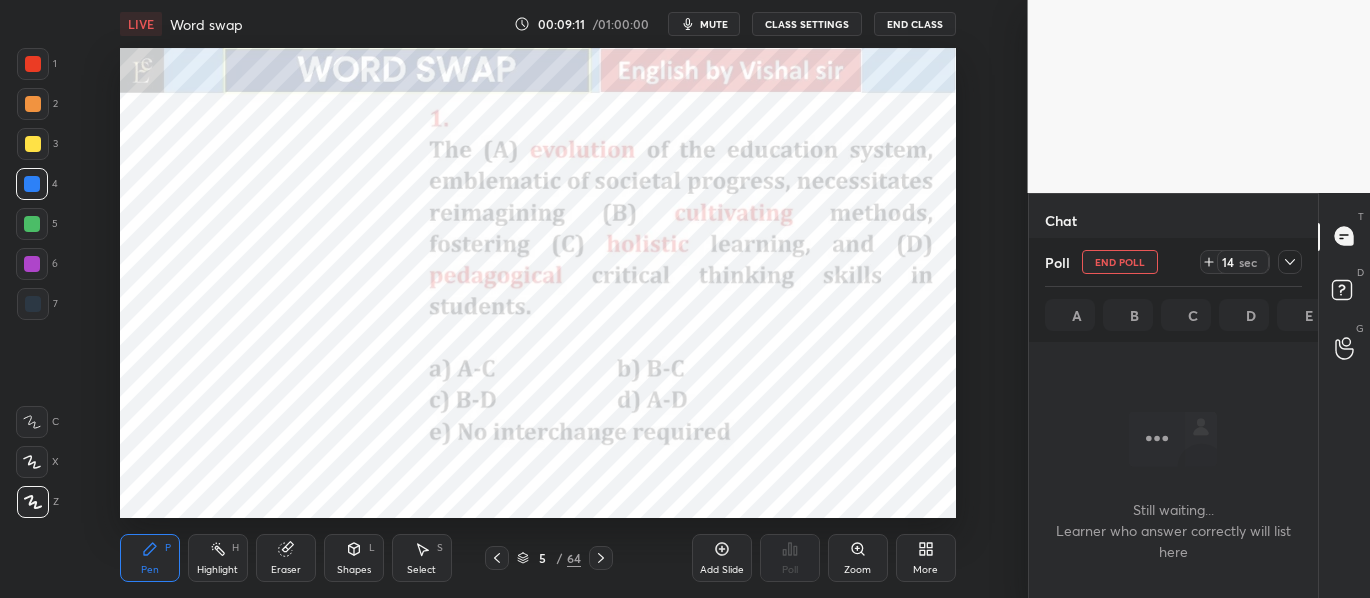 click at bounding box center (1290, 262) 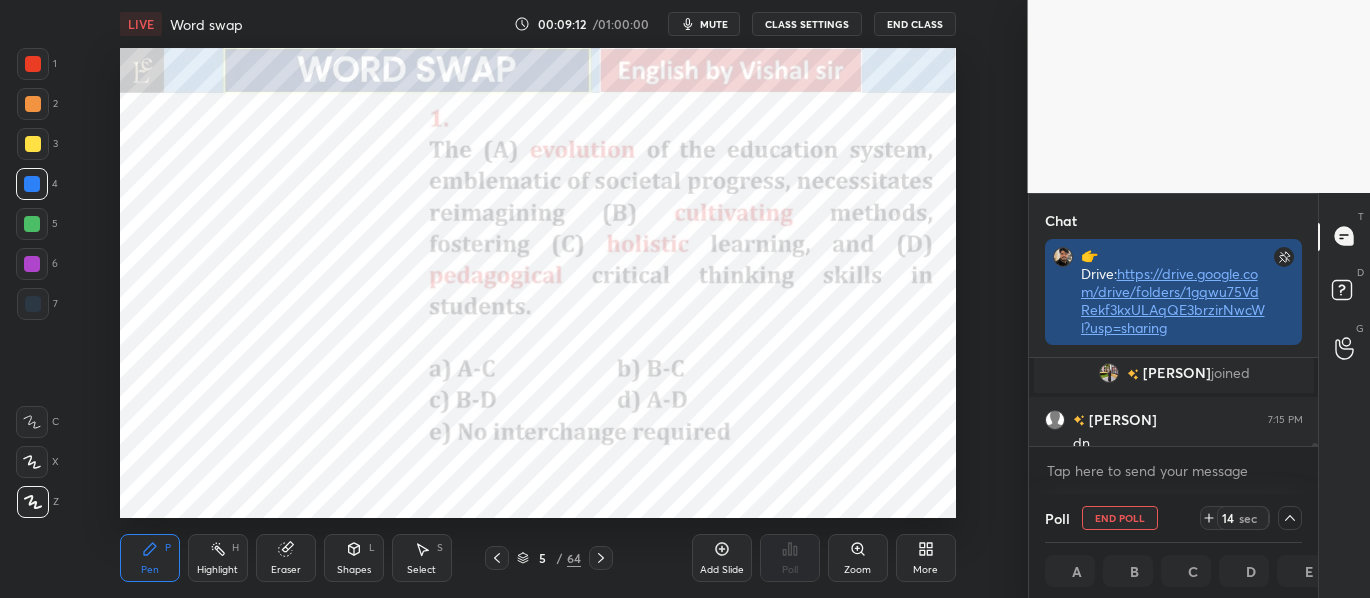 scroll, scrollTop: 83, scrollLeft: 283, axis: both 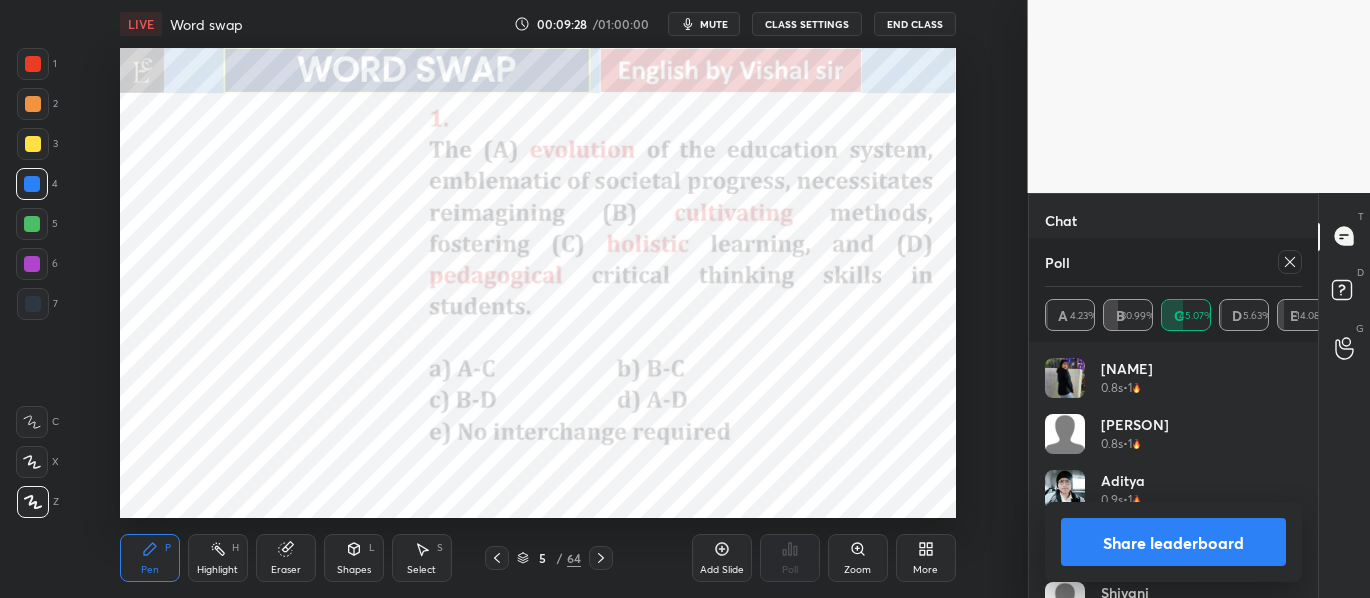 click on "Share leaderboard" at bounding box center [1174, 542] 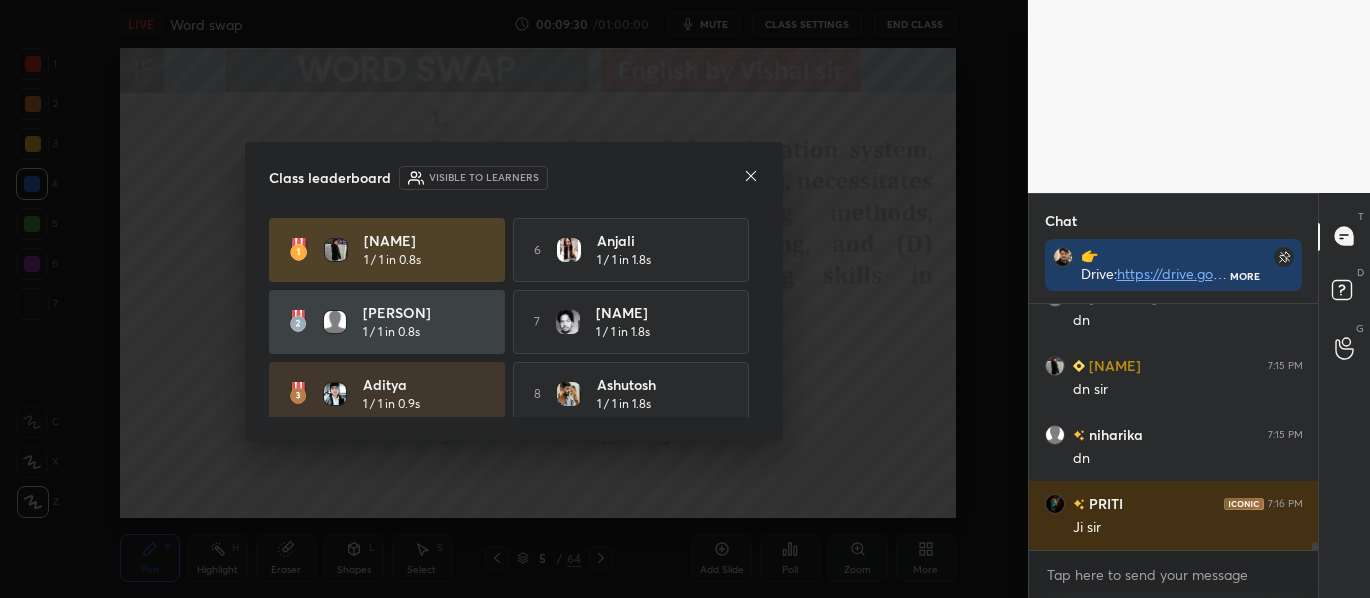 click 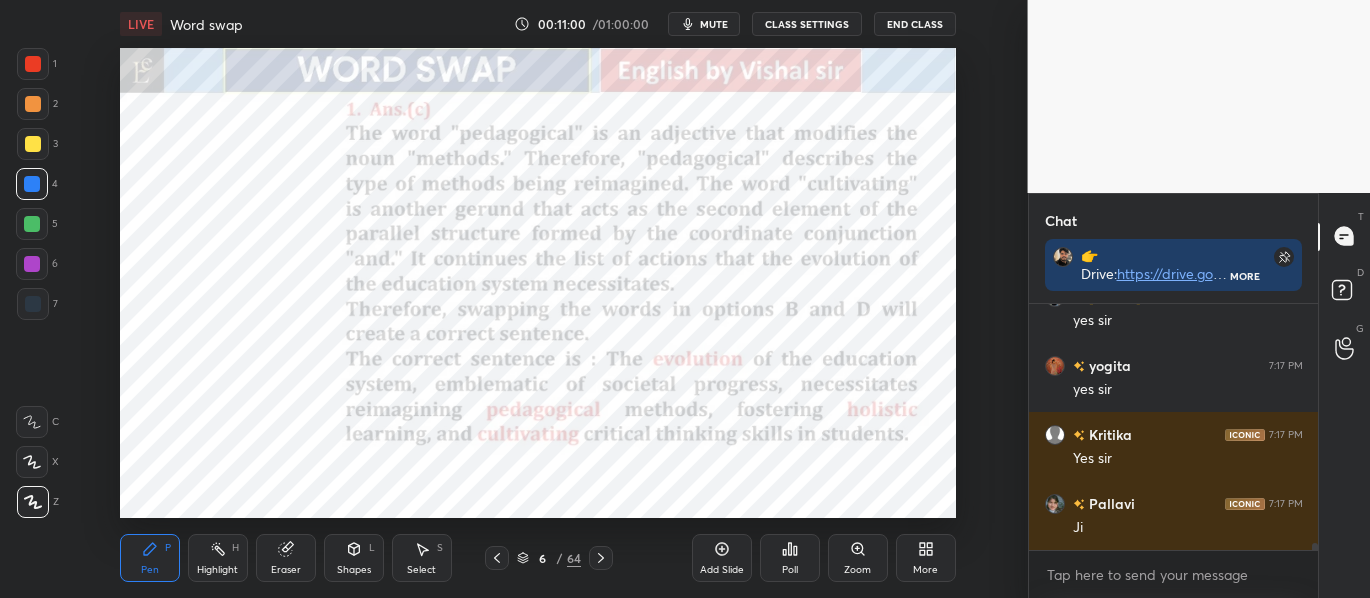 scroll, scrollTop: 8843, scrollLeft: 0, axis: vertical 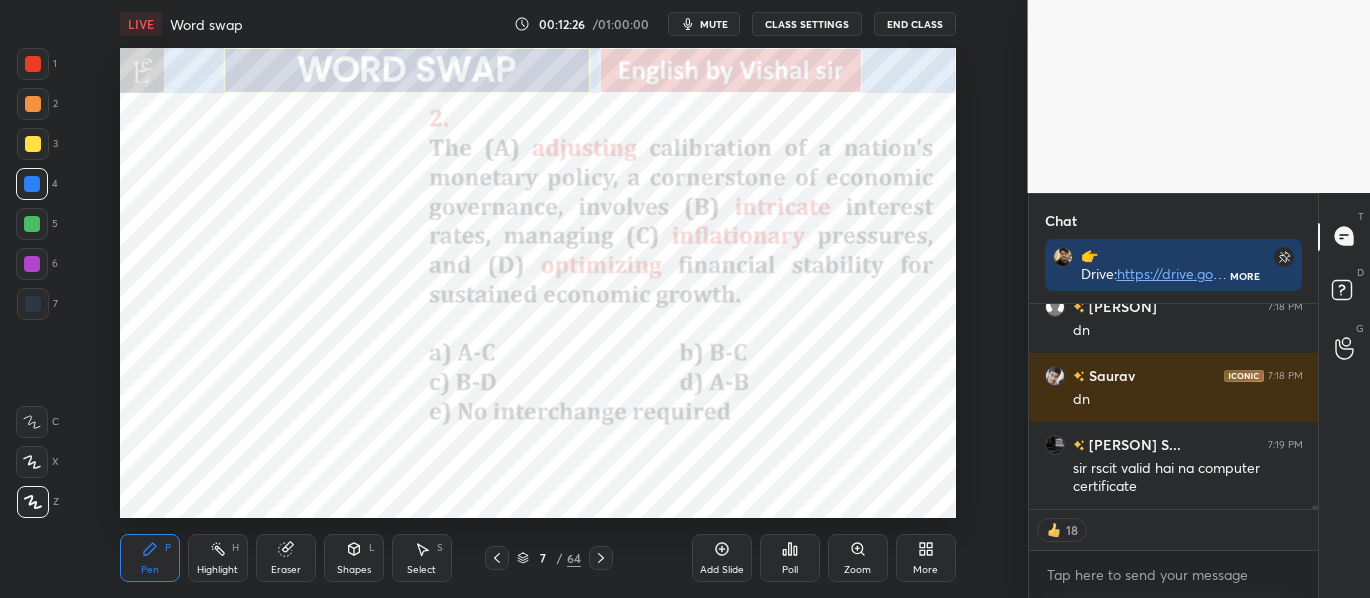 click on "Poll" at bounding box center [790, 558] 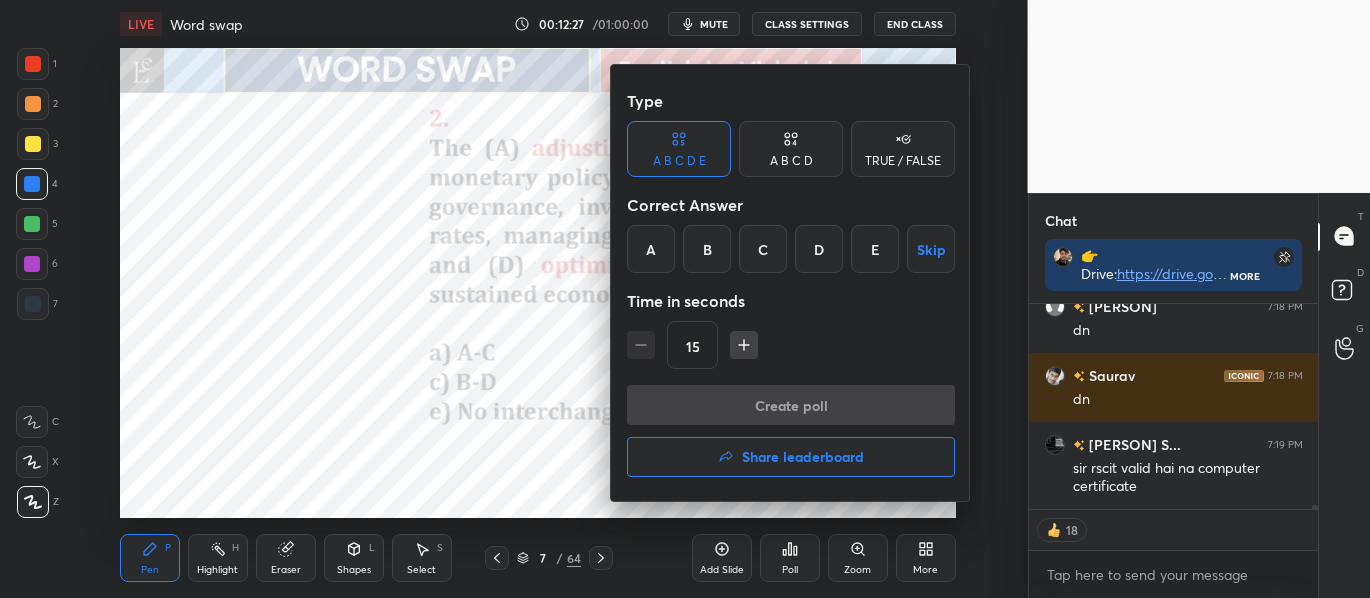 click on "D" at bounding box center (819, 249) 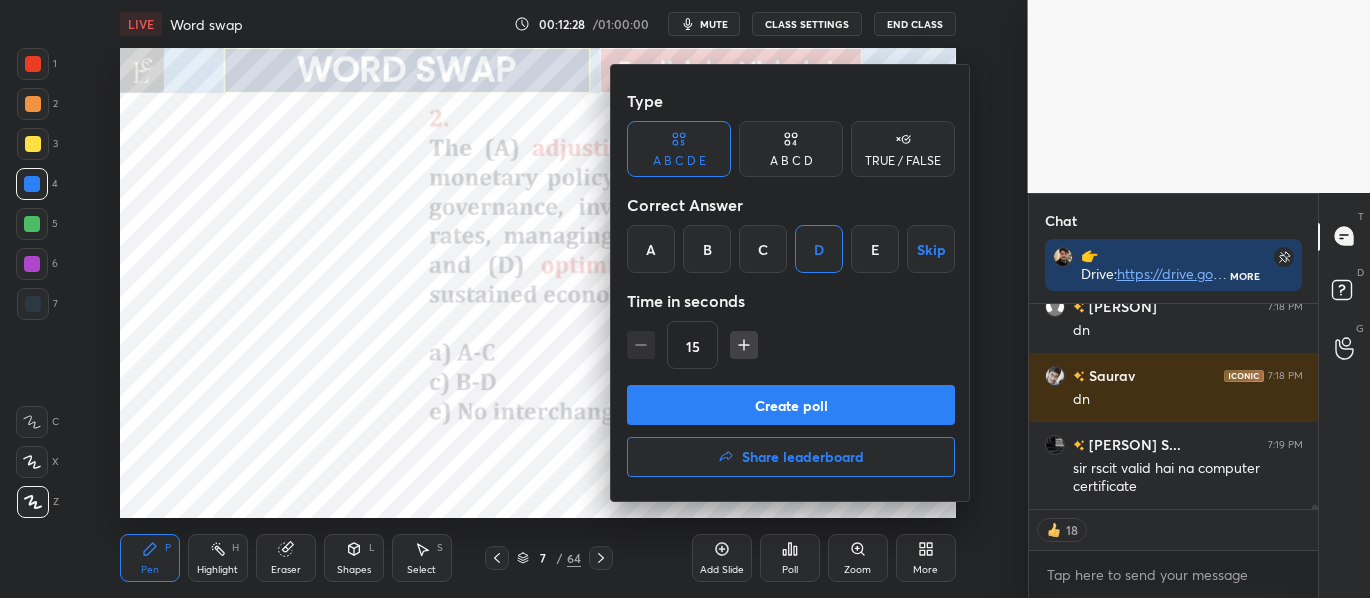 click on "Create poll" at bounding box center [791, 405] 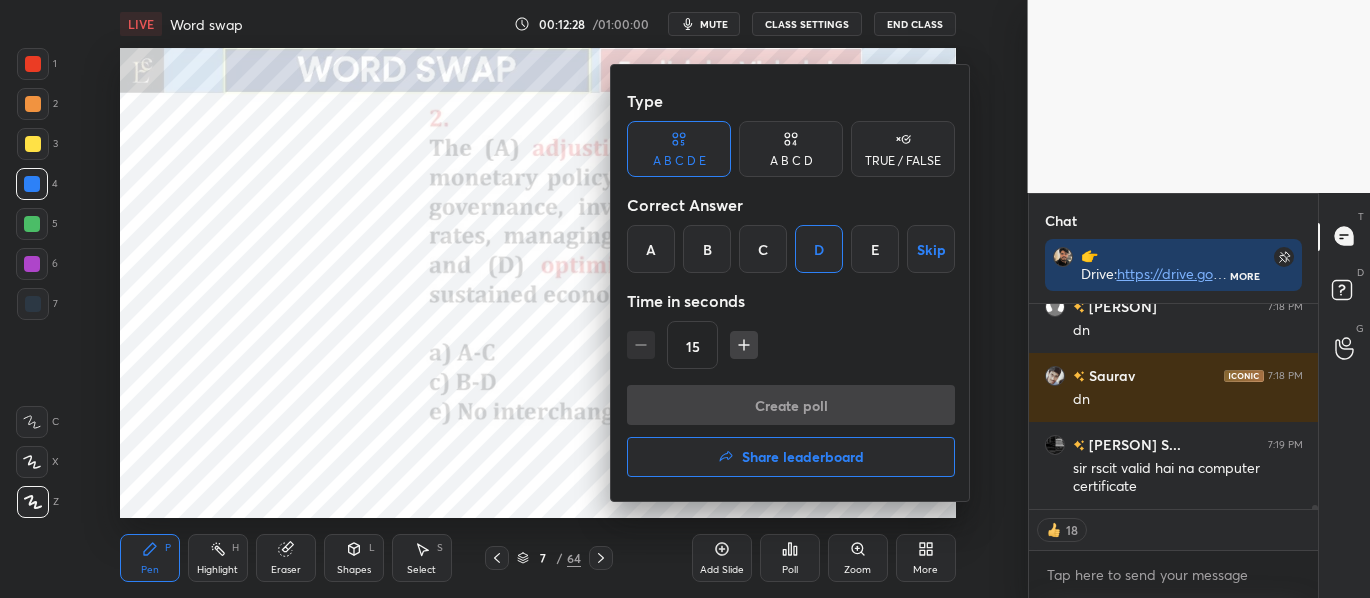 scroll, scrollTop: 158, scrollLeft: 283, axis: both 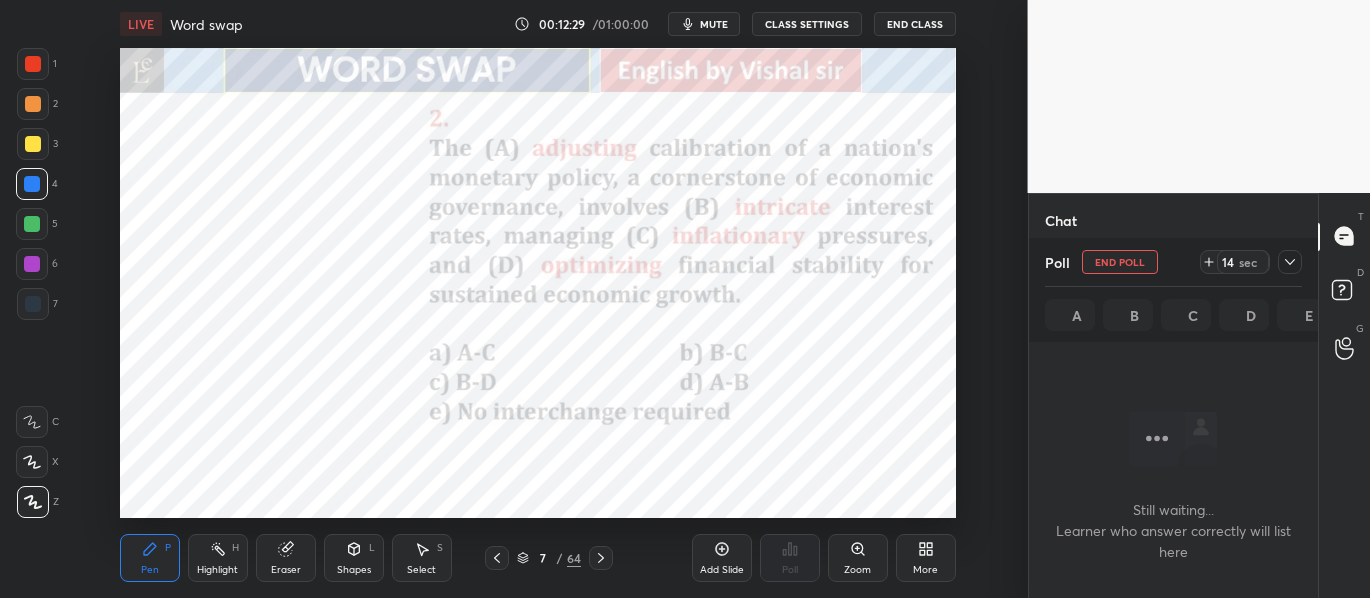 click 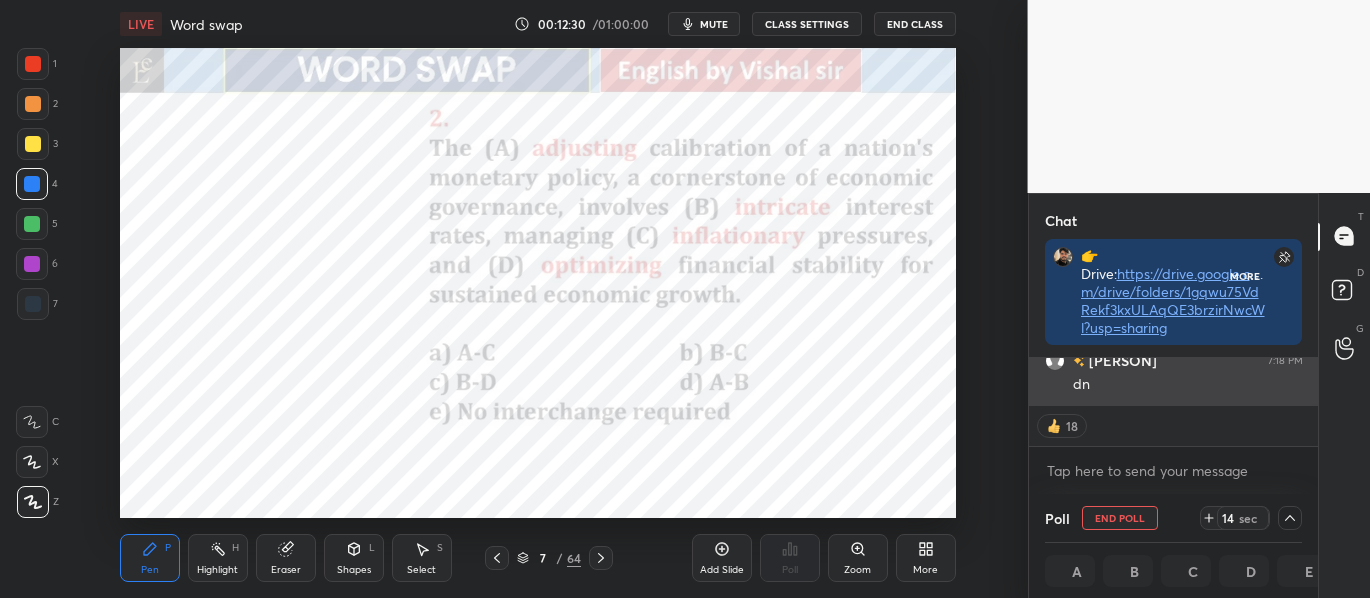 scroll, scrollTop: 42, scrollLeft: 283, axis: both 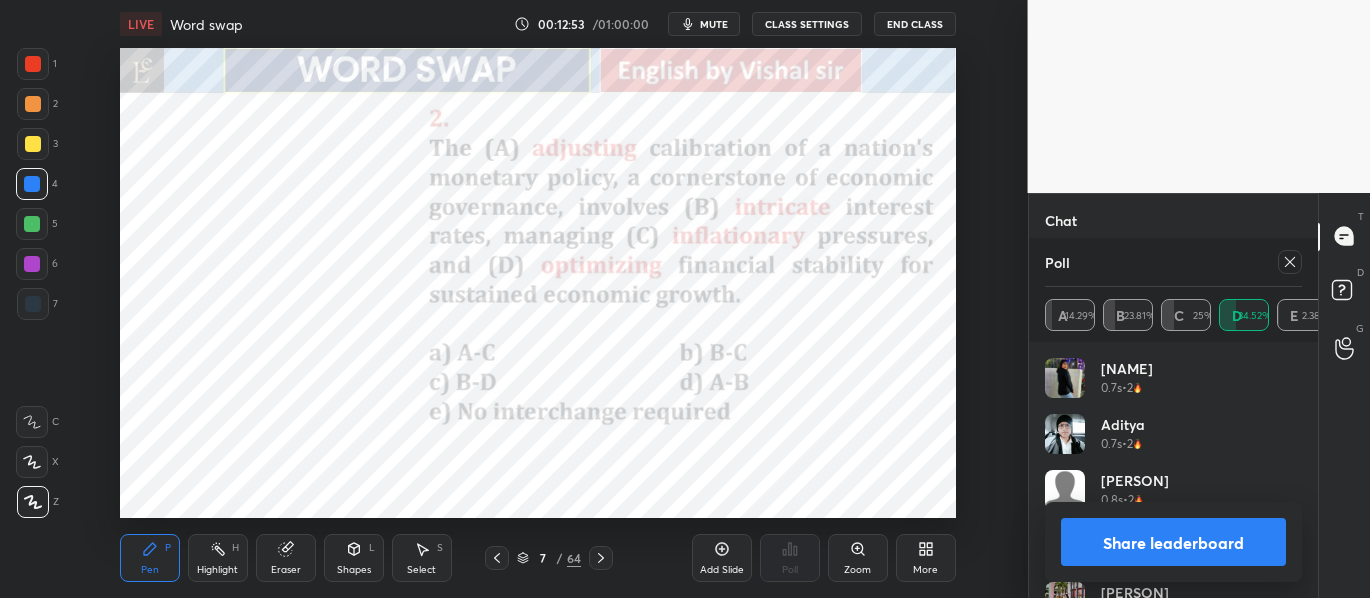click 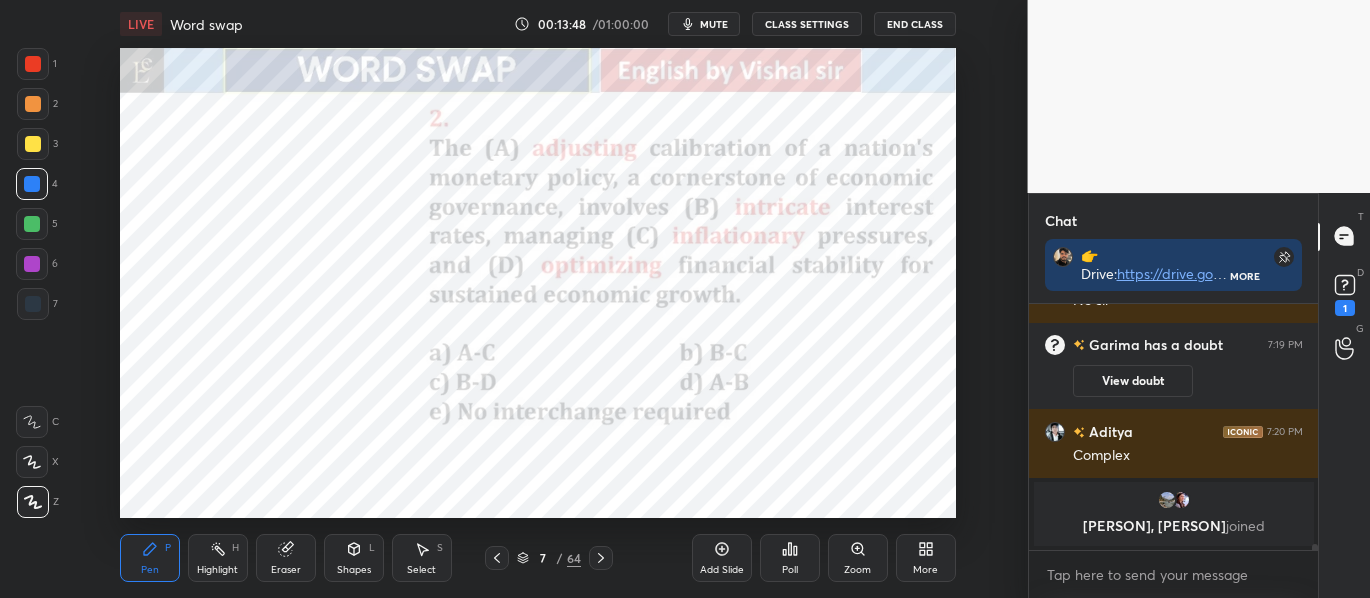 scroll, scrollTop: 9965, scrollLeft: 0, axis: vertical 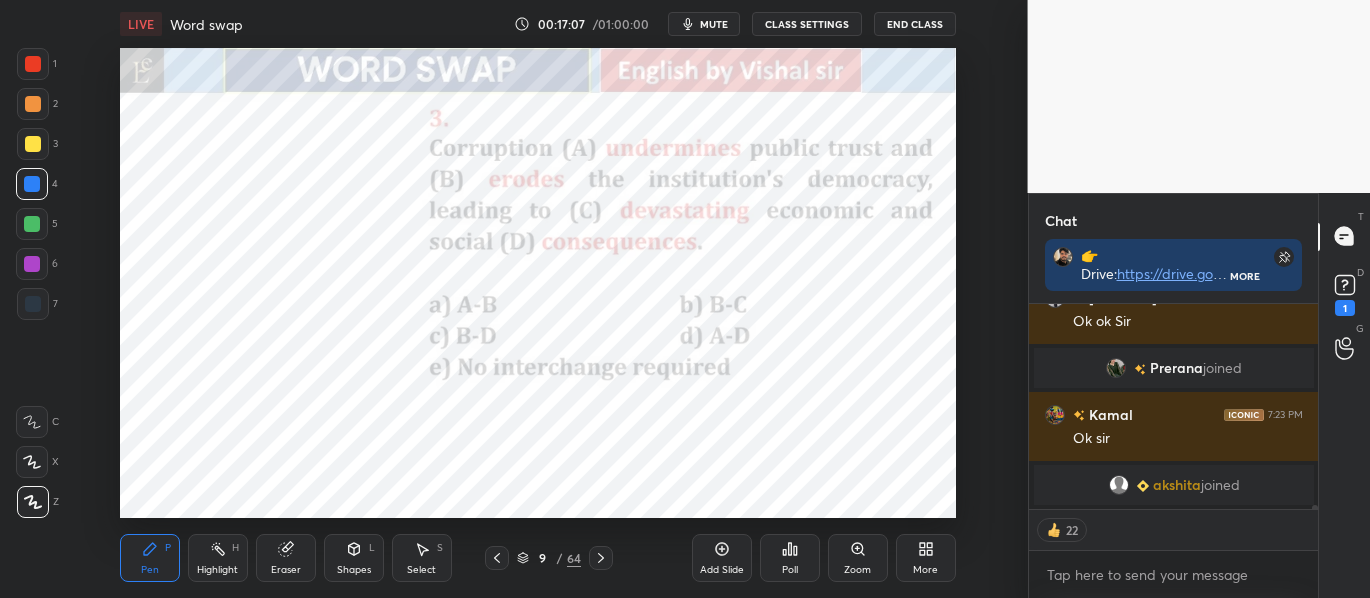 click on "Poll" at bounding box center [790, 558] 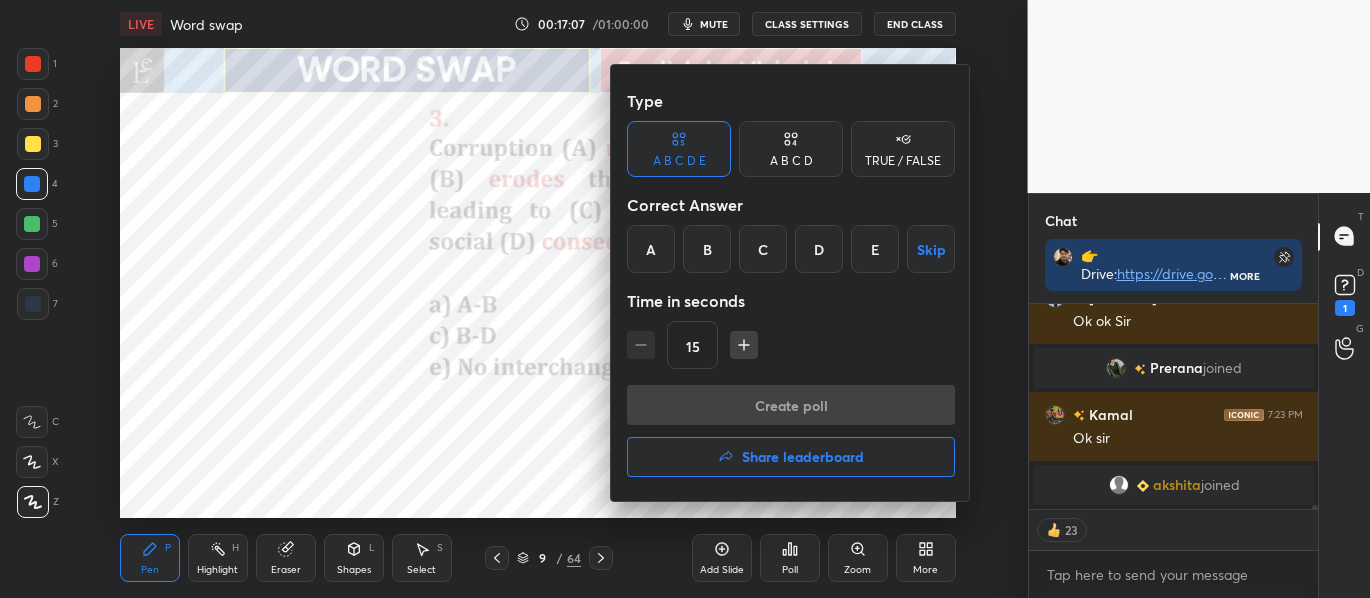 scroll, scrollTop: 11109, scrollLeft: 0, axis: vertical 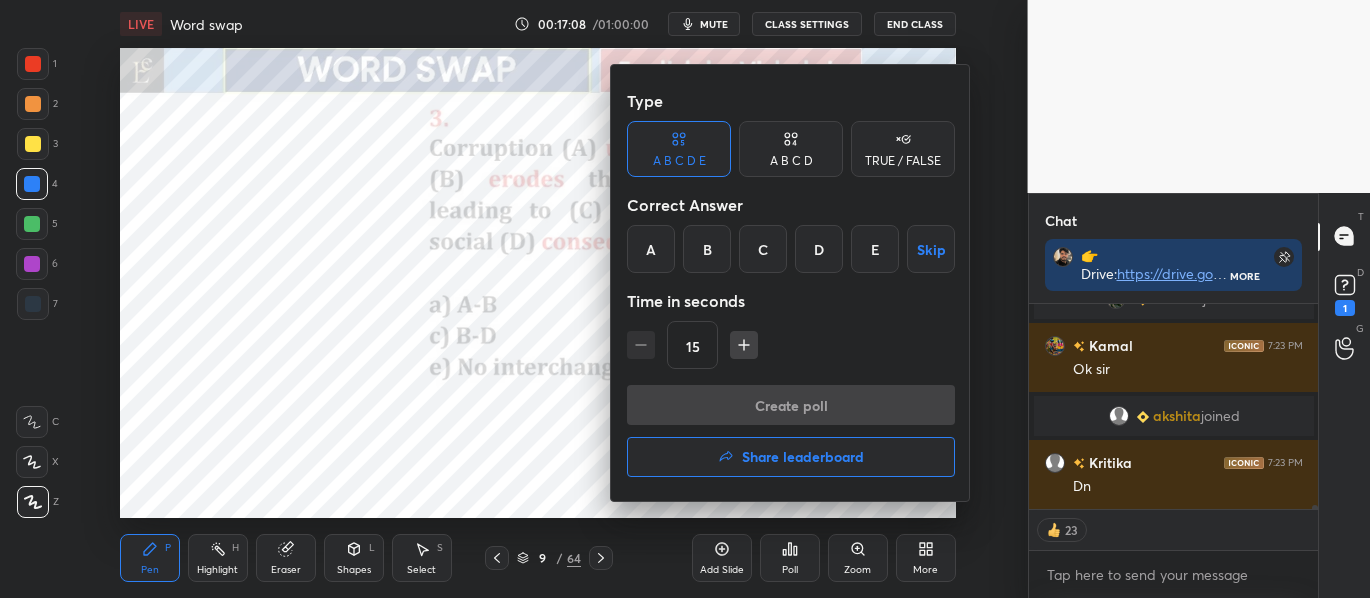 click on "A" at bounding box center (651, 249) 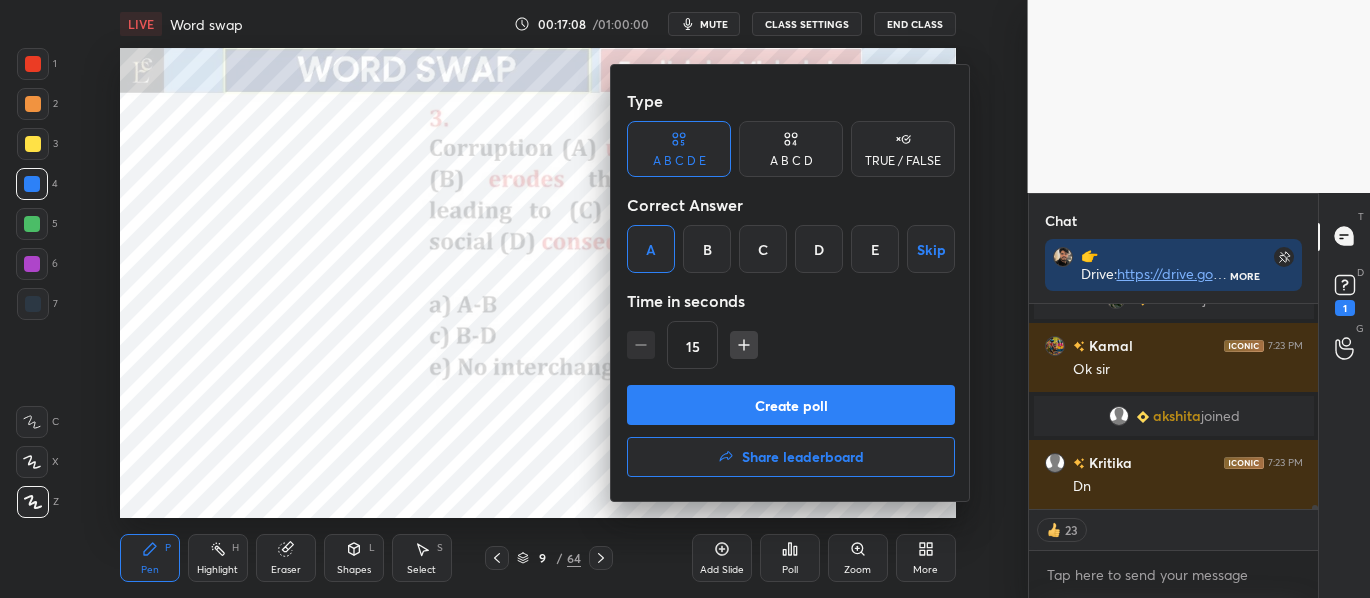 click on "Create poll" at bounding box center (791, 405) 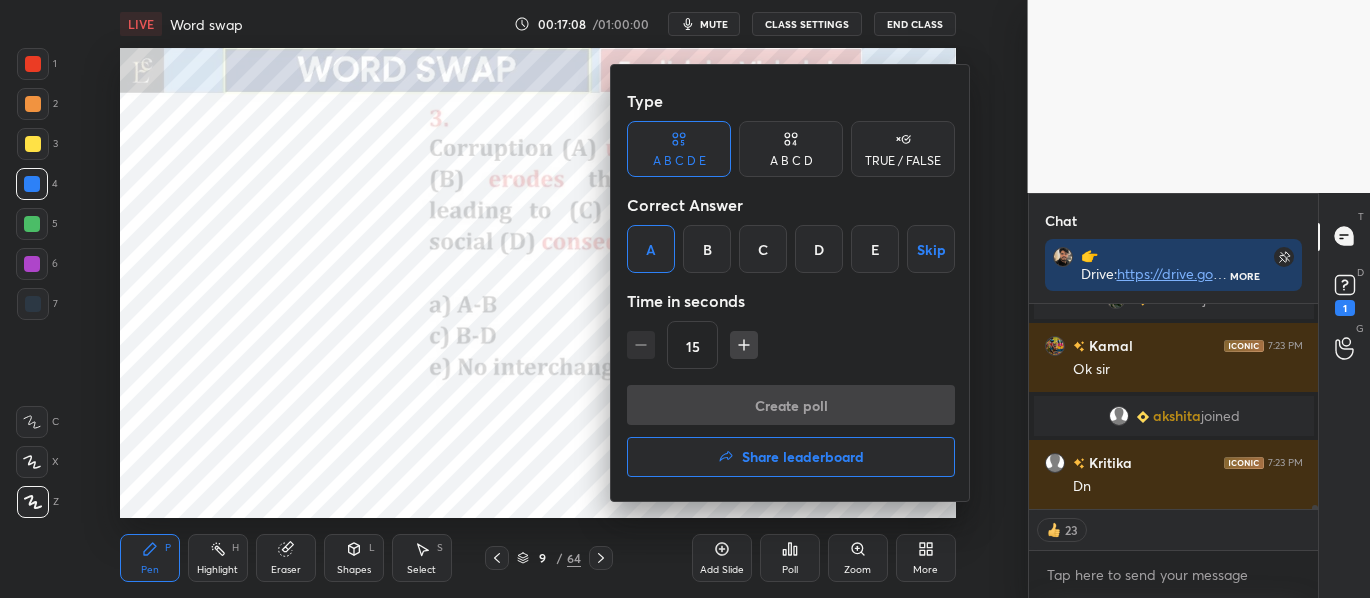 scroll, scrollTop: 166, scrollLeft: 283, axis: both 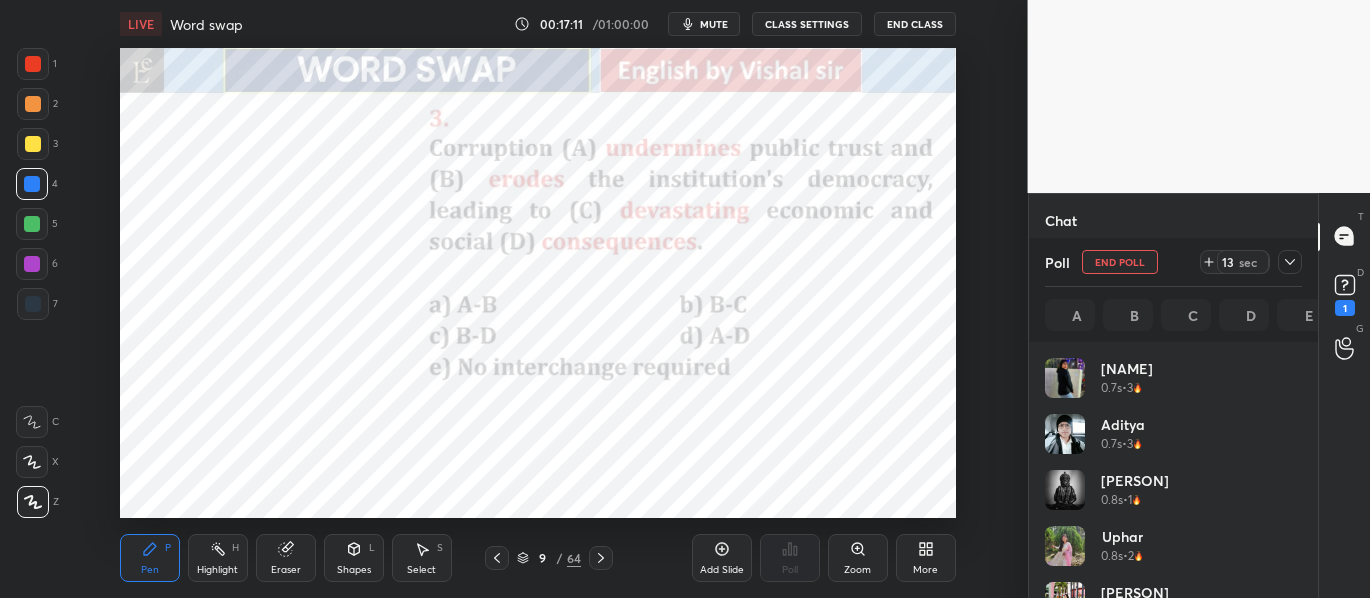 click 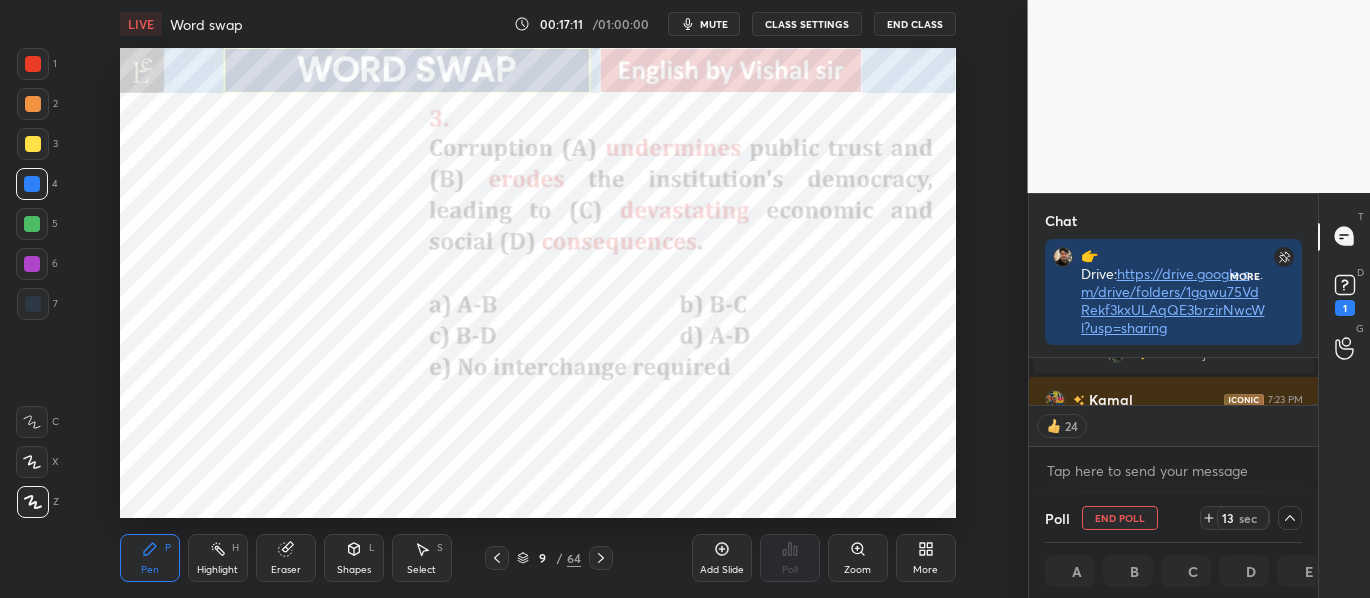 scroll, scrollTop: 0, scrollLeft: 0, axis: both 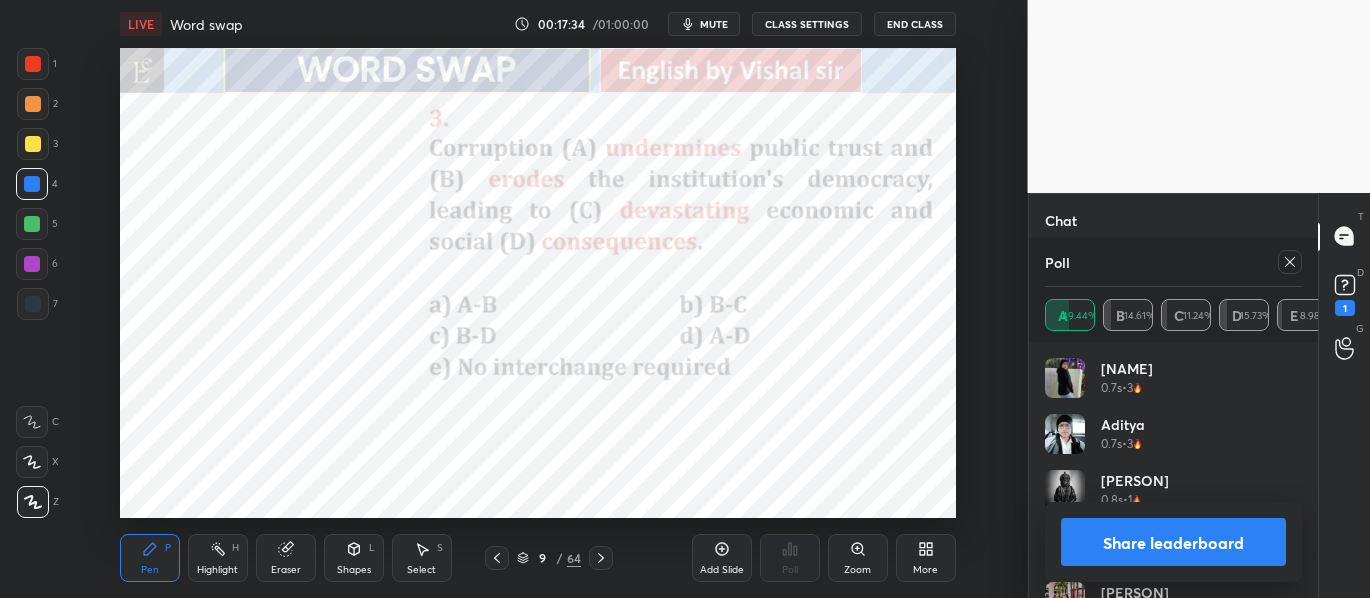 click 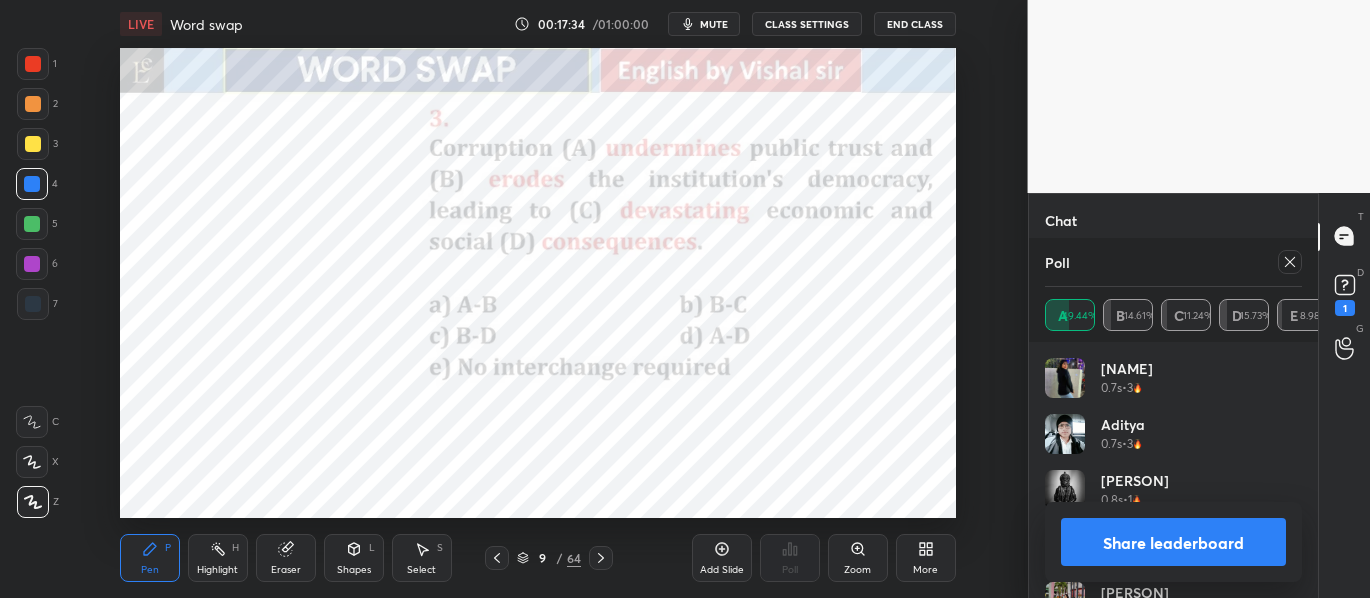 scroll, scrollTop: 89, scrollLeft: 251, axis: both 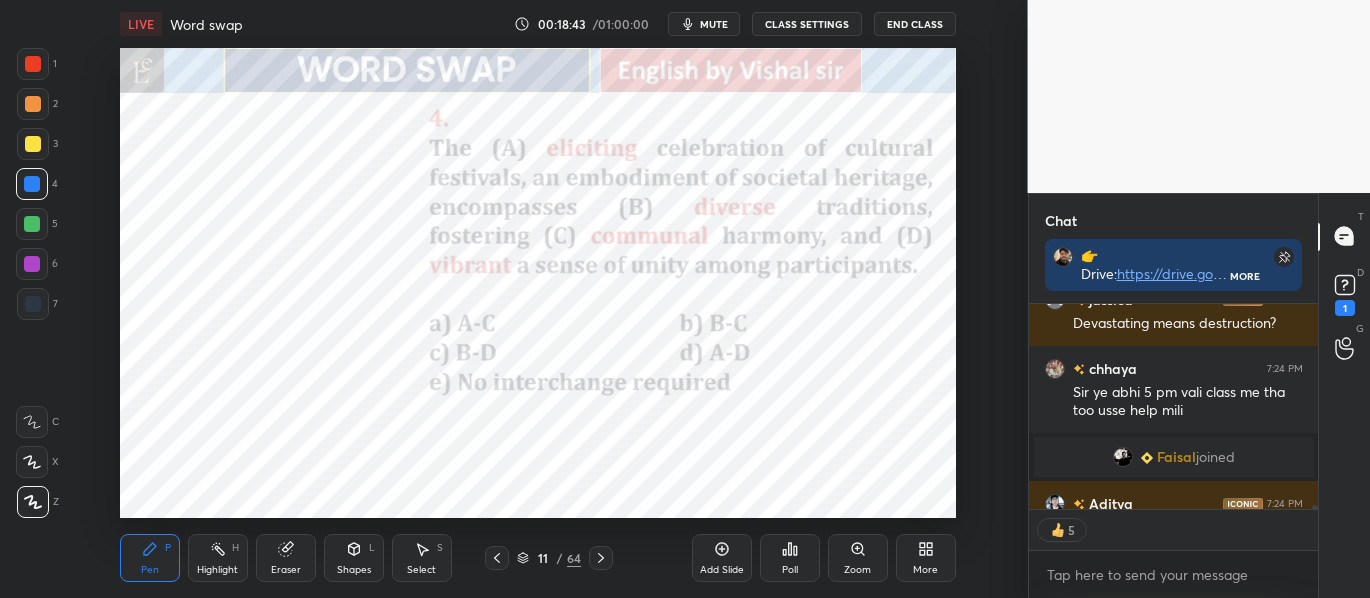 click on "Poll" at bounding box center (790, 558) 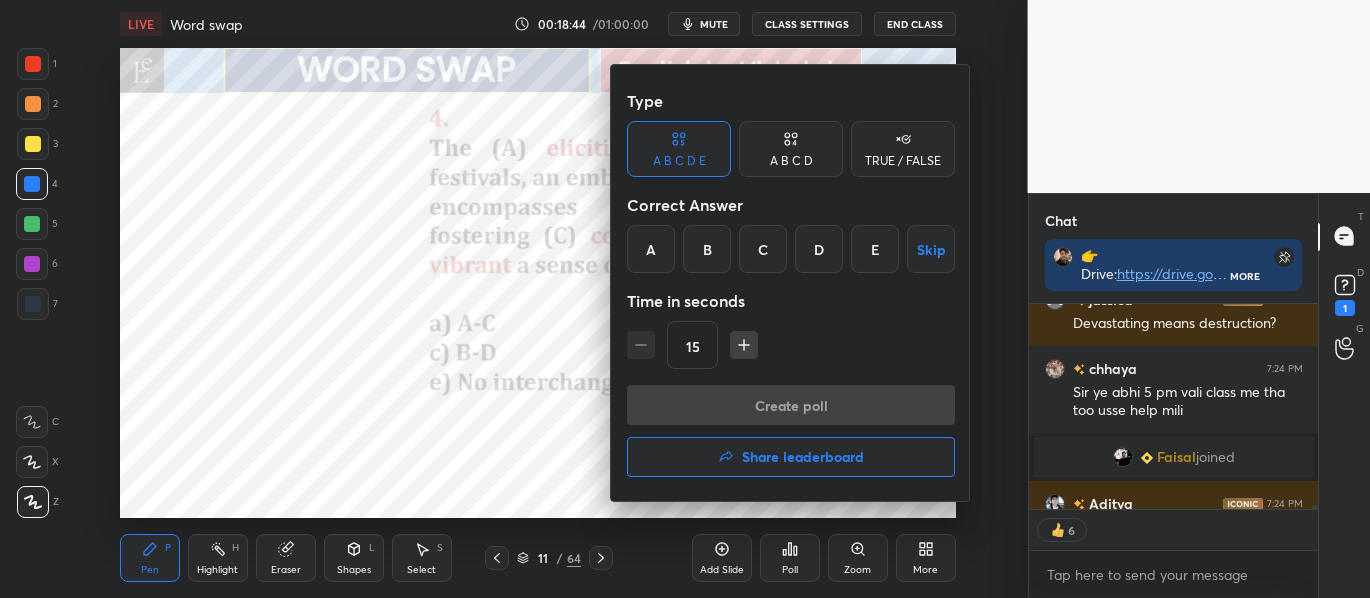 click on "D" at bounding box center [819, 249] 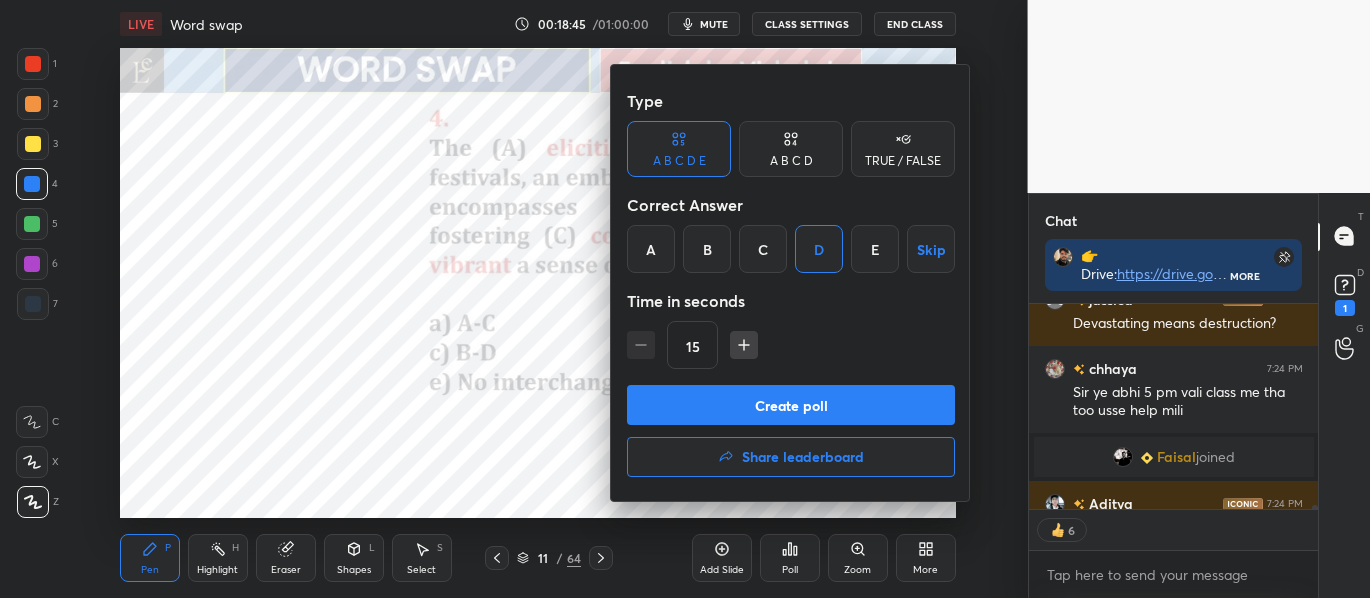 click on "Create poll" at bounding box center (791, 405) 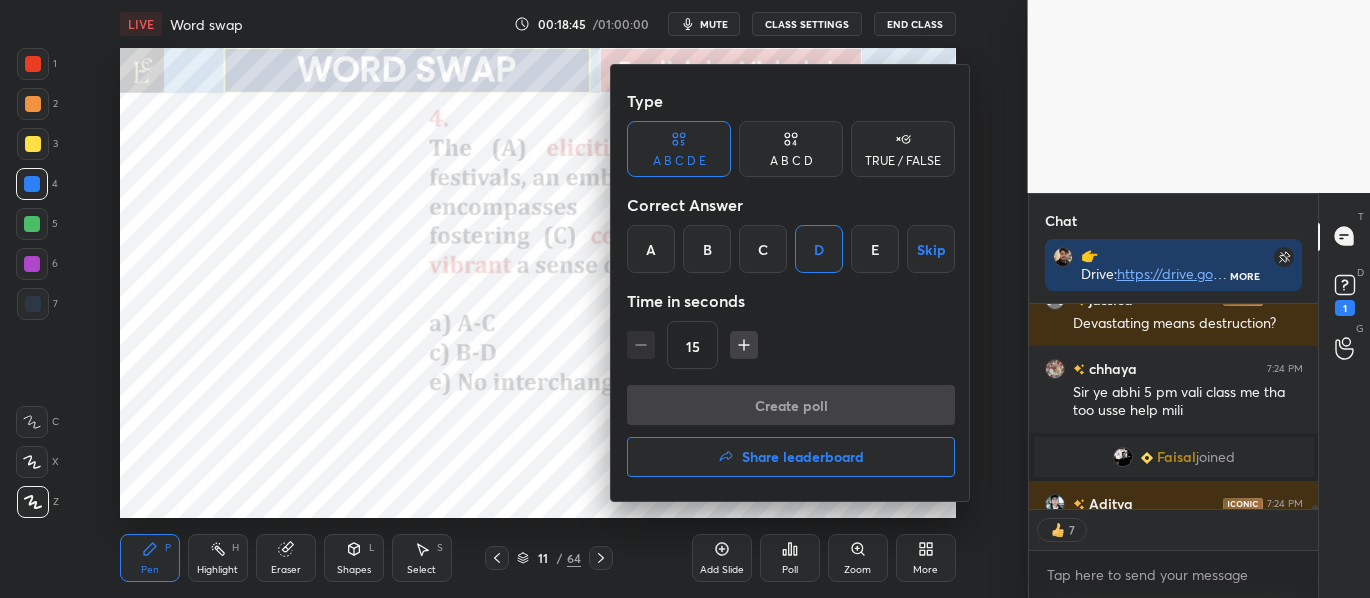 scroll, scrollTop: 166, scrollLeft: 283, axis: both 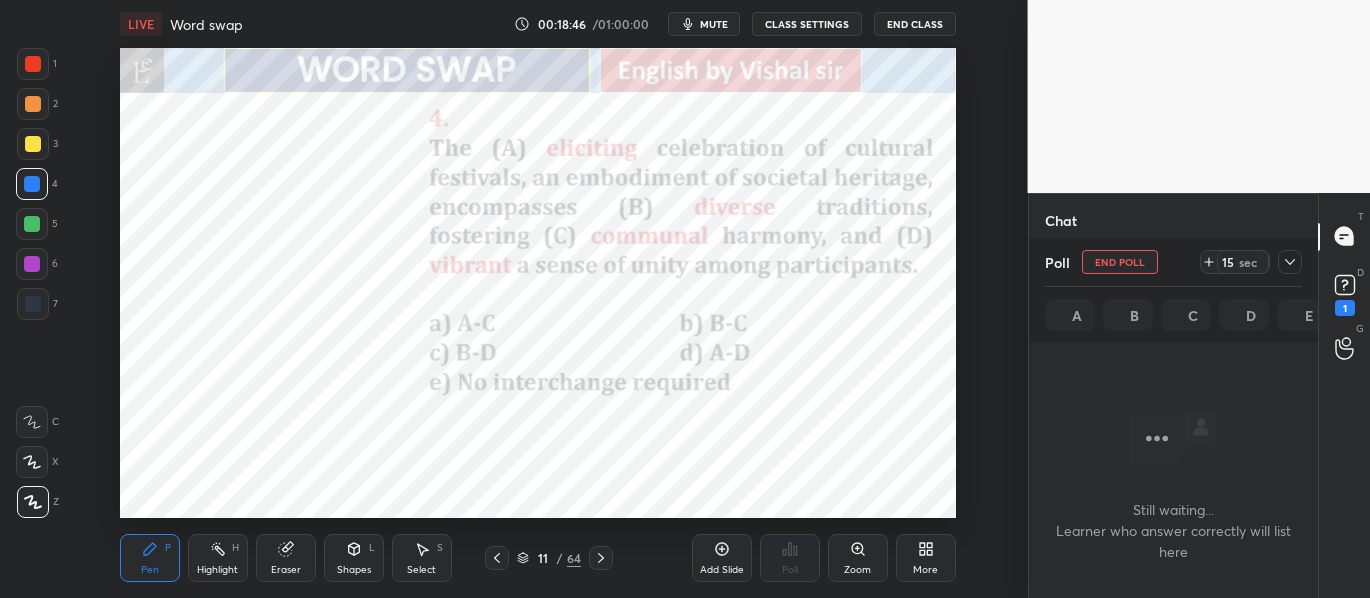 click on "Poll End Poll 15  sec A B C D E" at bounding box center [1174, 290] 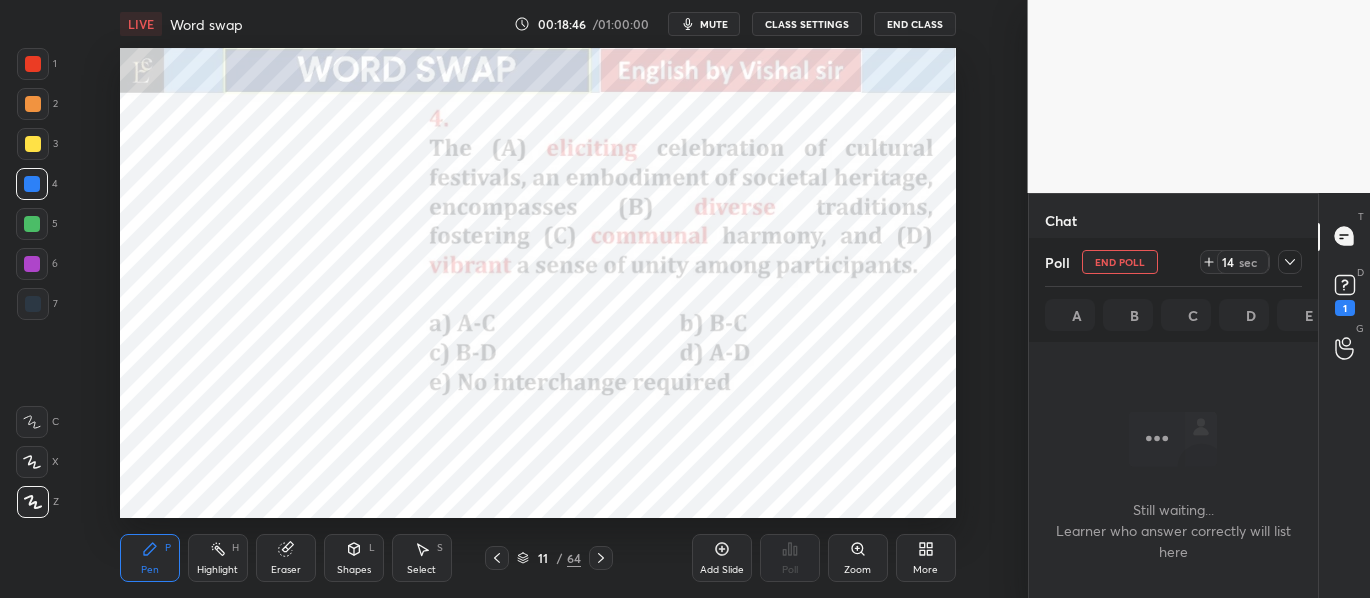 click 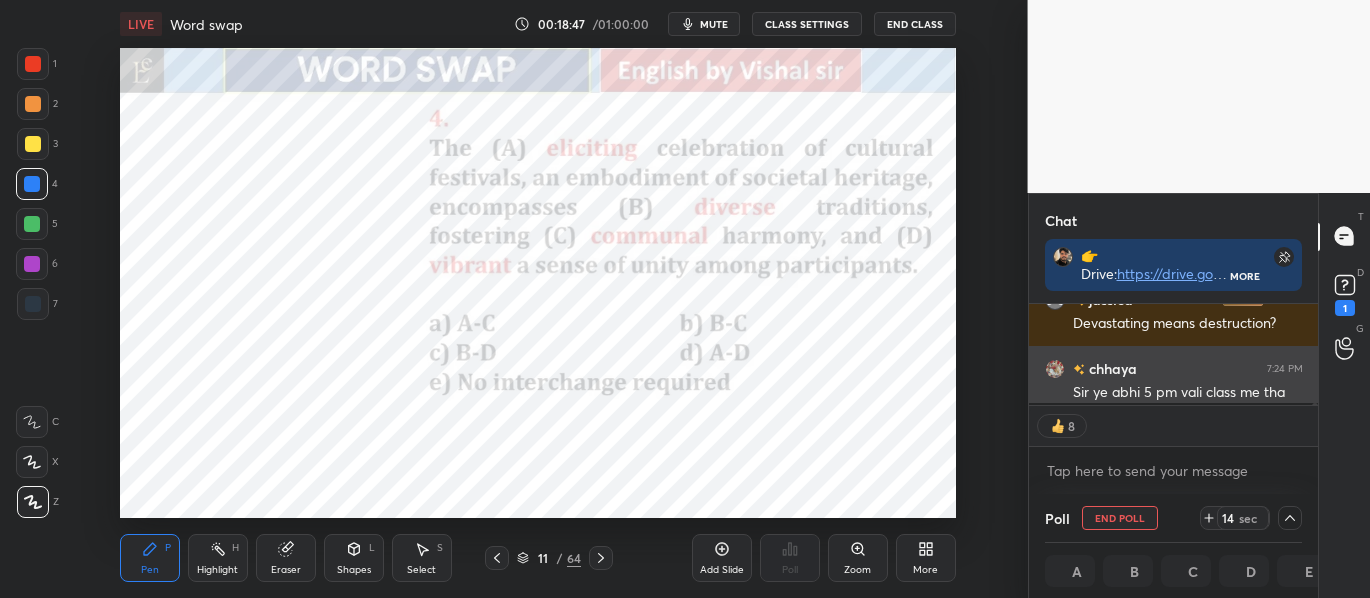 scroll, scrollTop: 96, scrollLeft: 283, axis: both 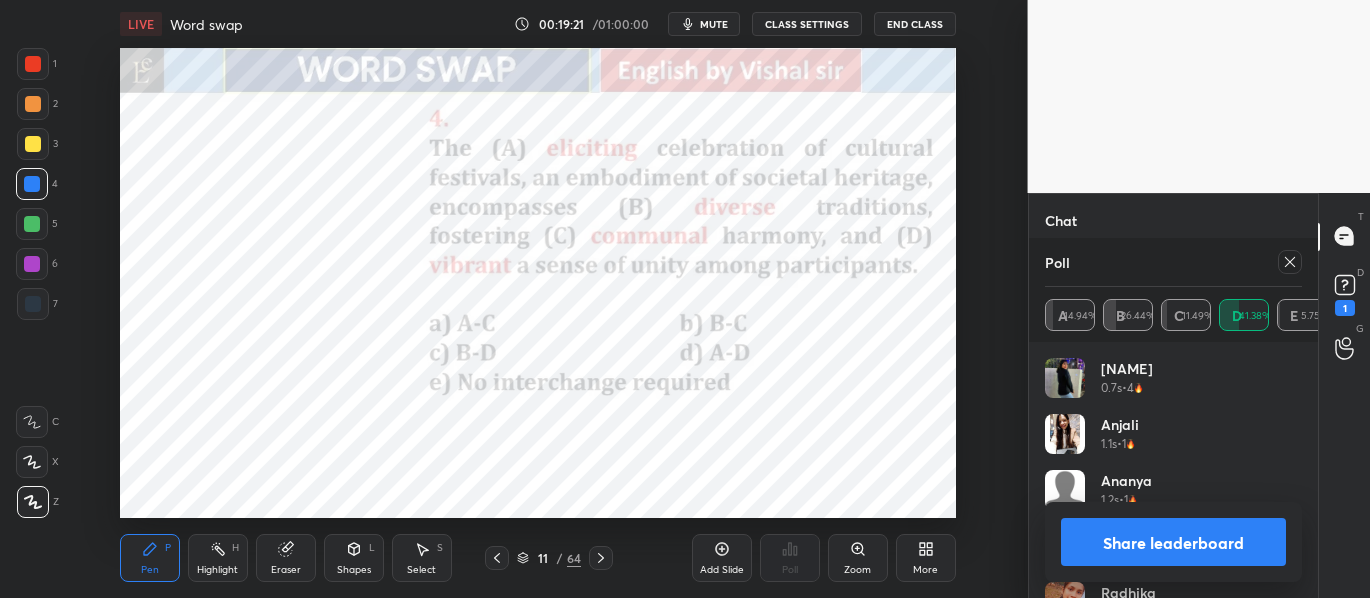 click 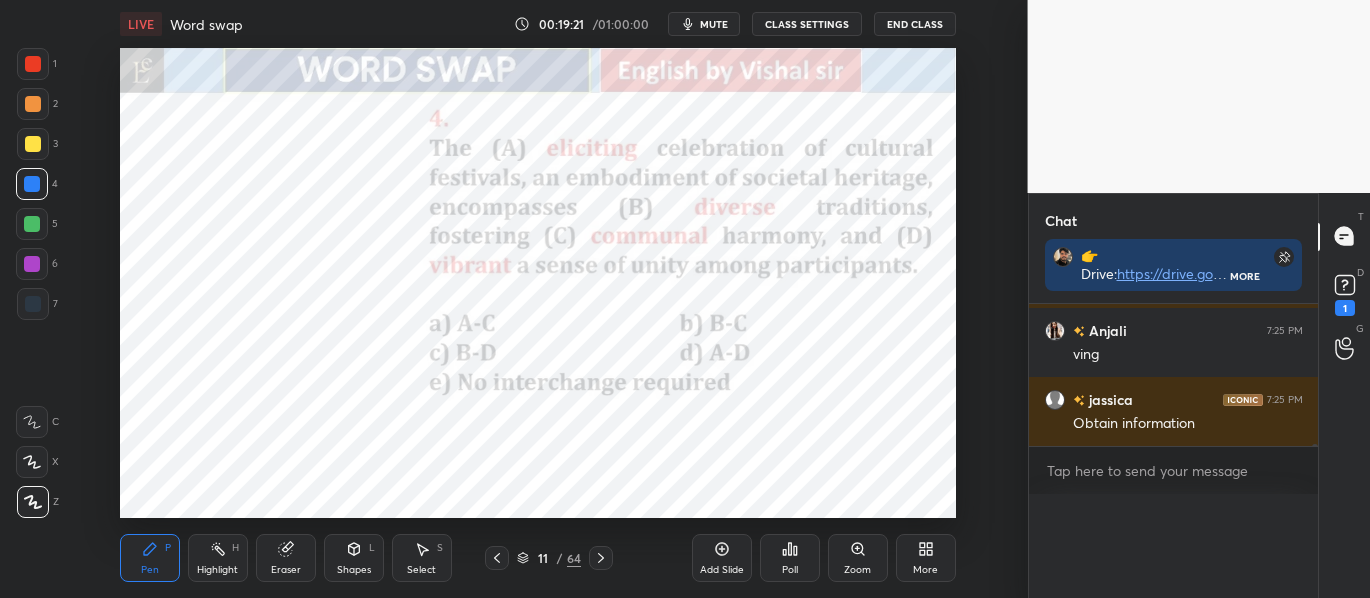 scroll, scrollTop: 121, scrollLeft: 251, axis: both 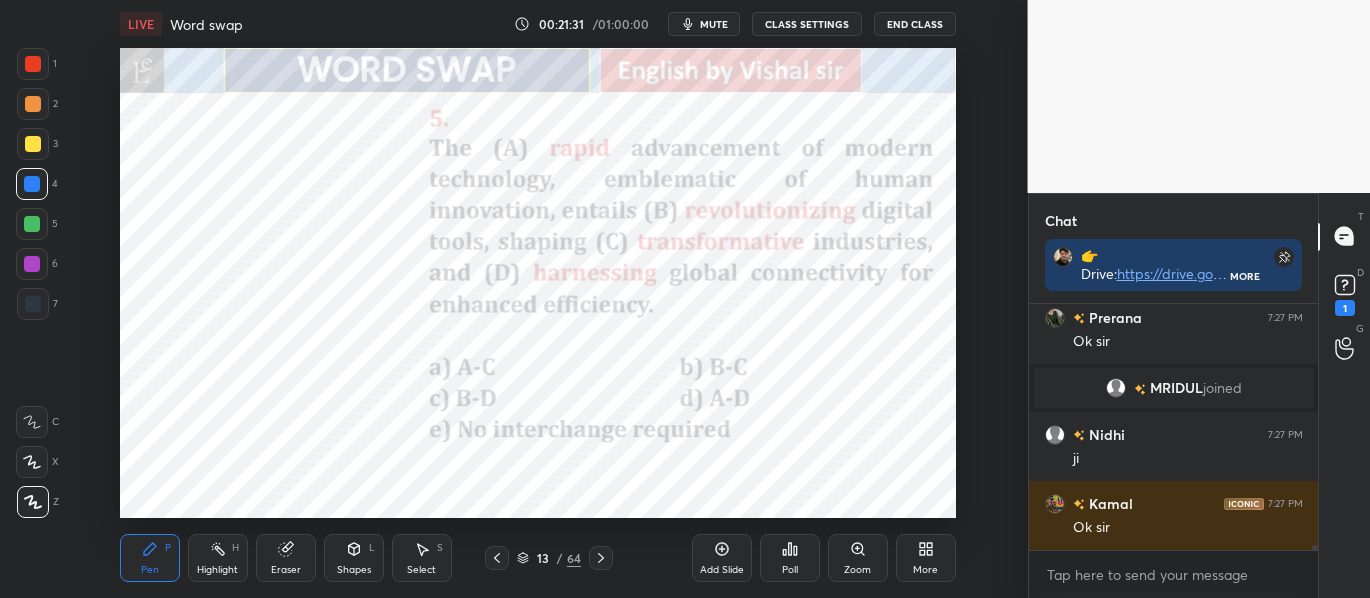 click on "mute" at bounding box center [704, 24] 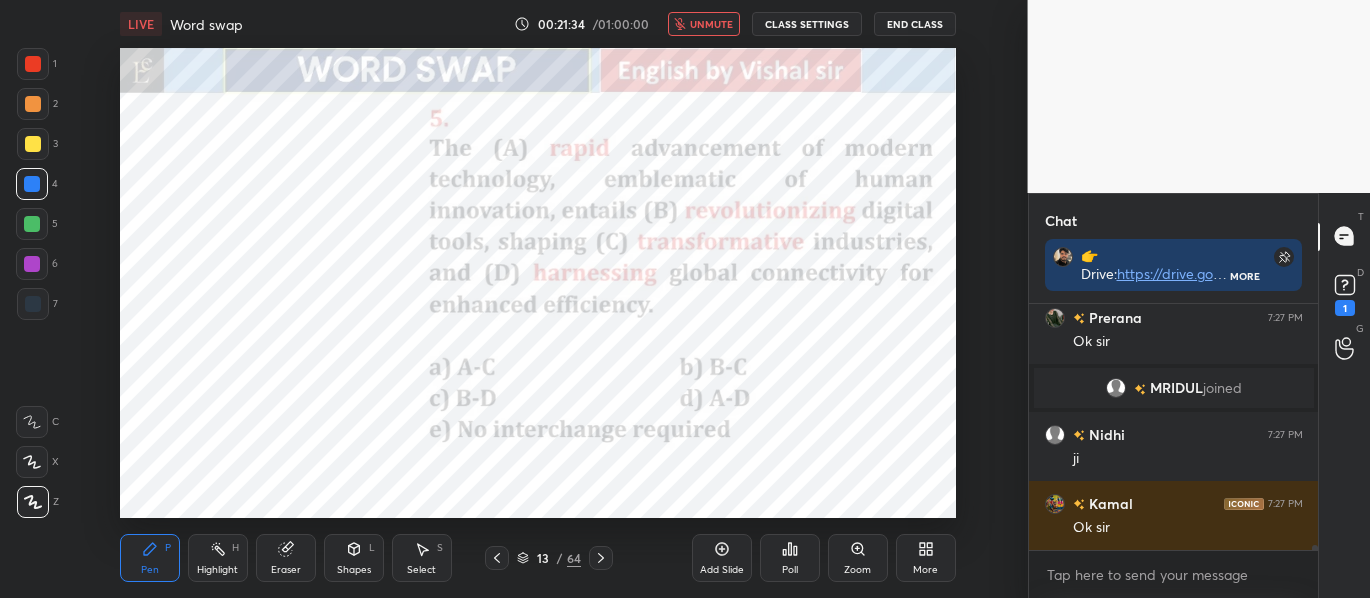 scroll, scrollTop: 11752, scrollLeft: 0, axis: vertical 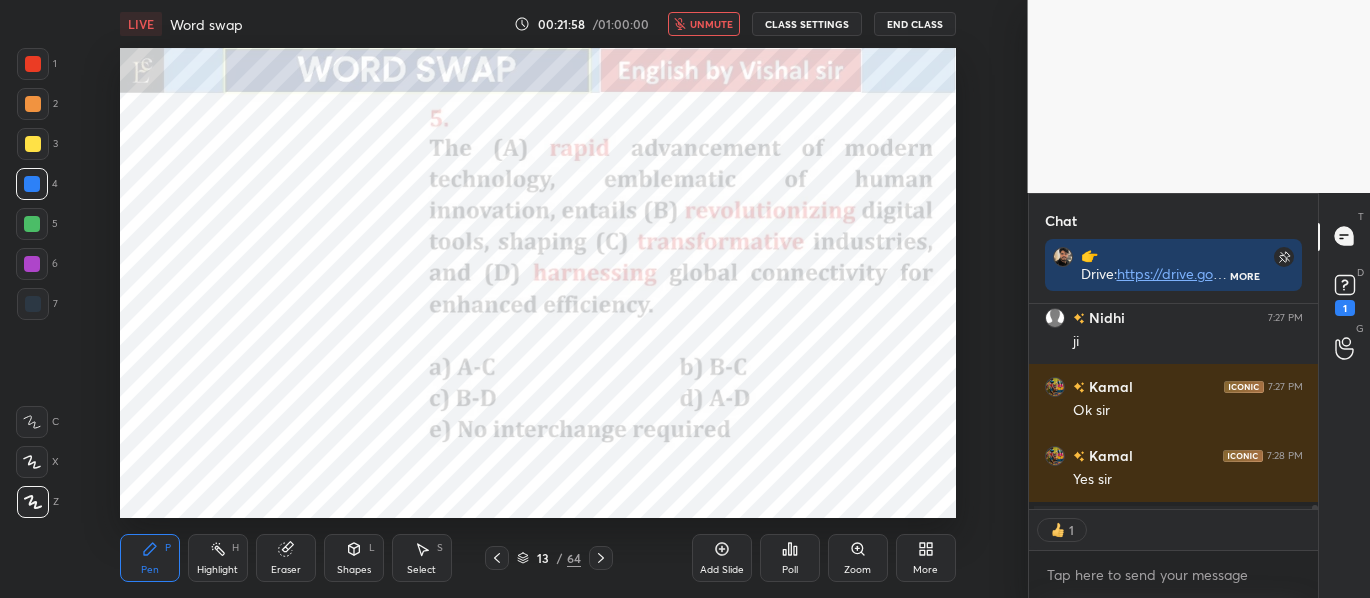 click on "unmute" at bounding box center [711, 24] 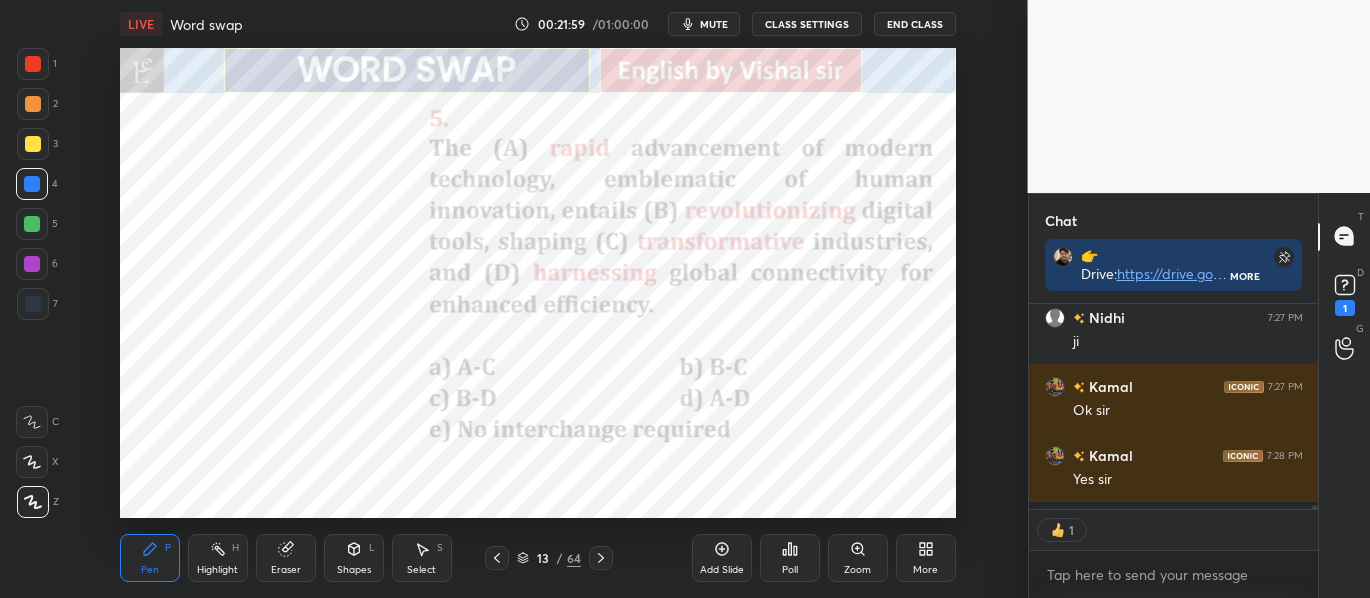 click on "Poll" at bounding box center [790, 558] 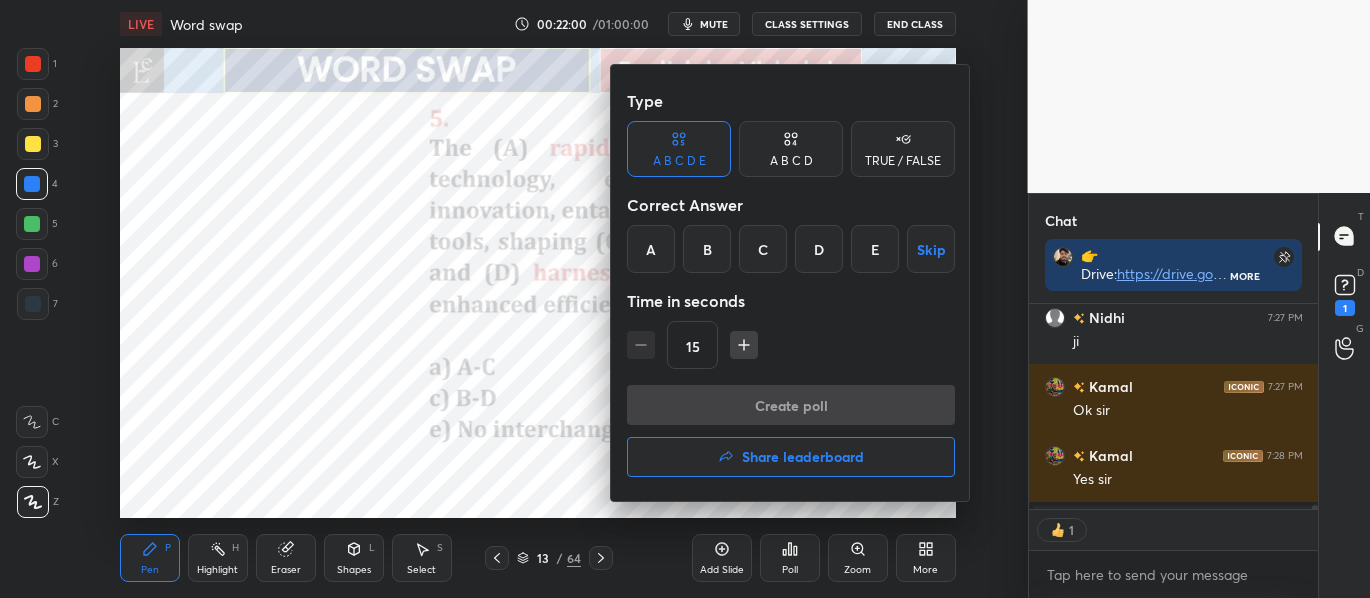 click on "C" at bounding box center [763, 249] 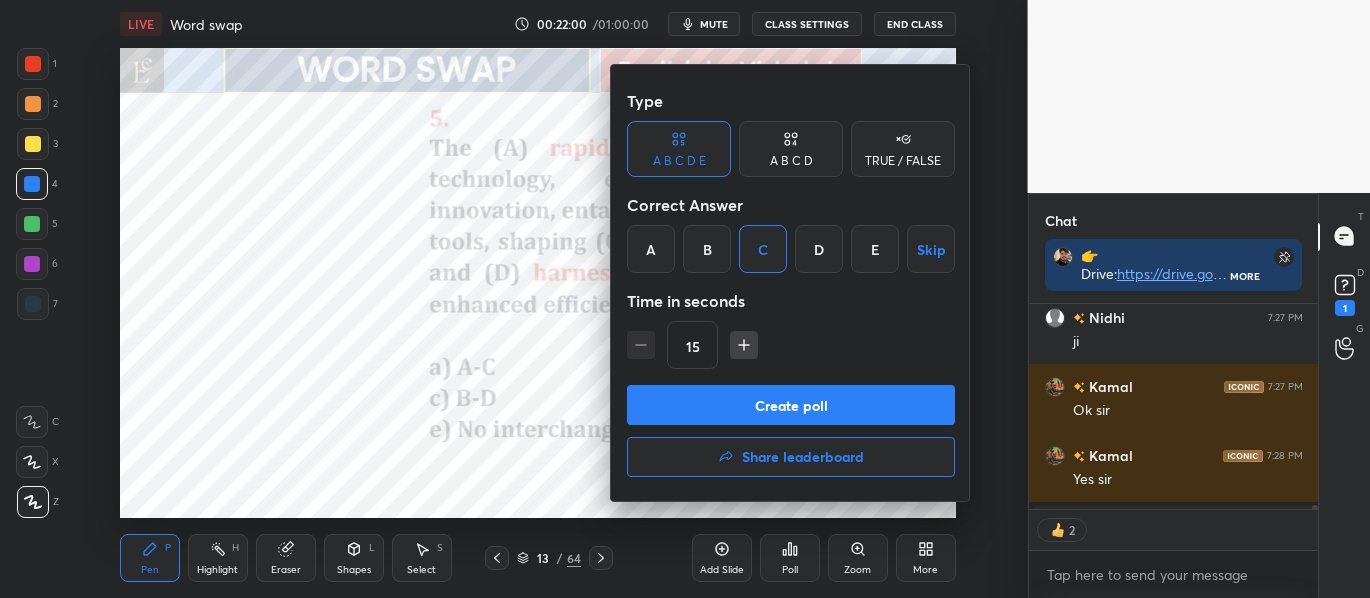 click on "Create poll" at bounding box center (791, 405) 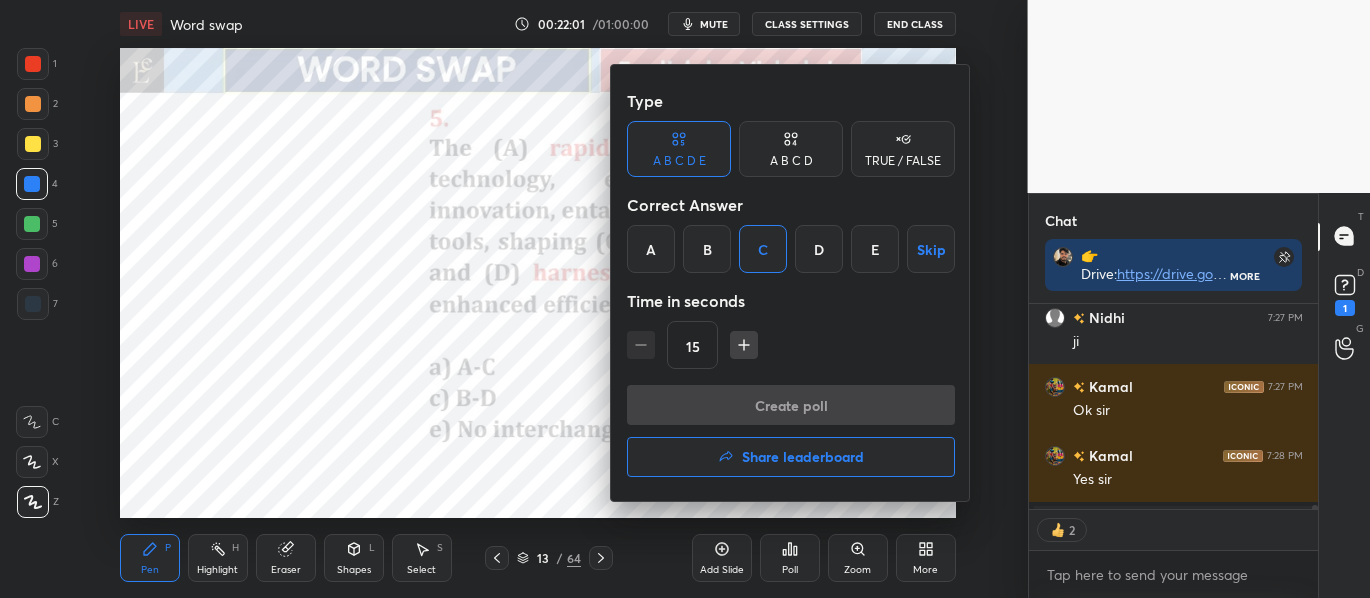 scroll, scrollTop: 166, scrollLeft: 283, axis: both 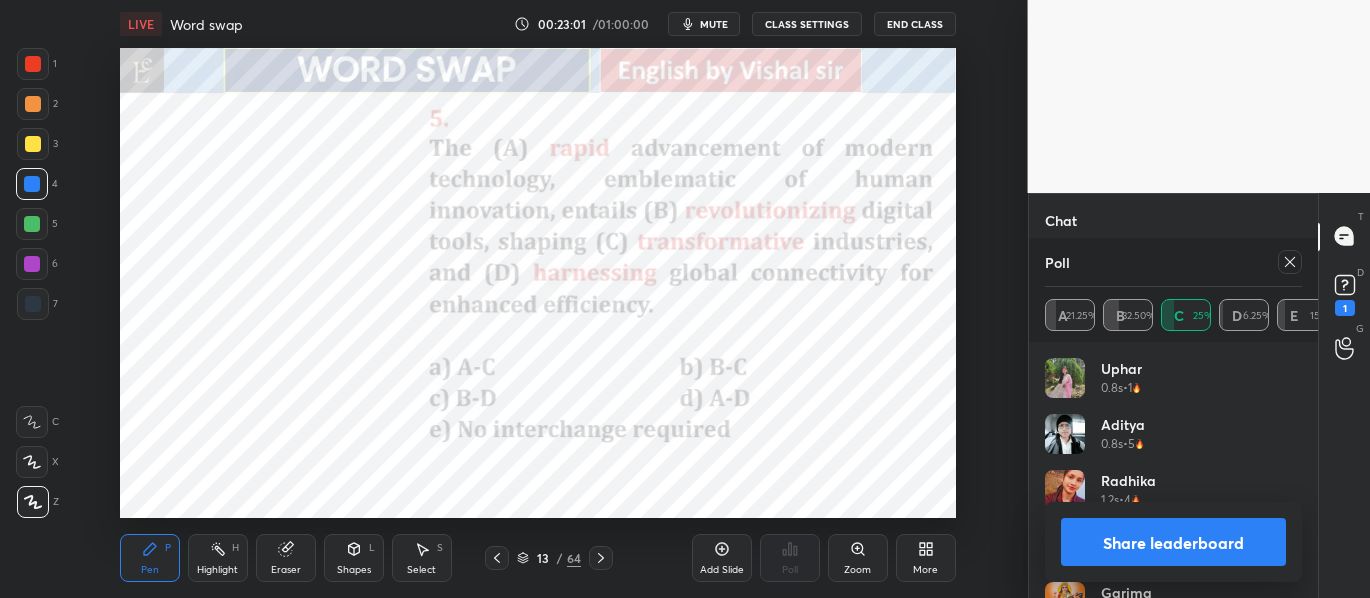 click 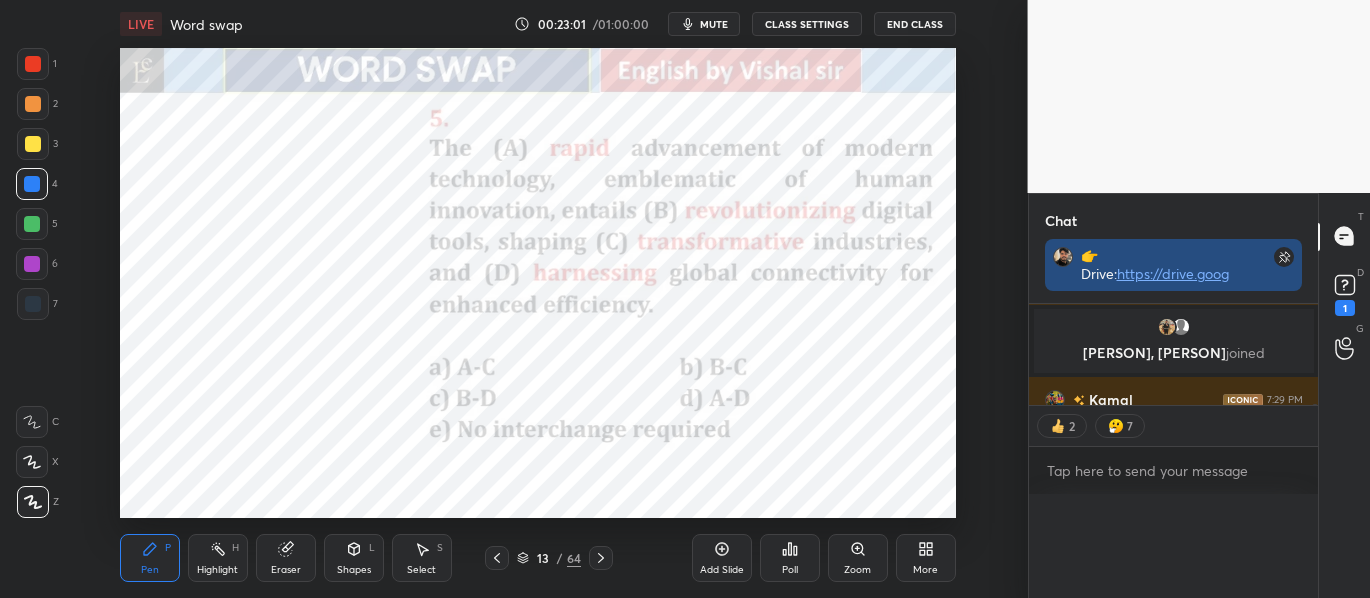 scroll, scrollTop: 121, scrollLeft: 251, axis: both 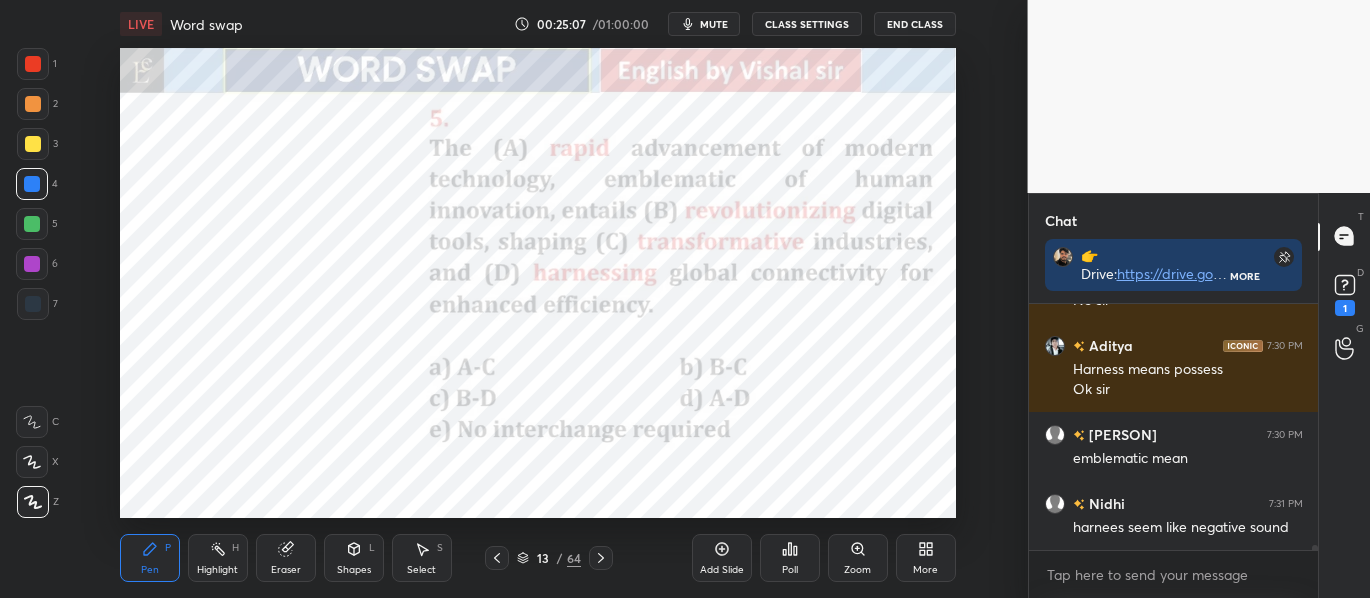 click 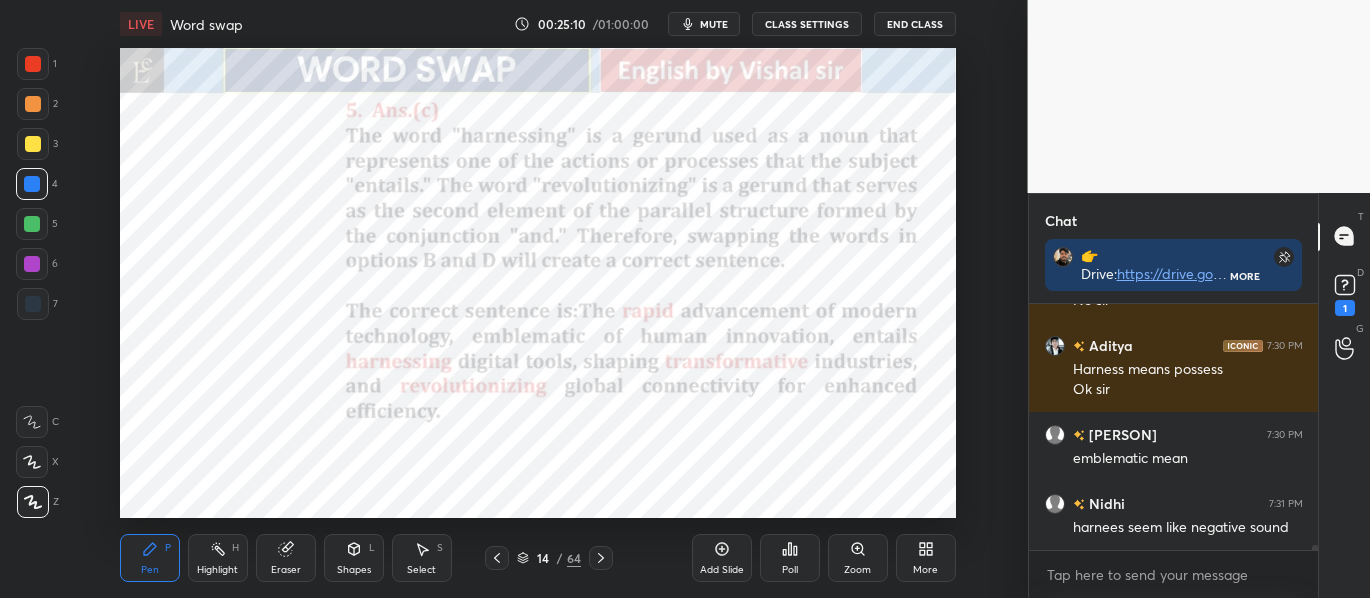 click 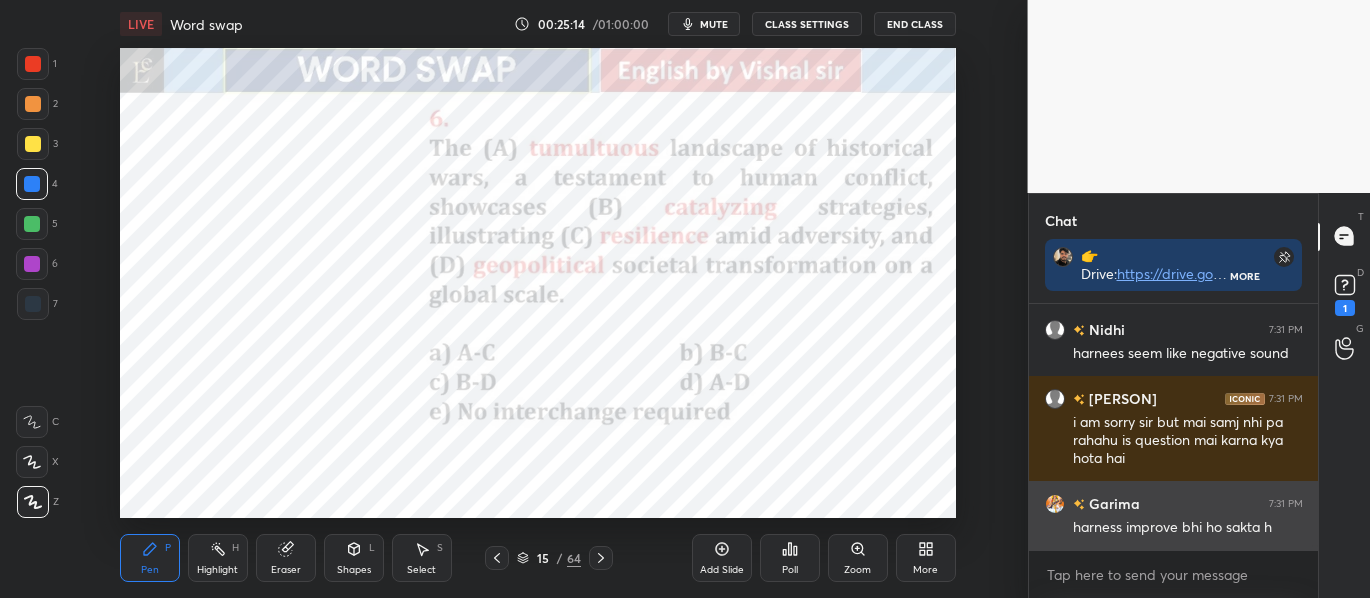 scroll, scrollTop: 12470, scrollLeft: 0, axis: vertical 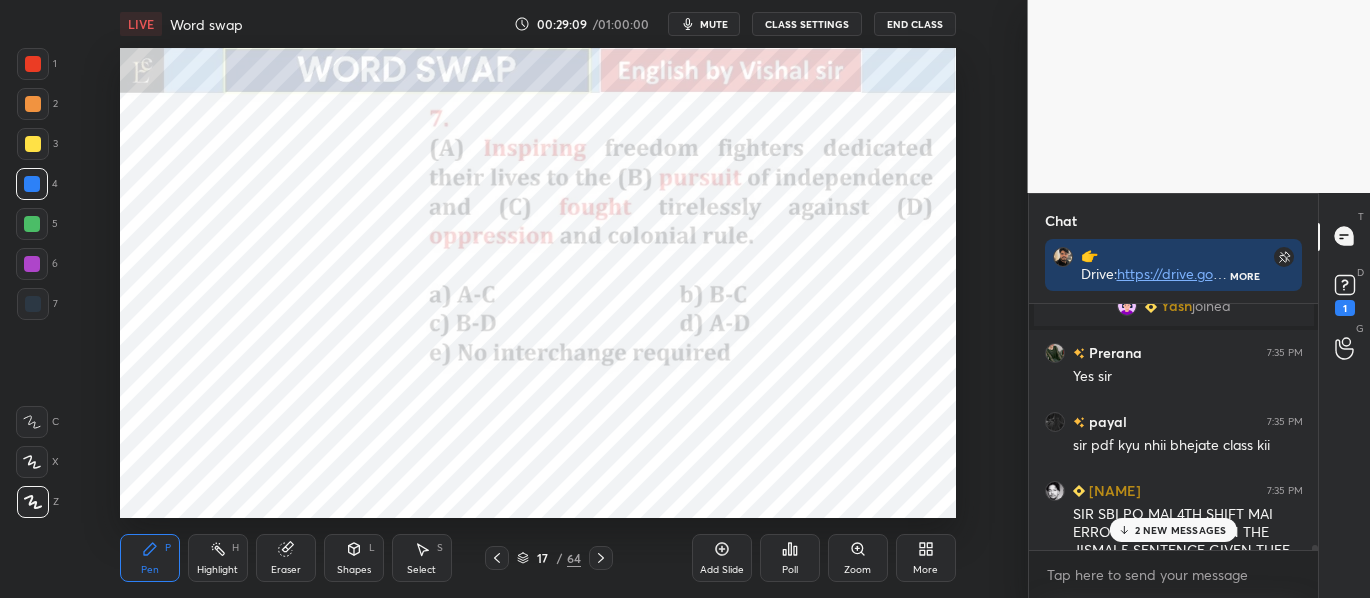 click on "2 NEW MESSAGES" at bounding box center (1181, 530) 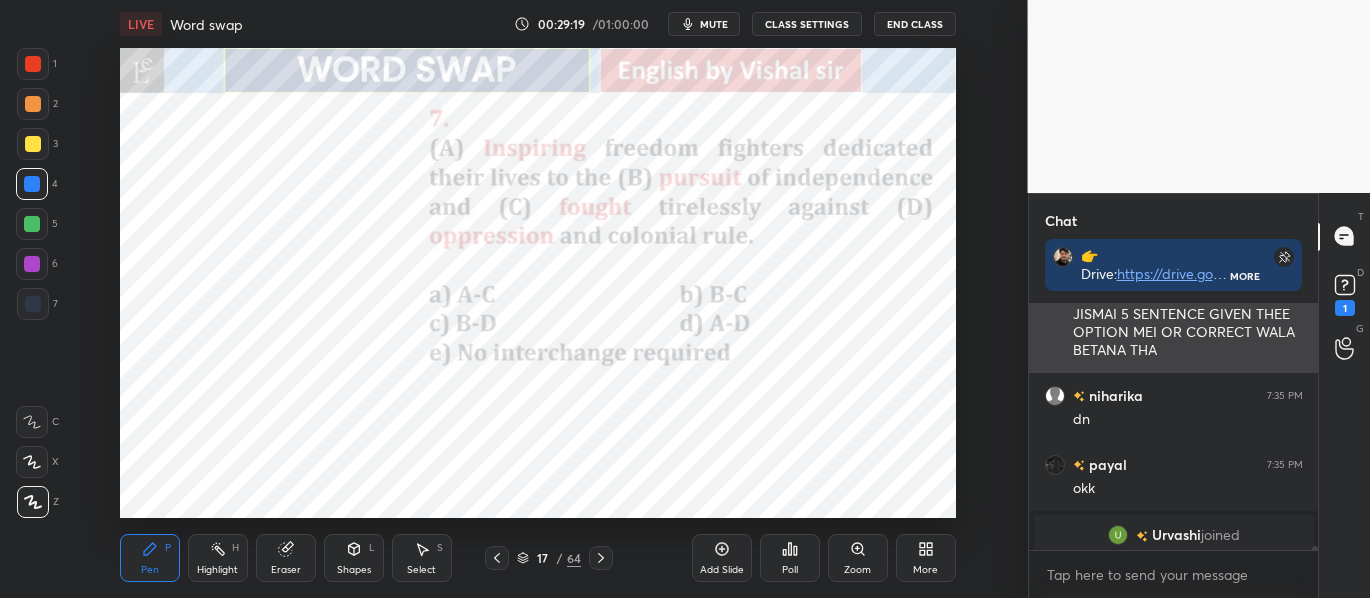 scroll, scrollTop: 14552, scrollLeft: 0, axis: vertical 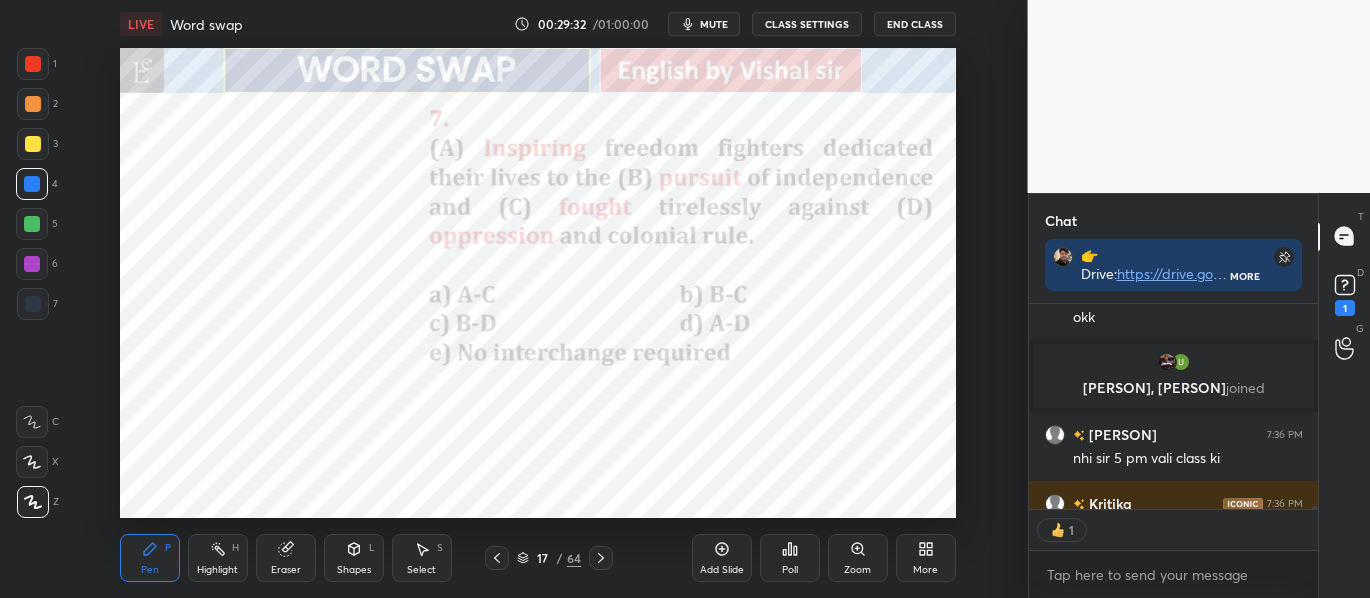 click on "Poll" at bounding box center [790, 570] 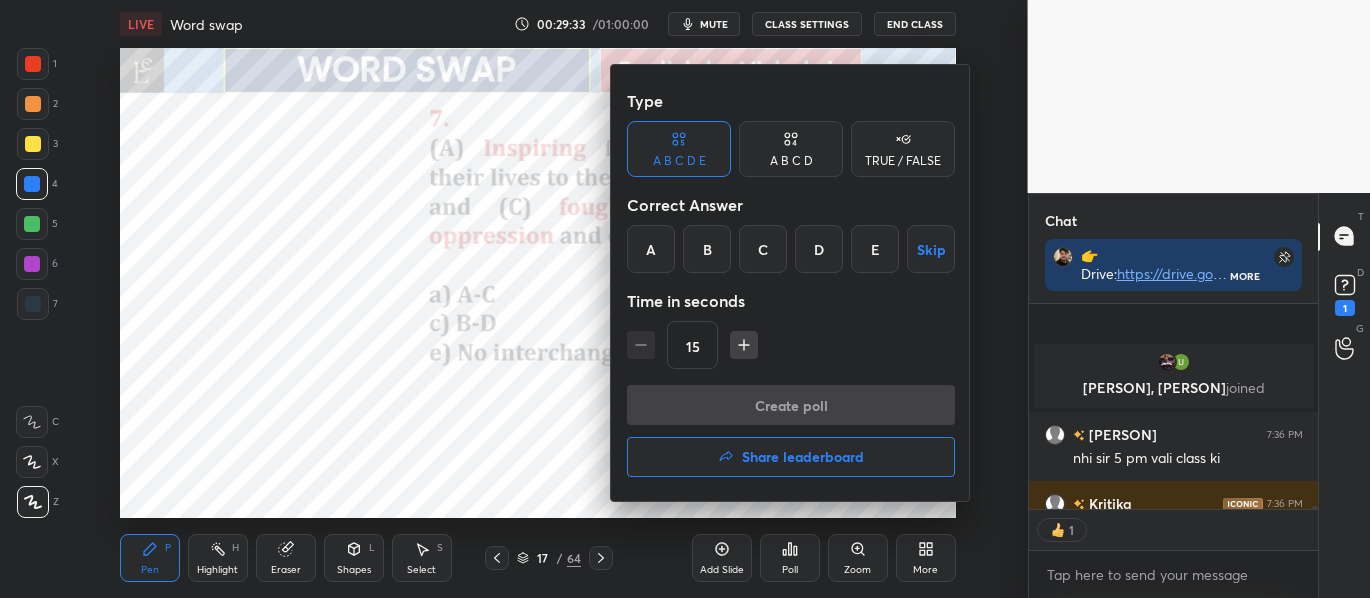 scroll, scrollTop: 14672, scrollLeft: 0, axis: vertical 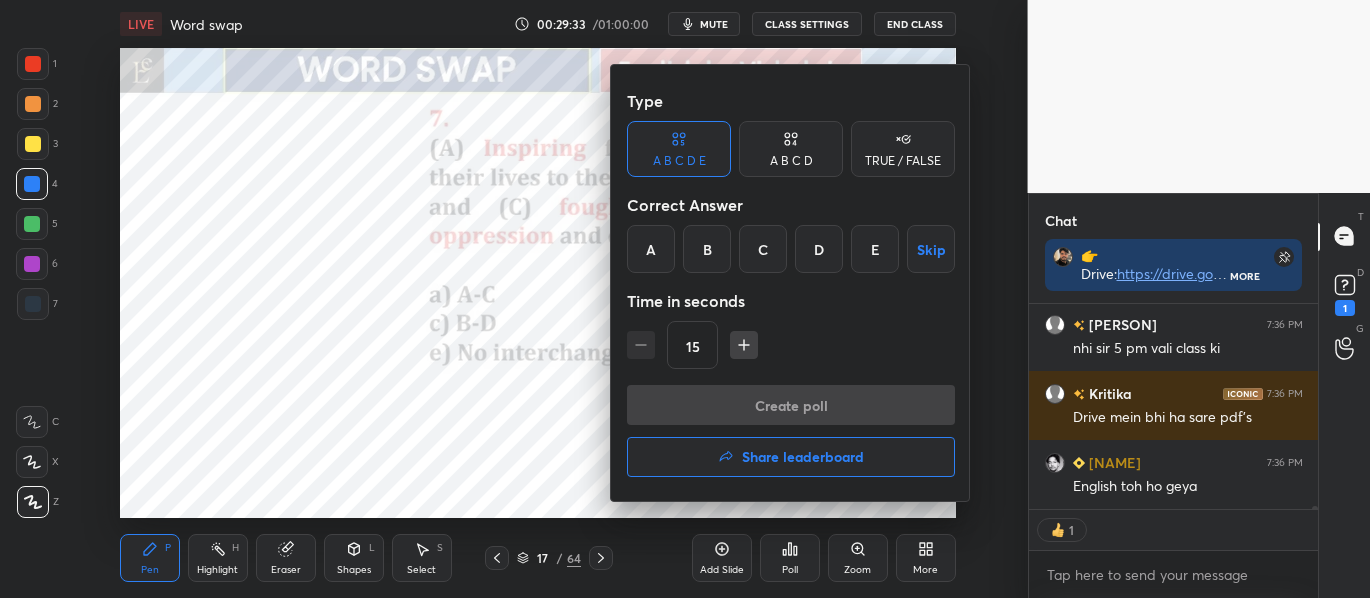 click on "E" at bounding box center (875, 249) 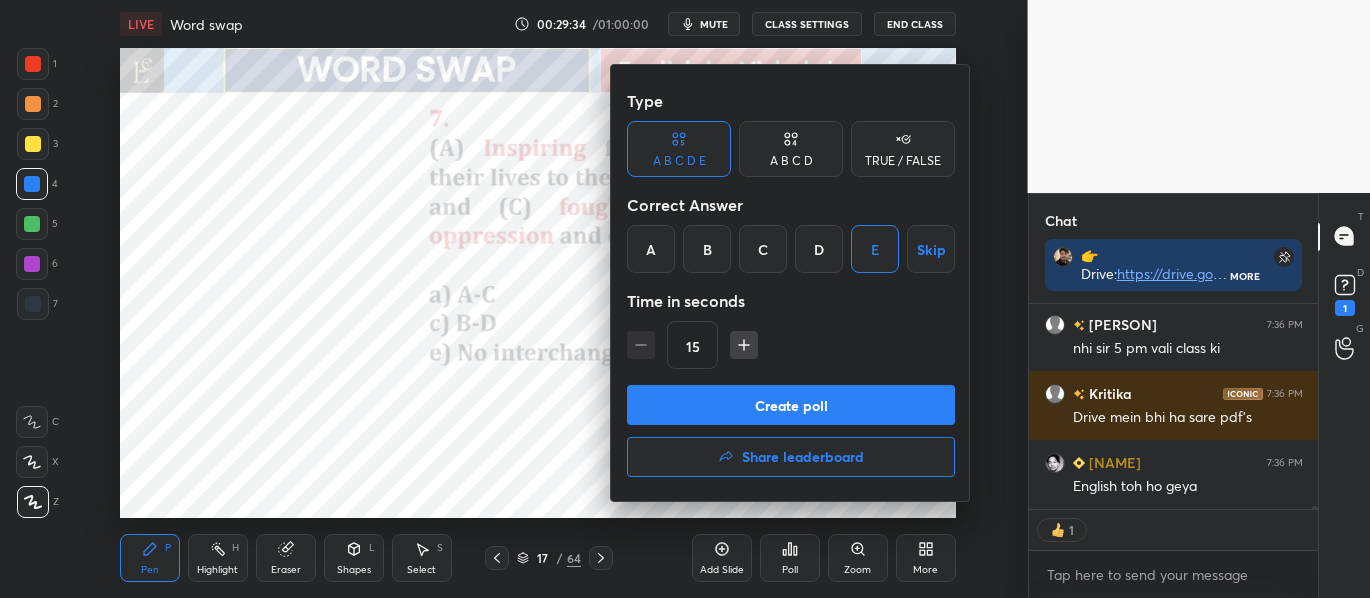 click on "Create poll" at bounding box center [791, 405] 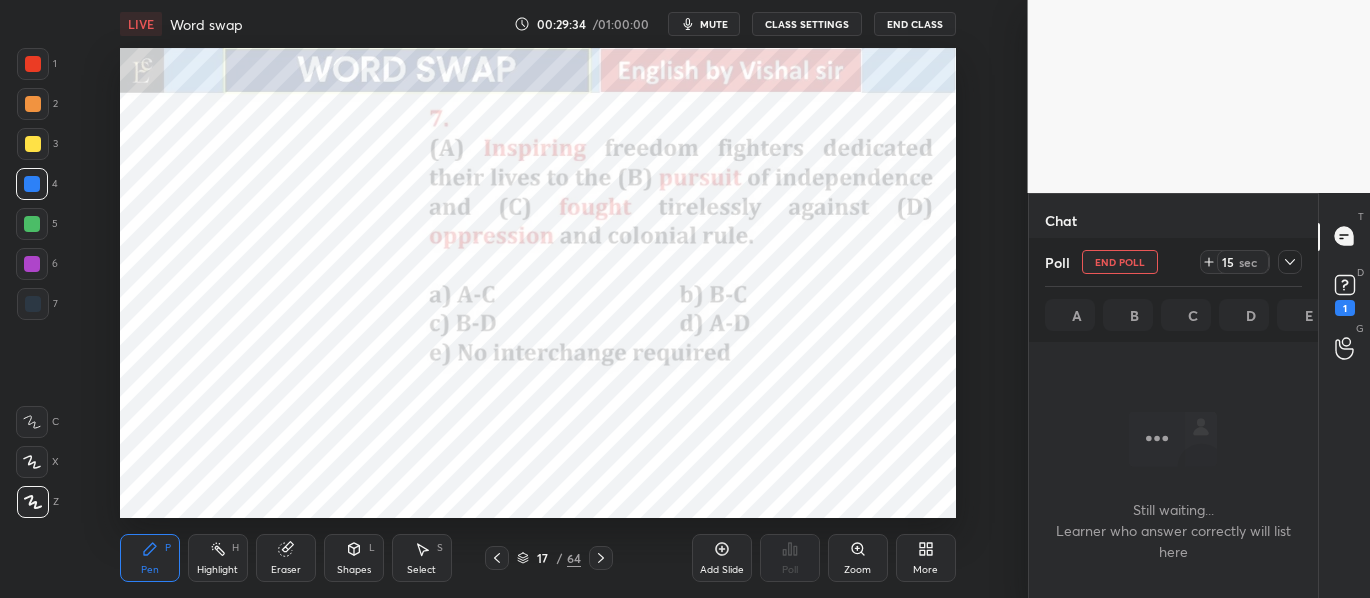 scroll, scrollTop: 167, scrollLeft: 283, axis: both 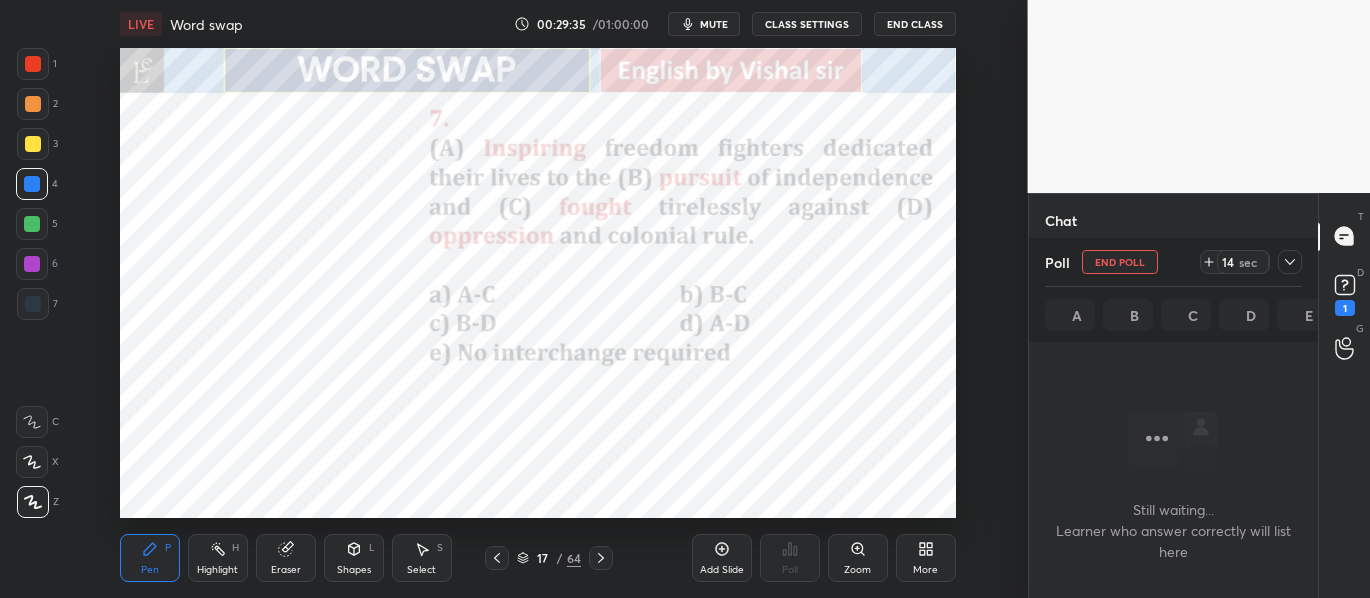 click 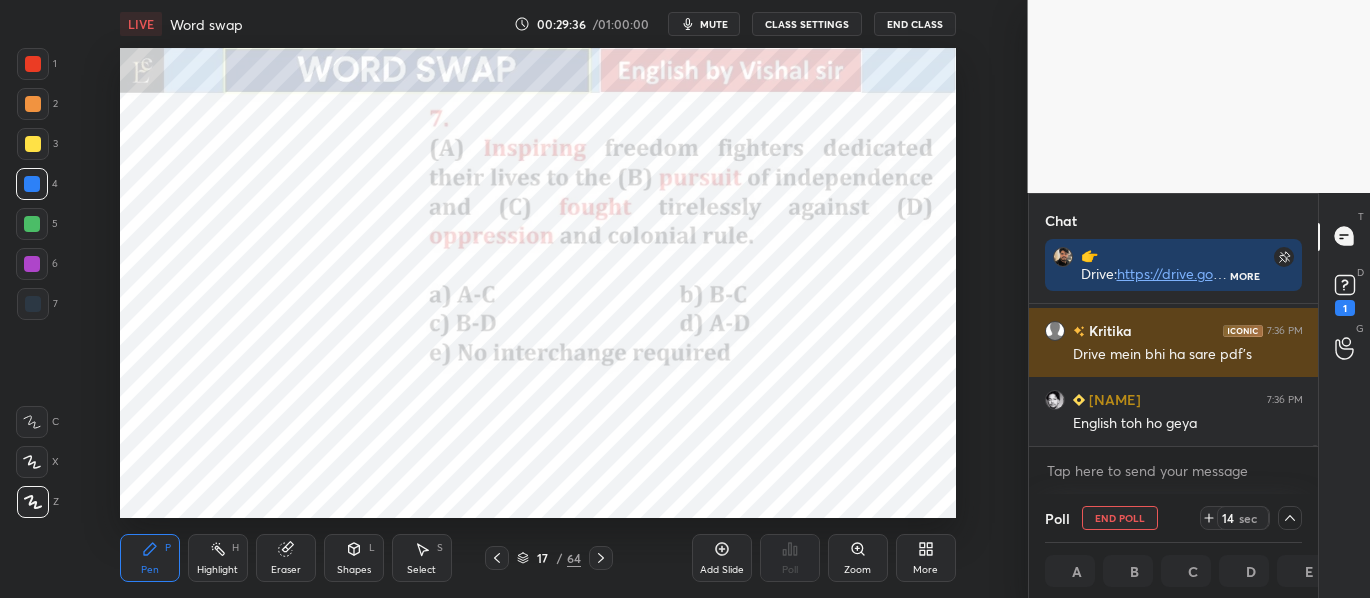 scroll, scrollTop: 137, scrollLeft: 283, axis: both 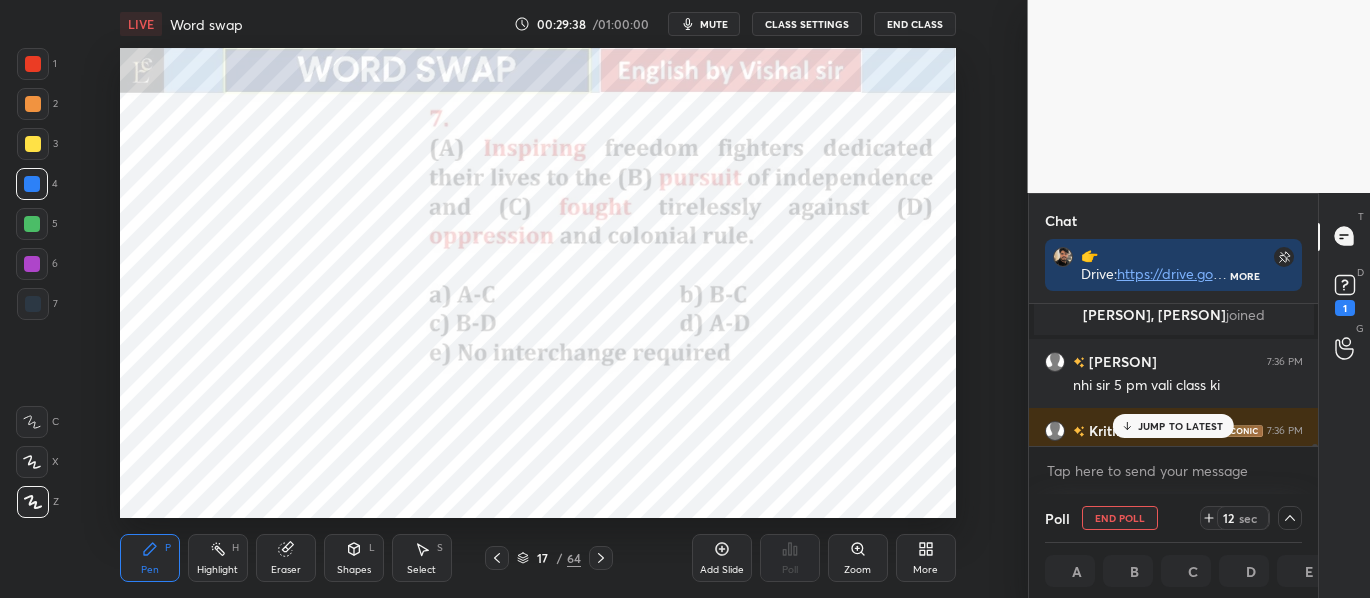 click on "JUMP TO LATEST" at bounding box center [1181, 426] 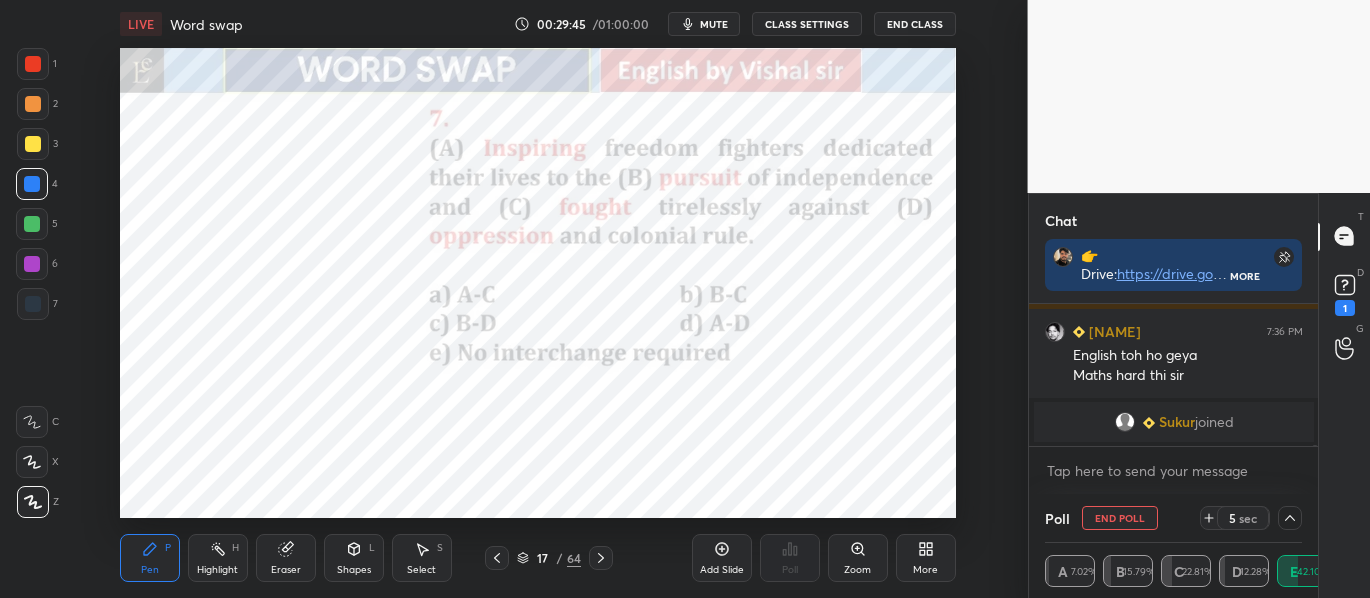 scroll, scrollTop: 14815, scrollLeft: 0, axis: vertical 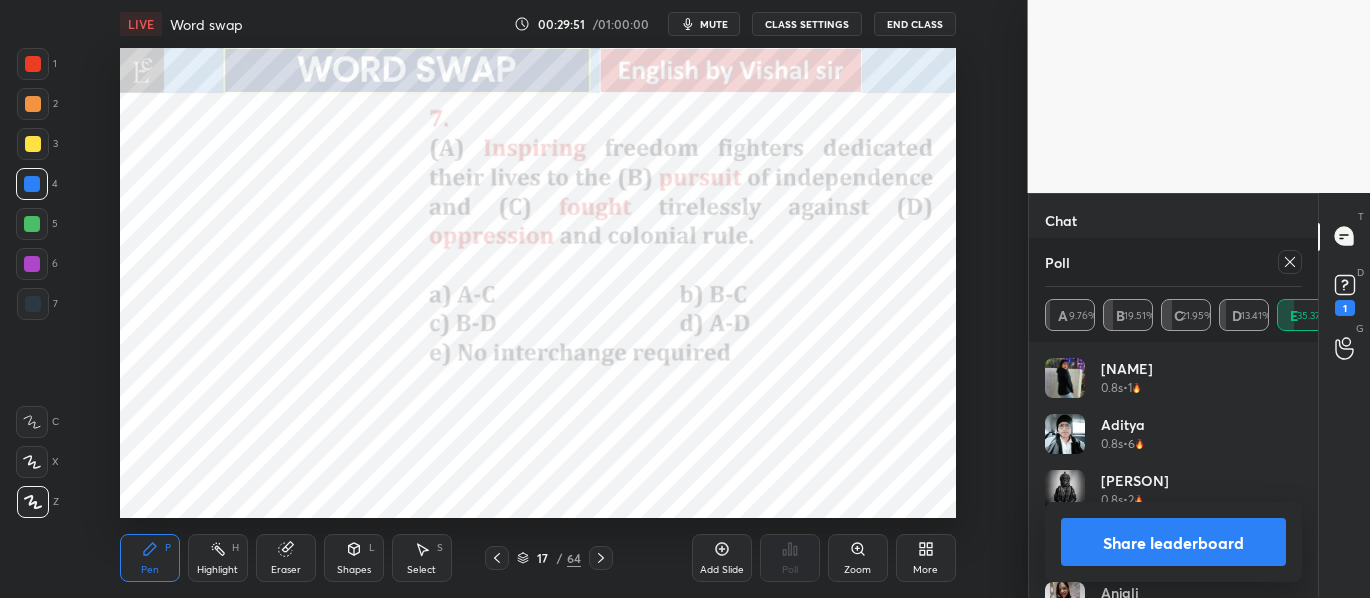 click on "Share leaderboard" at bounding box center [1174, 542] 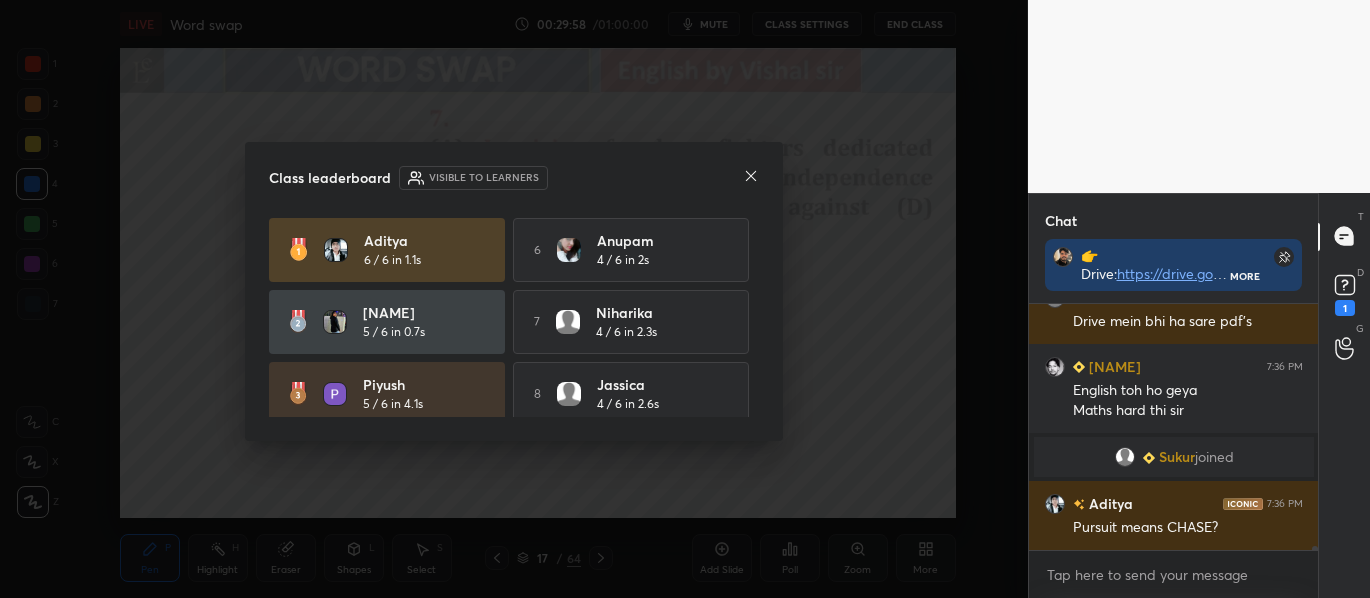 click 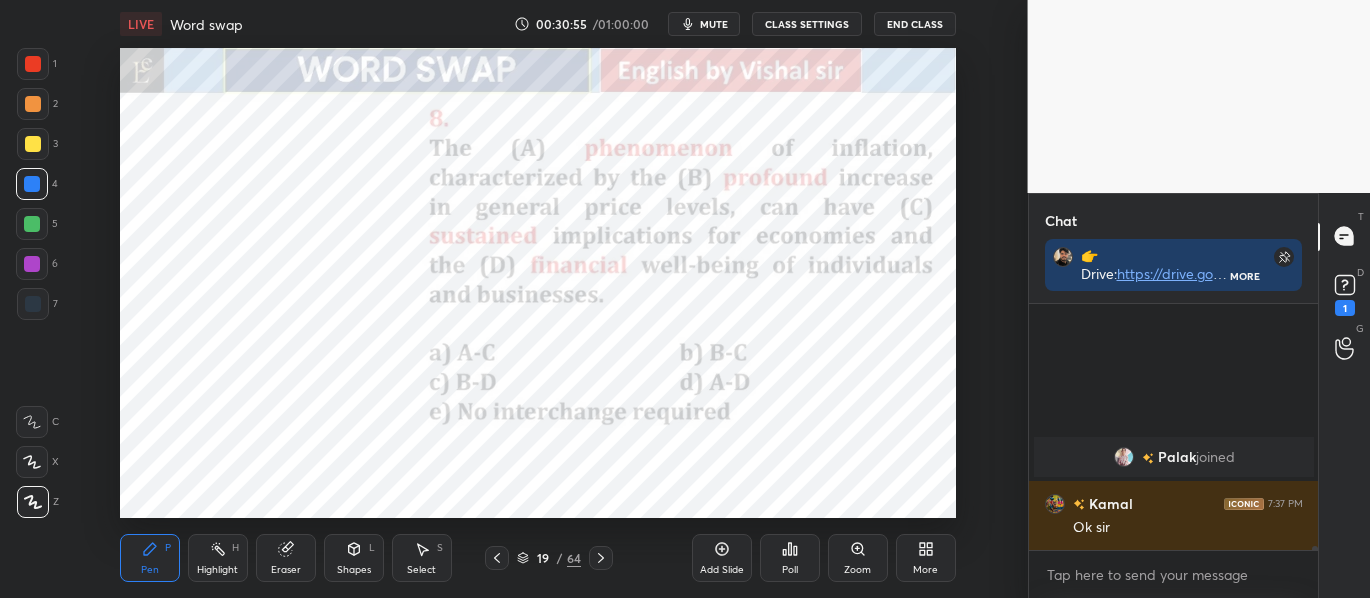 scroll, scrollTop: 14878, scrollLeft: 0, axis: vertical 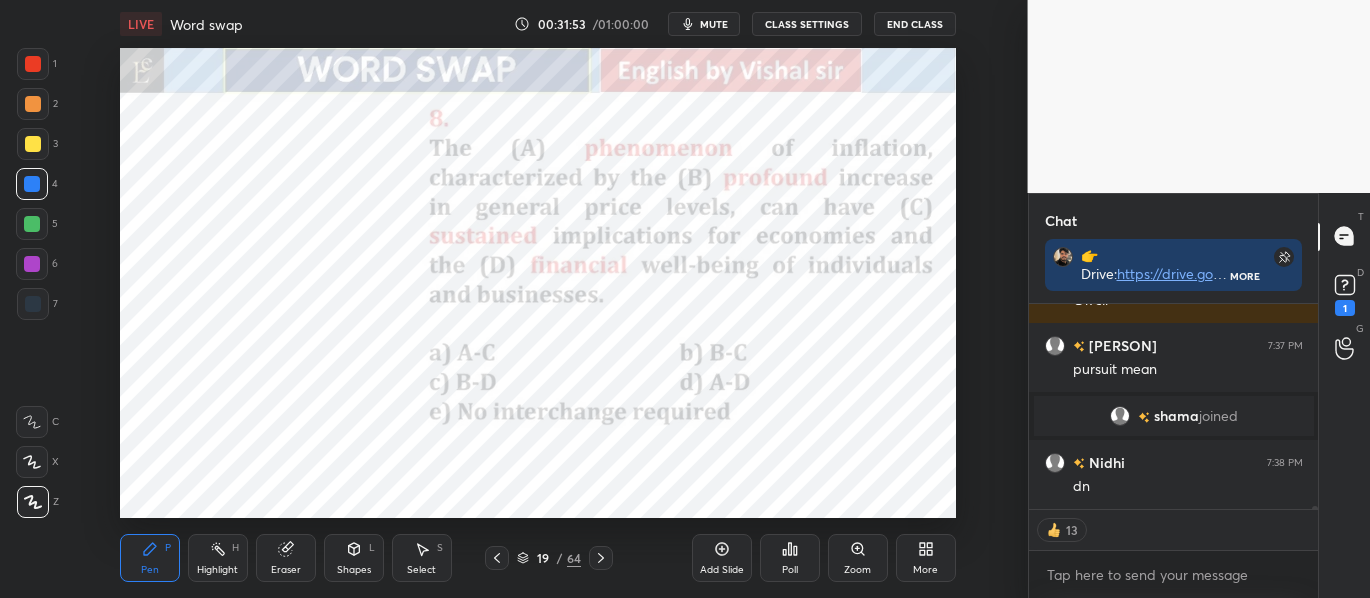 click 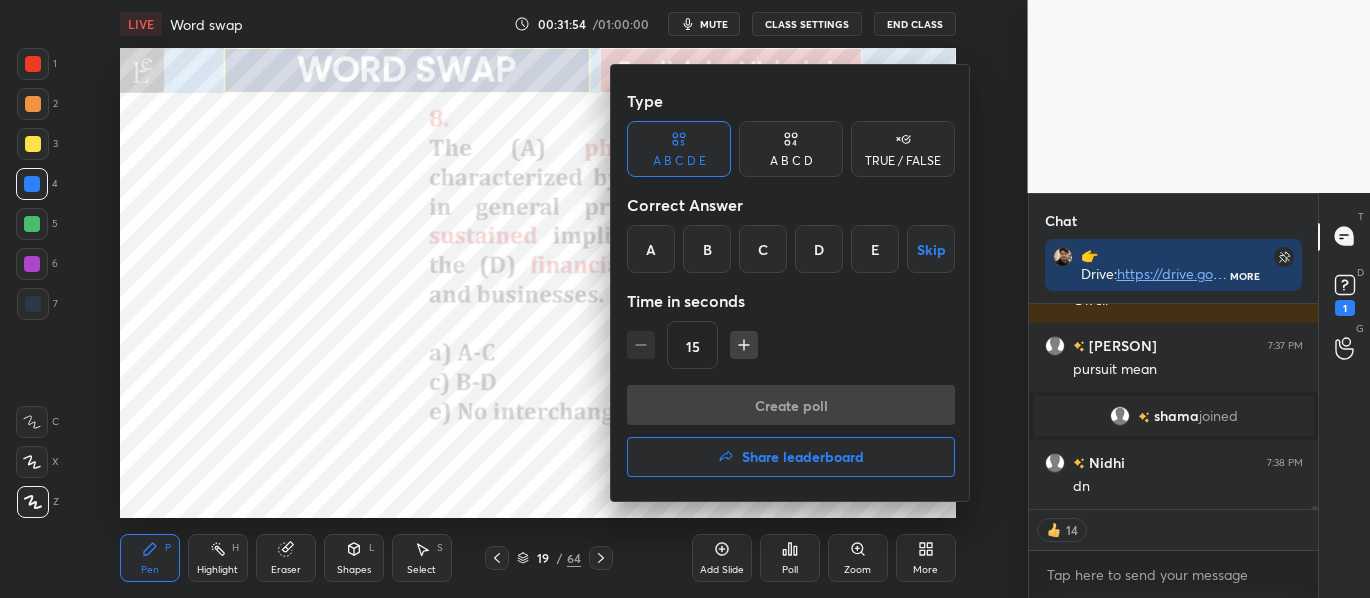 click on "B" at bounding box center (707, 249) 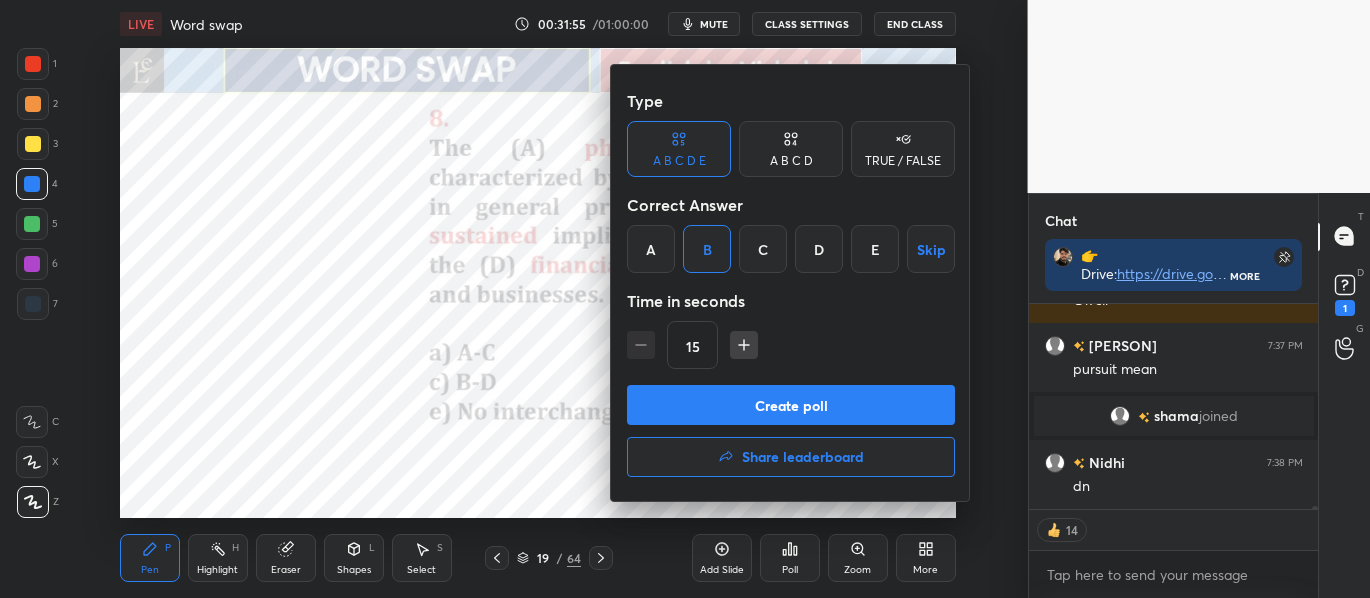 drag, startPoint x: 814, startPoint y: 404, endPoint x: 885, endPoint y: 479, distance: 103.27633 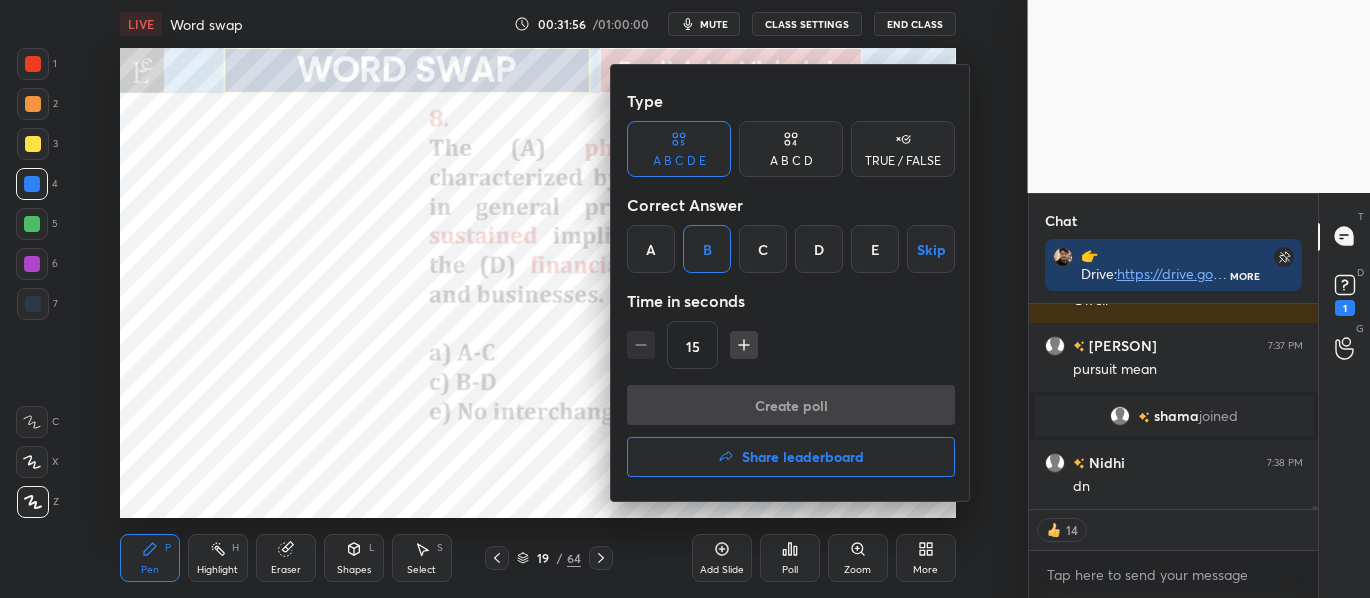 scroll, scrollTop: 166, scrollLeft: 283, axis: both 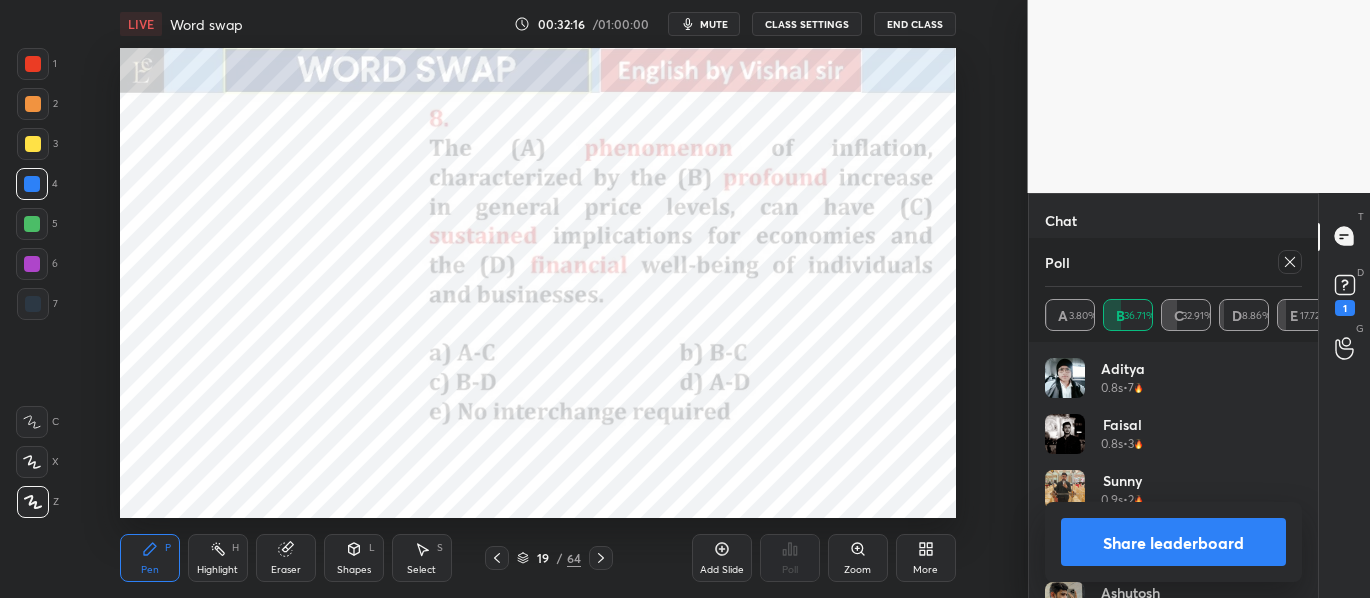click on "Share leaderboard" at bounding box center (1174, 542) 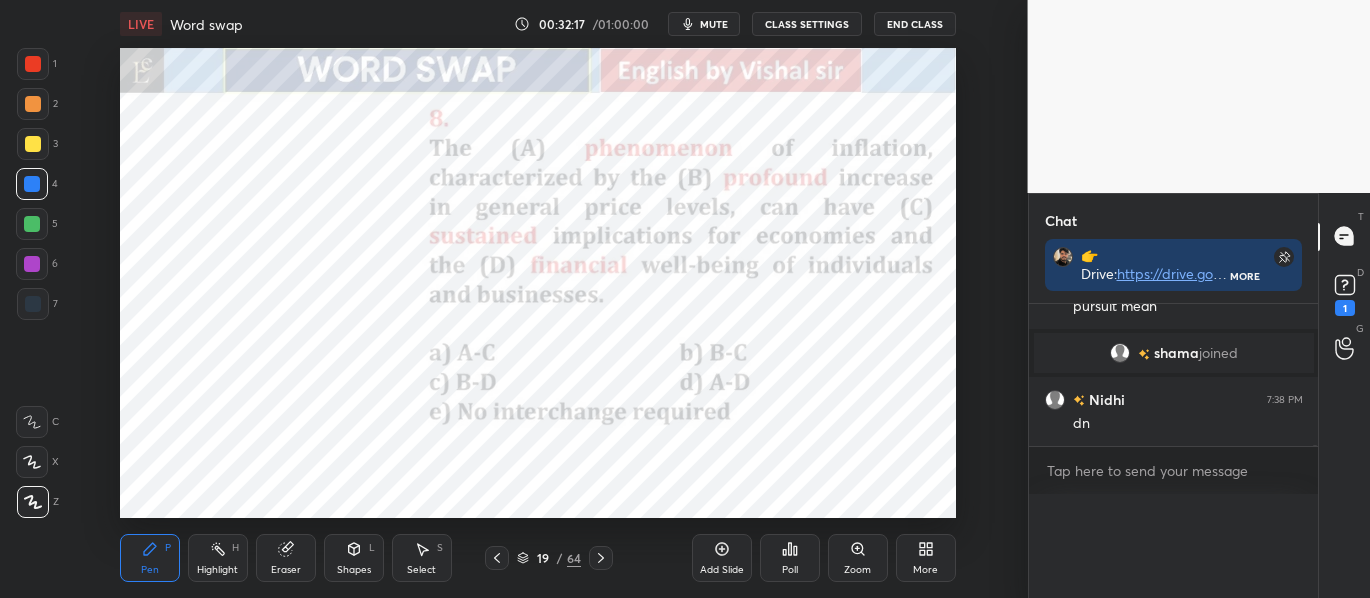 scroll, scrollTop: 0, scrollLeft: 0, axis: both 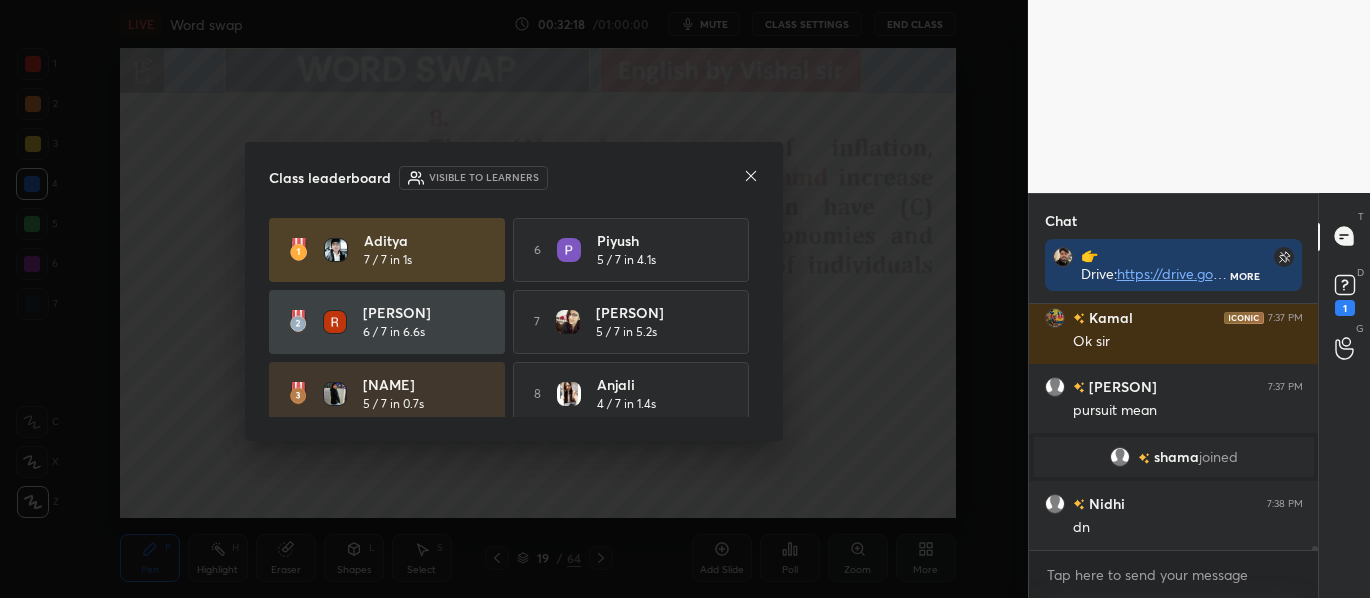click 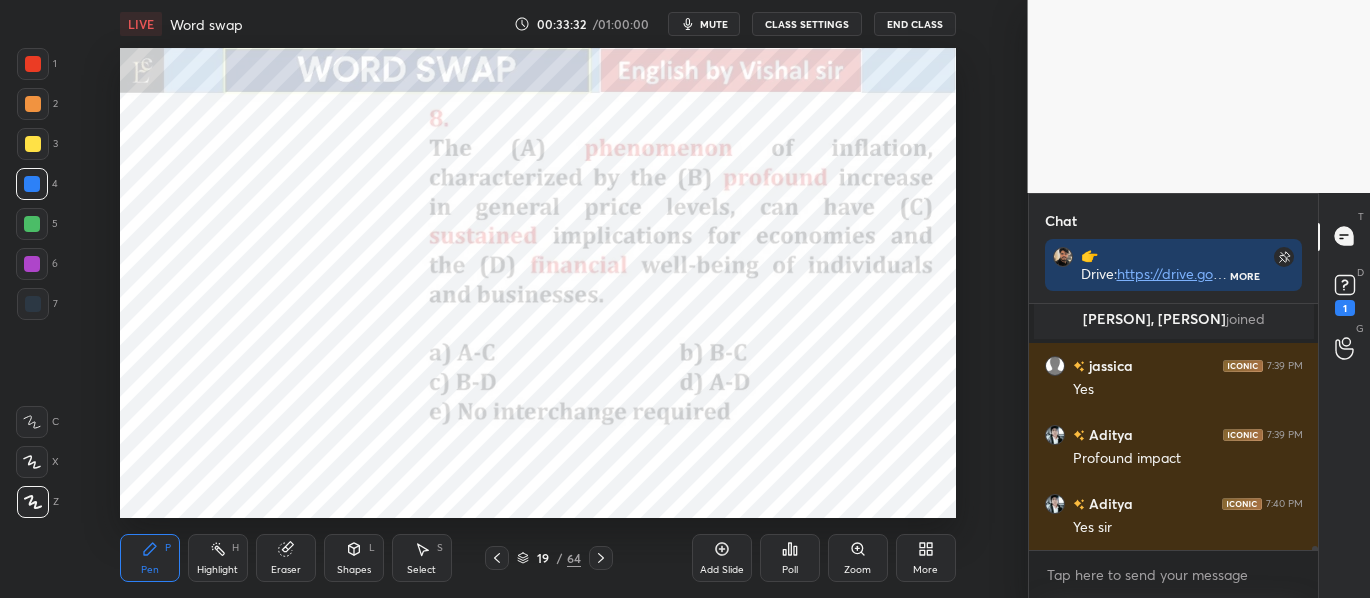 scroll, scrollTop: 15366, scrollLeft: 0, axis: vertical 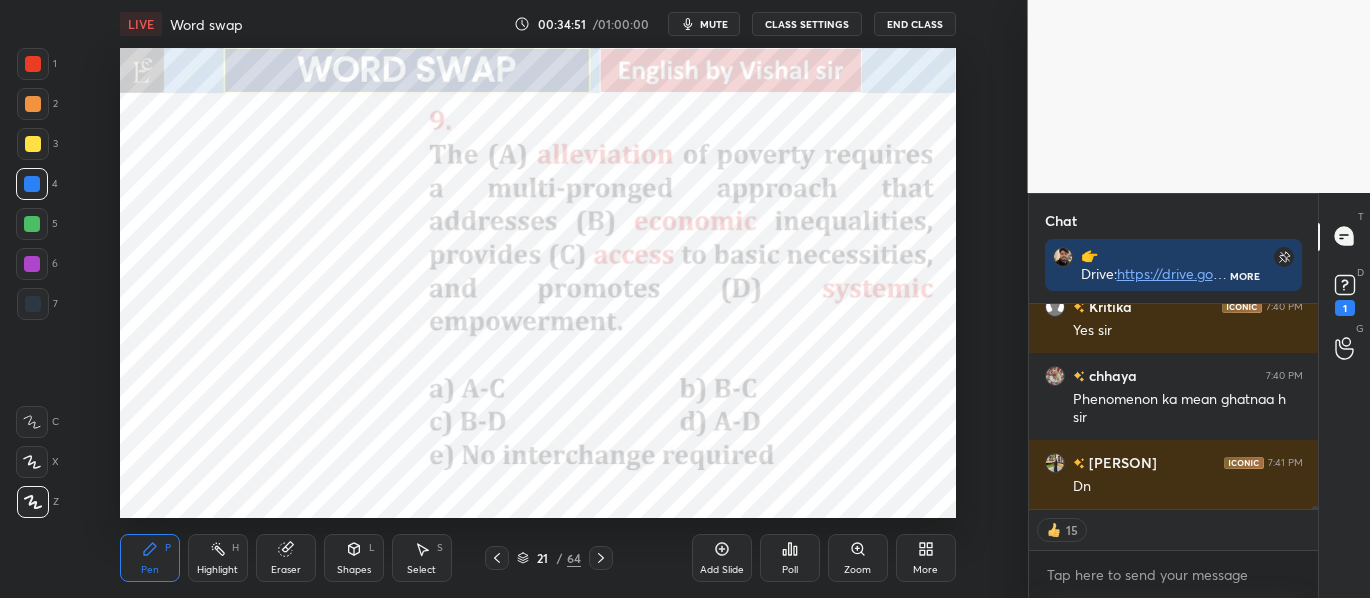 click on "Poll" at bounding box center (790, 558) 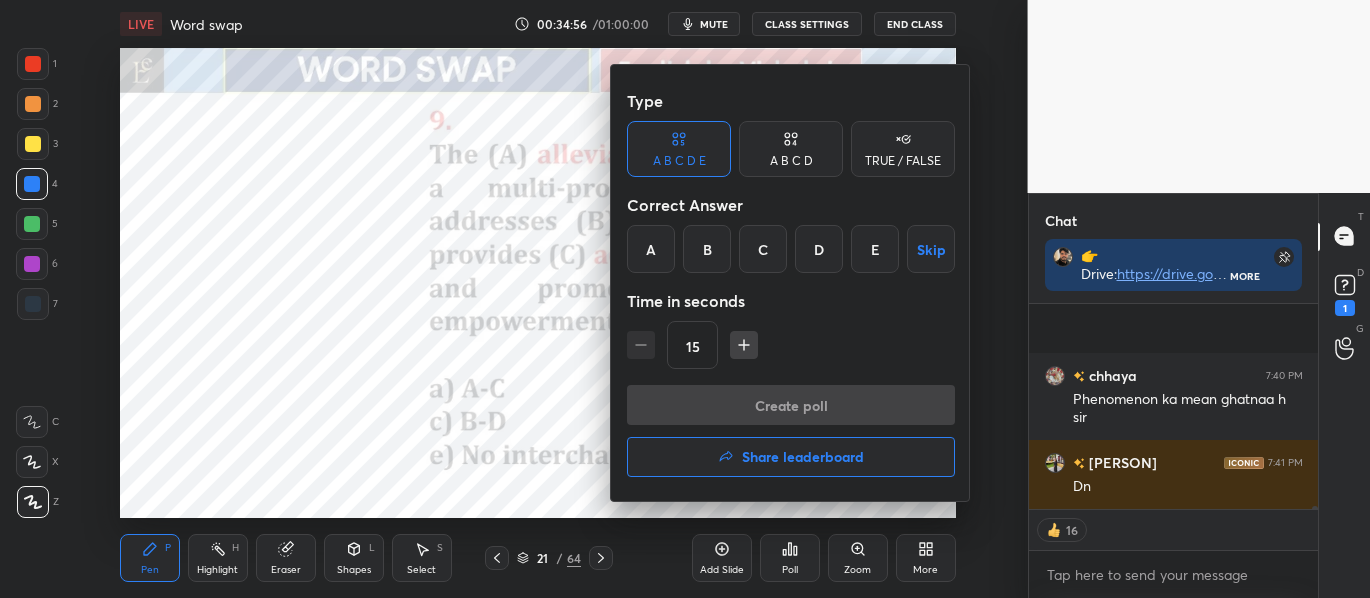 scroll, scrollTop: 15770, scrollLeft: 0, axis: vertical 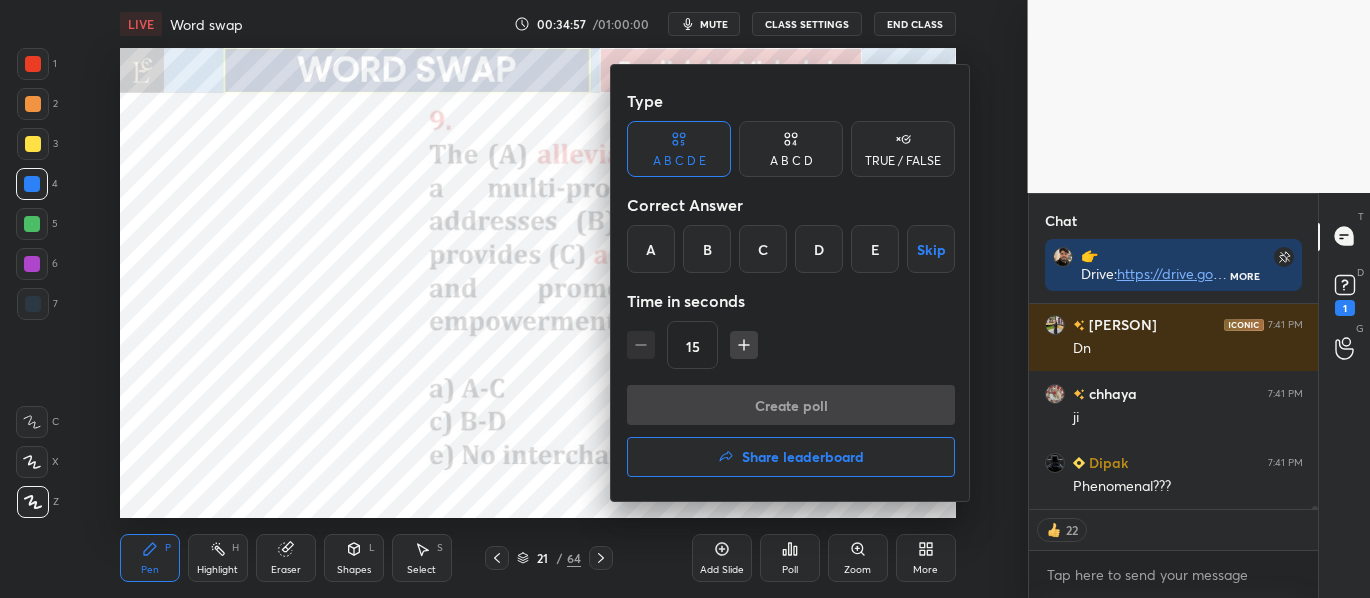 click on "C" at bounding box center (763, 249) 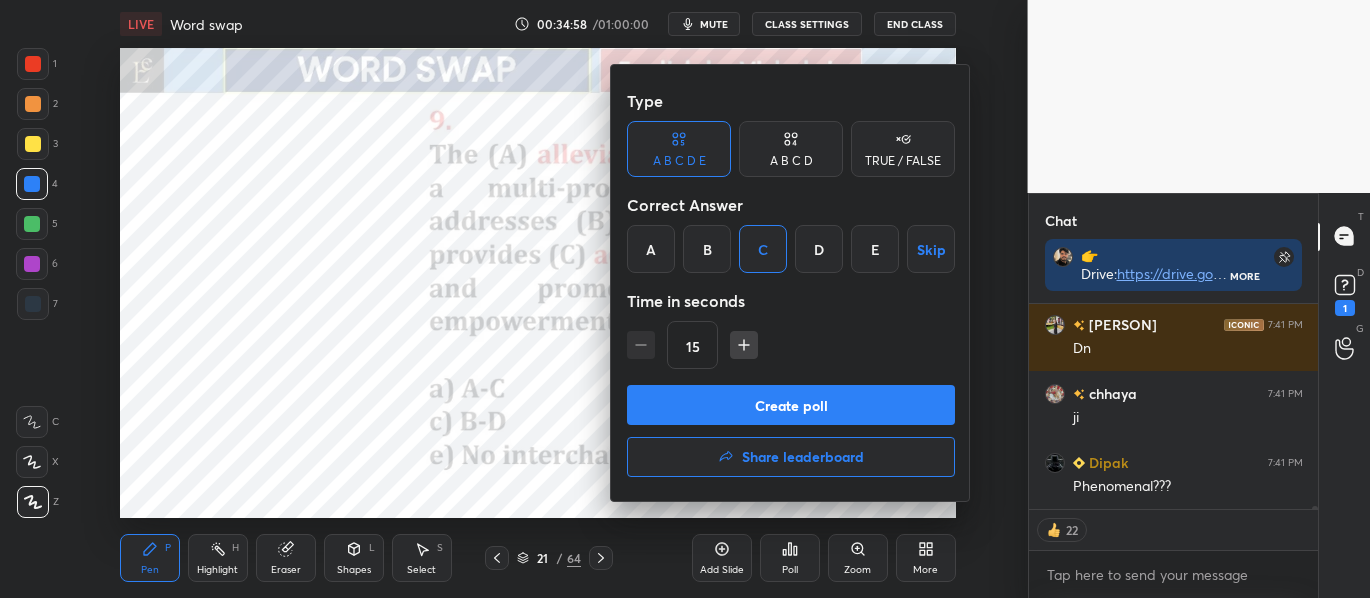 click on "Create poll" at bounding box center (791, 405) 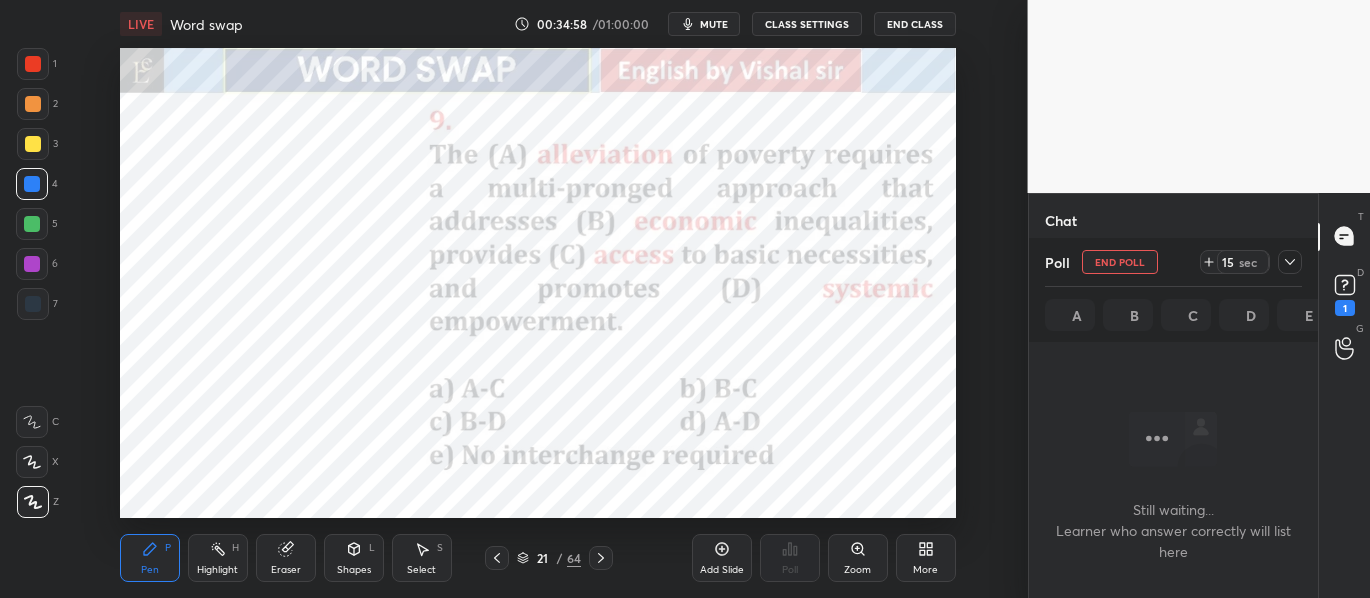 scroll, scrollTop: 101, scrollLeft: 283, axis: both 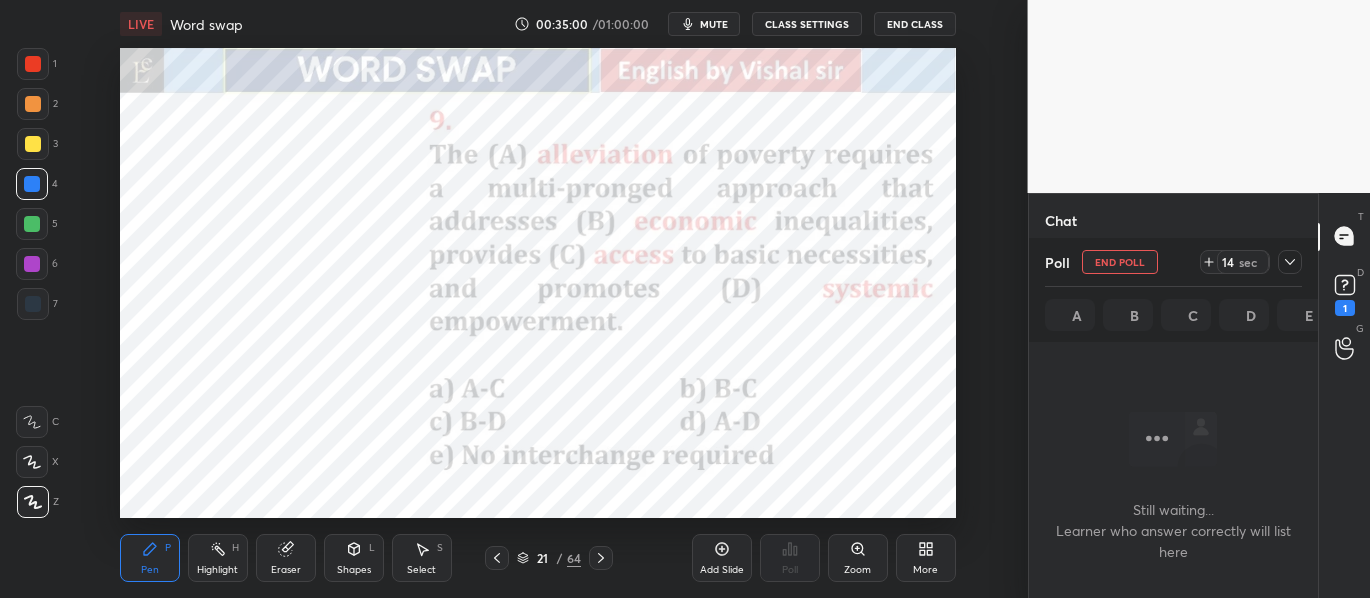 click 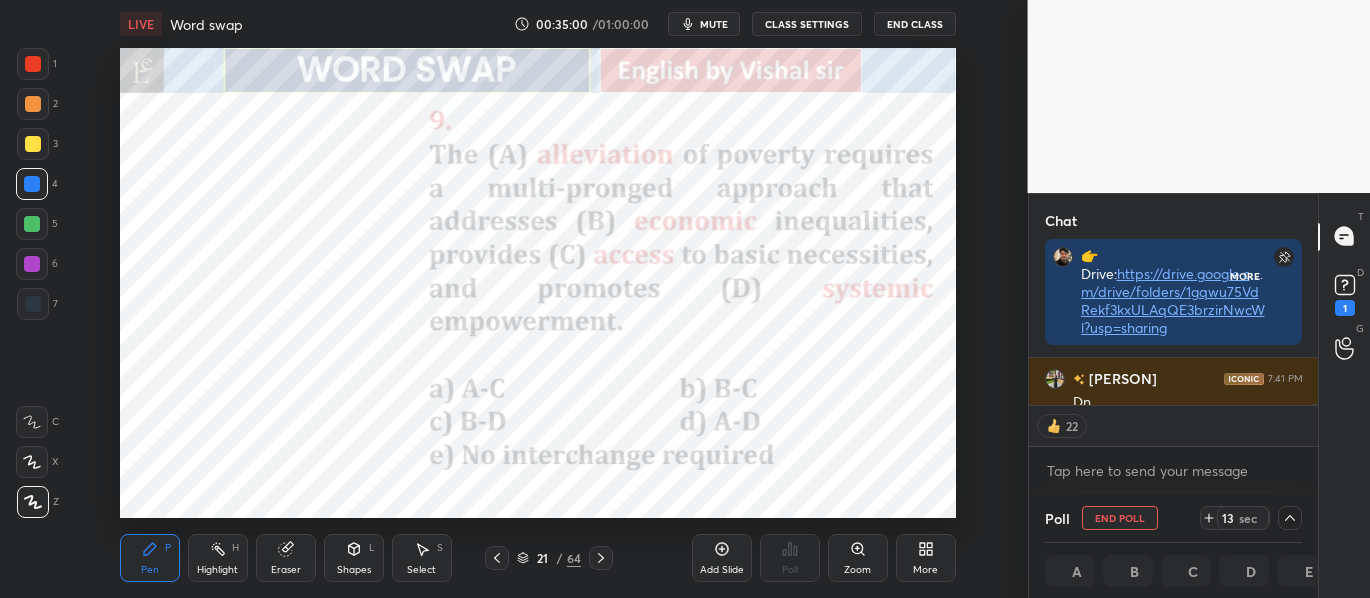 scroll, scrollTop: 42, scrollLeft: 283, axis: both 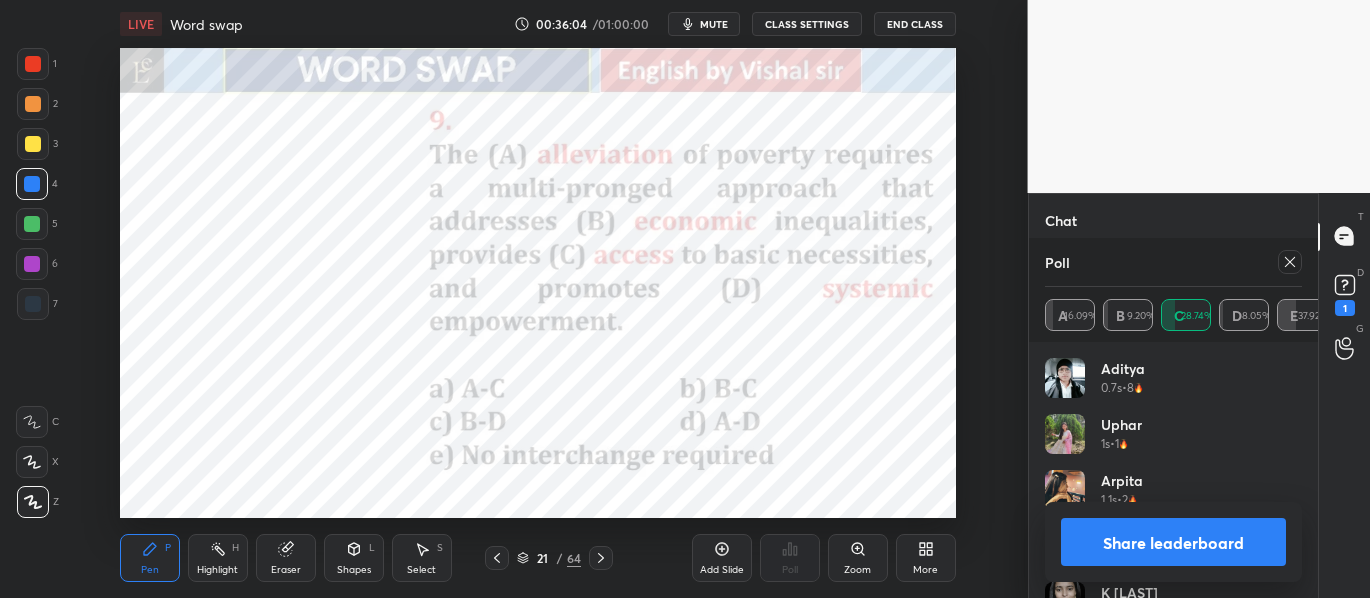 click at bounding box center (1290, 262) 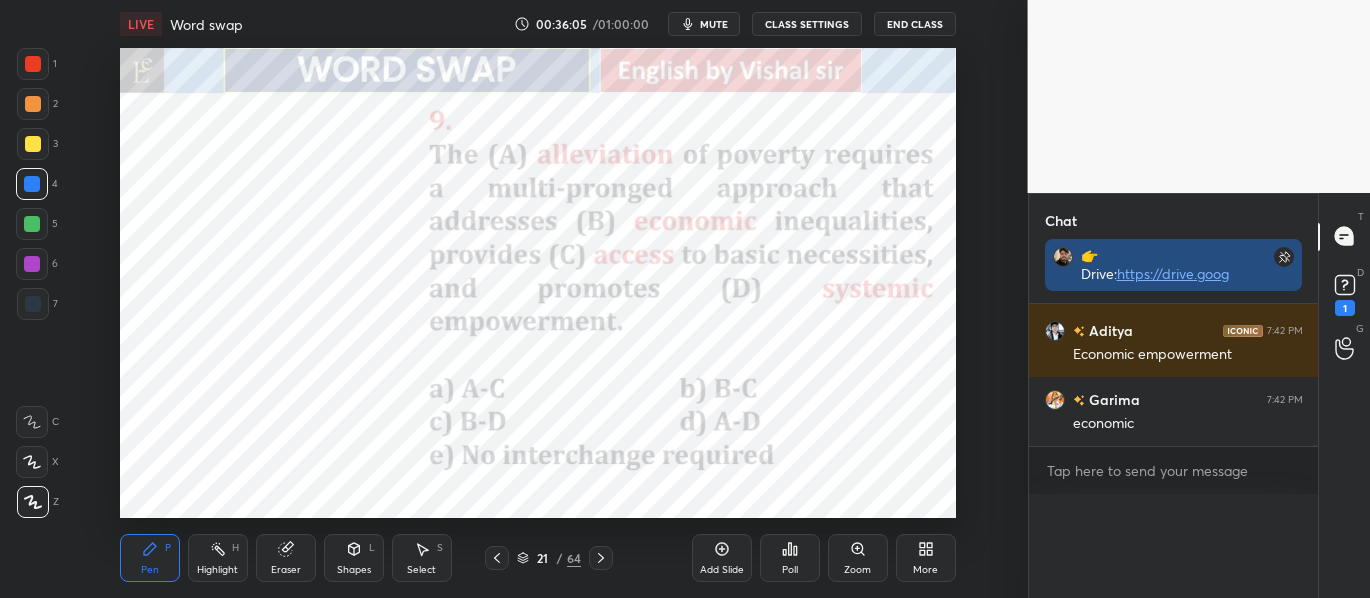 scroll, scrollTop: 55, scrollLeft: 251, axis: both 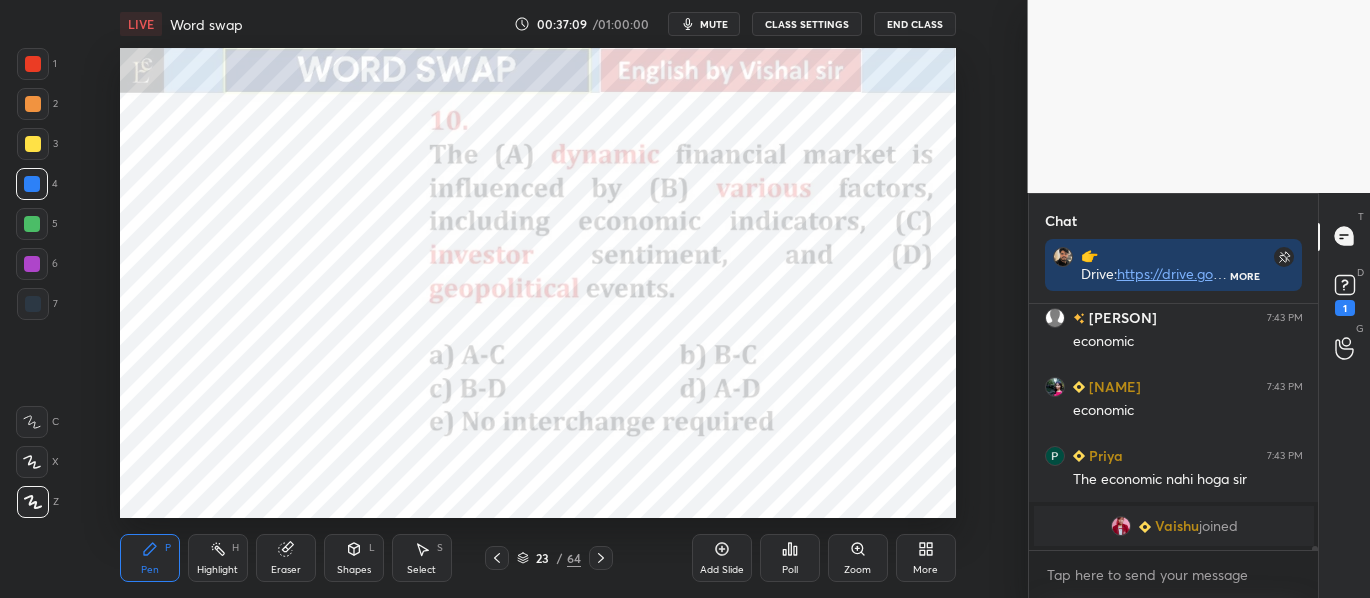 click 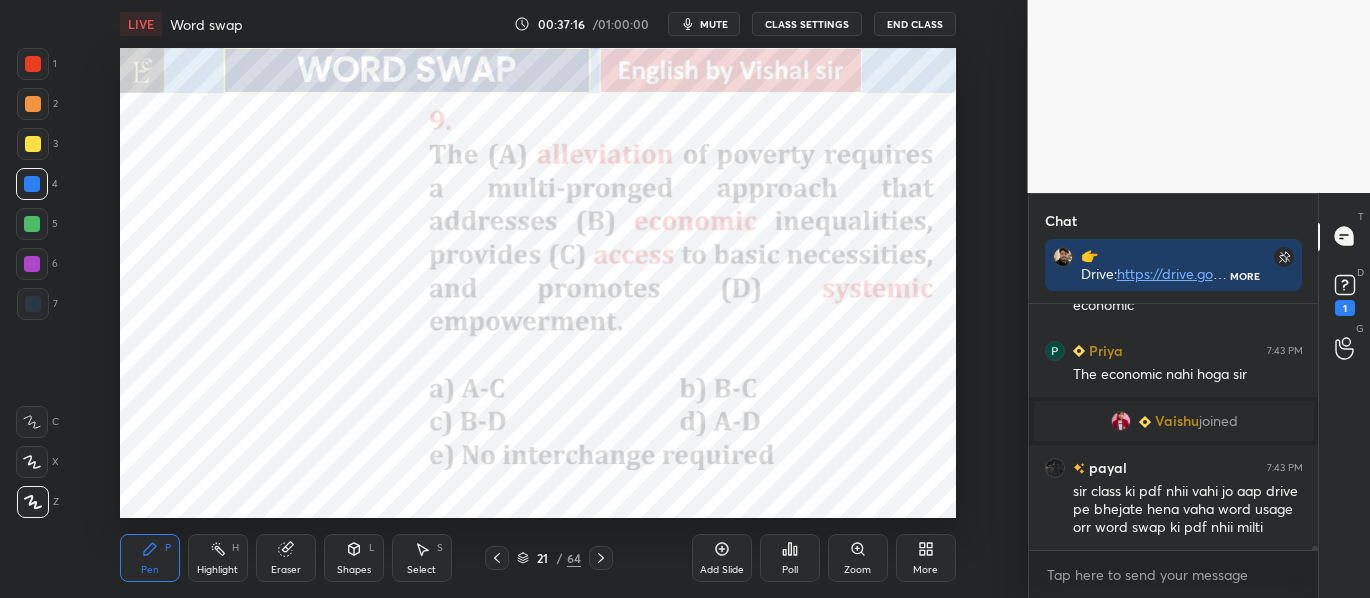 scroll, scrollTop: 16230, scrollLeft: 0, axis: vertical 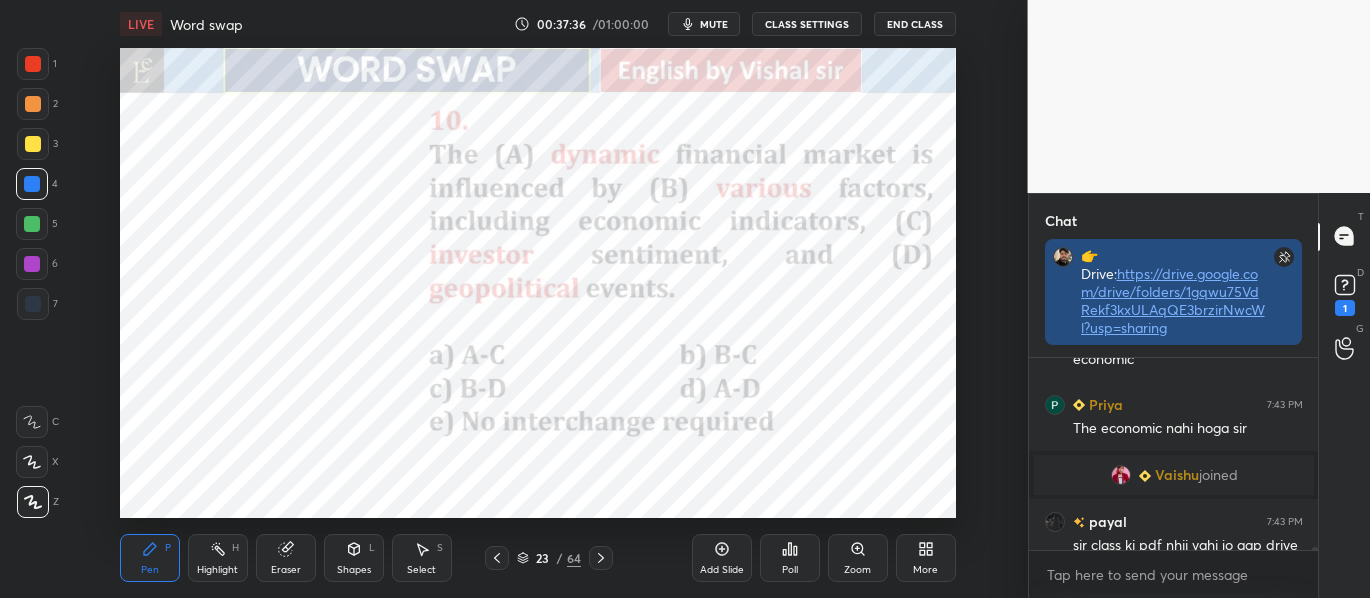 click on "https://drive.google.com/drive/folders/1gqwu75VdRekf3kxULAqQE3brzirNwcWl?usp=sharing" at bounding box center [1173, 300] 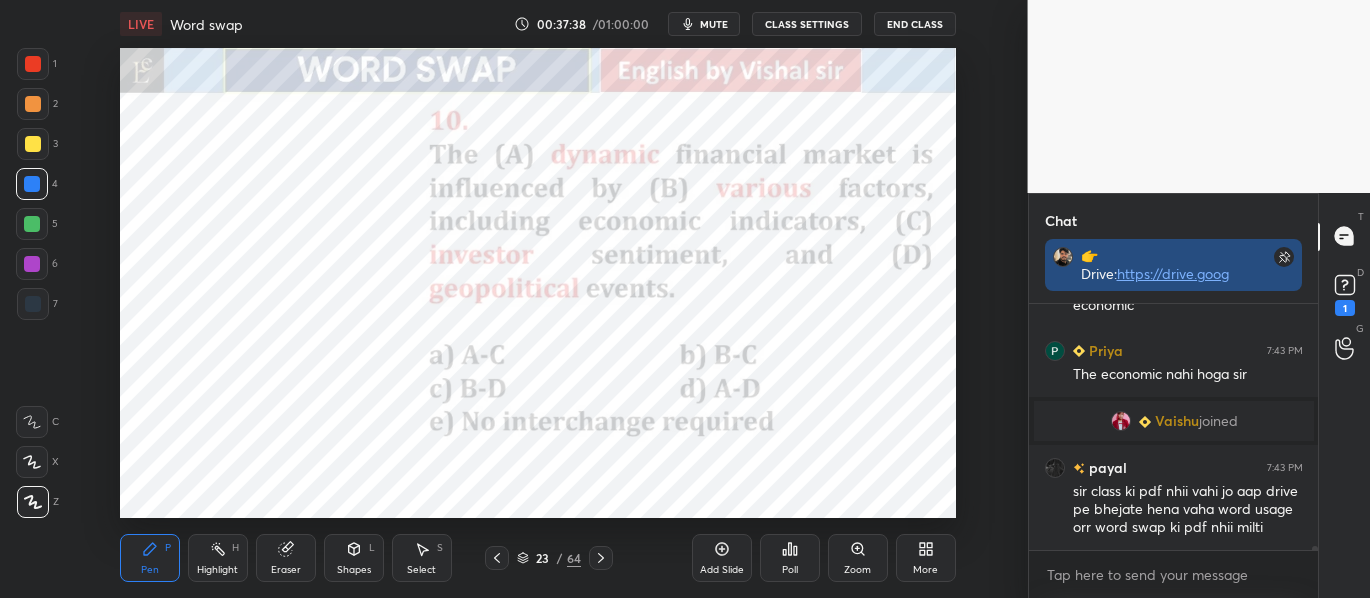scroll, scrollTop: 7, scrollLeft: 7, axis: both 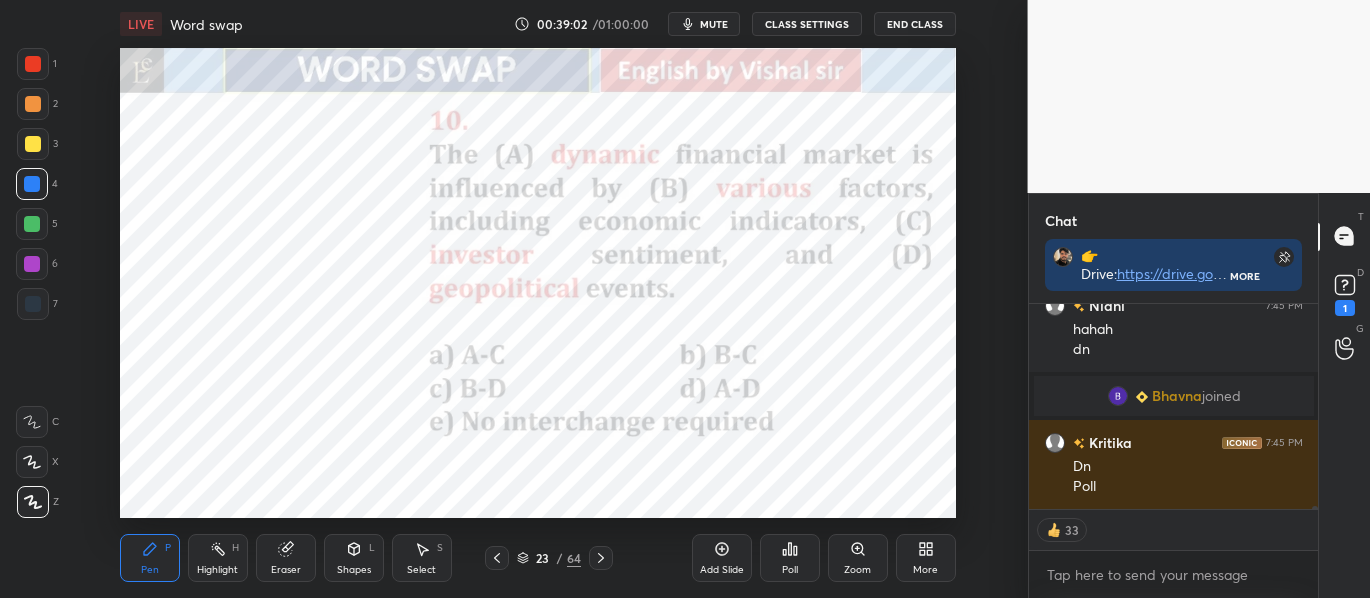 click on "Poll" at bounding box center (790, 558) 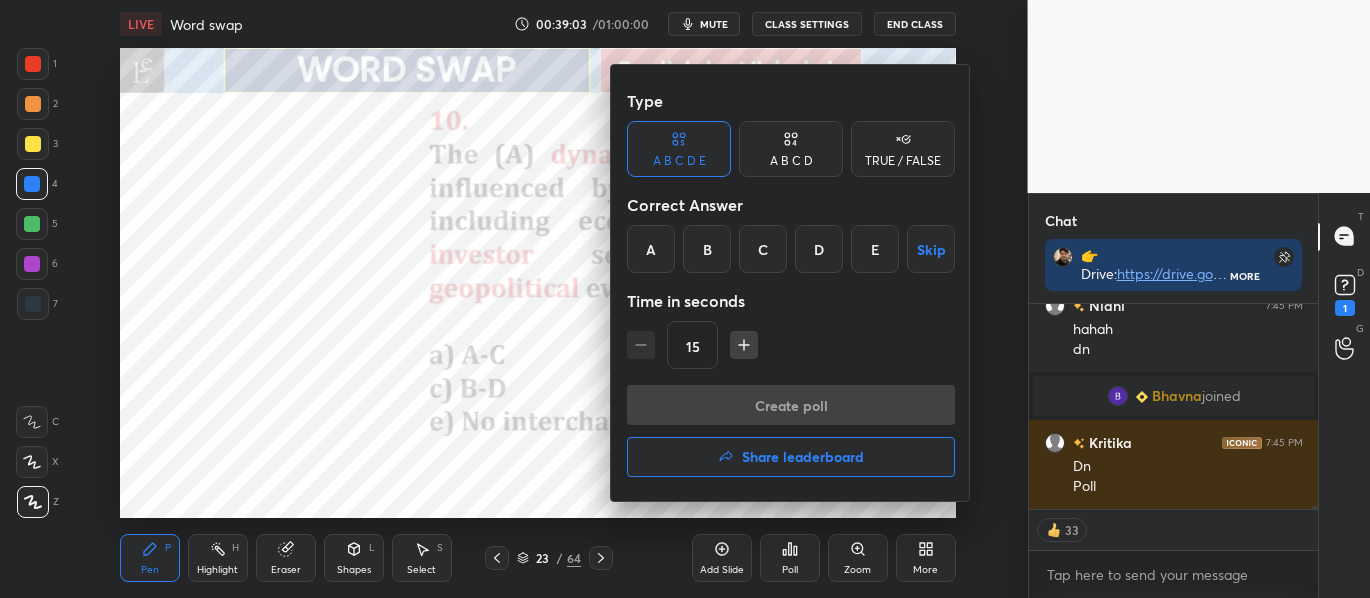 click on "E" at bounding box center (875, 249) 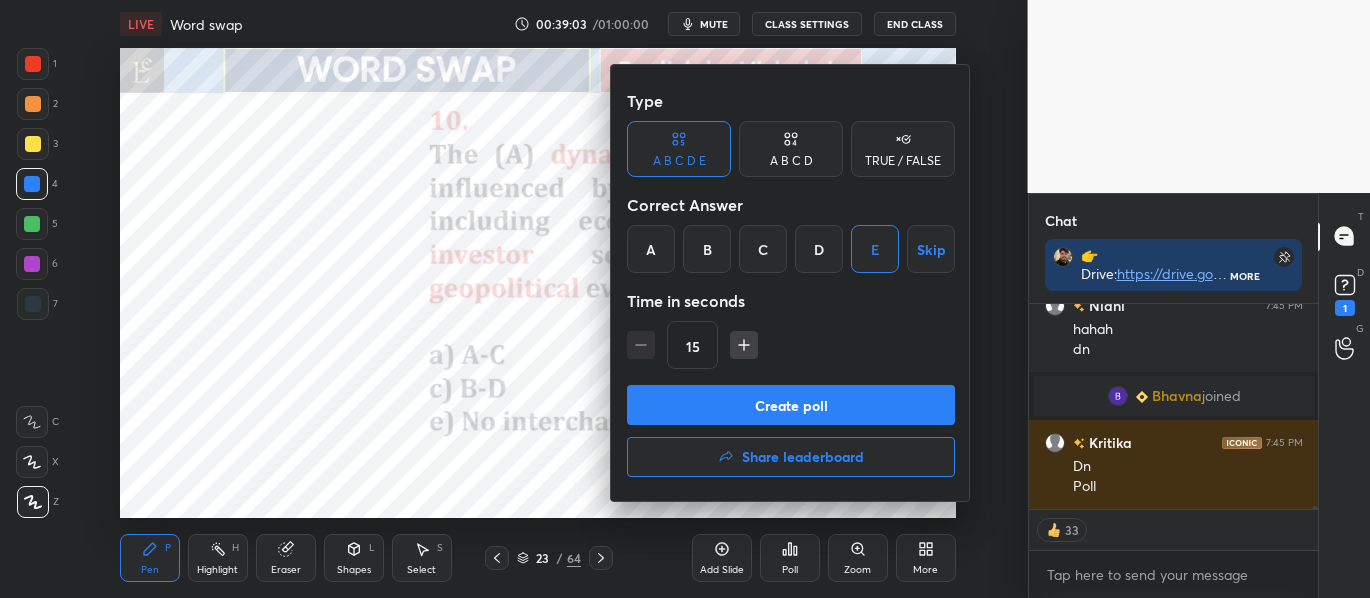 click on "Create poll" at bounding box center (791, 405) 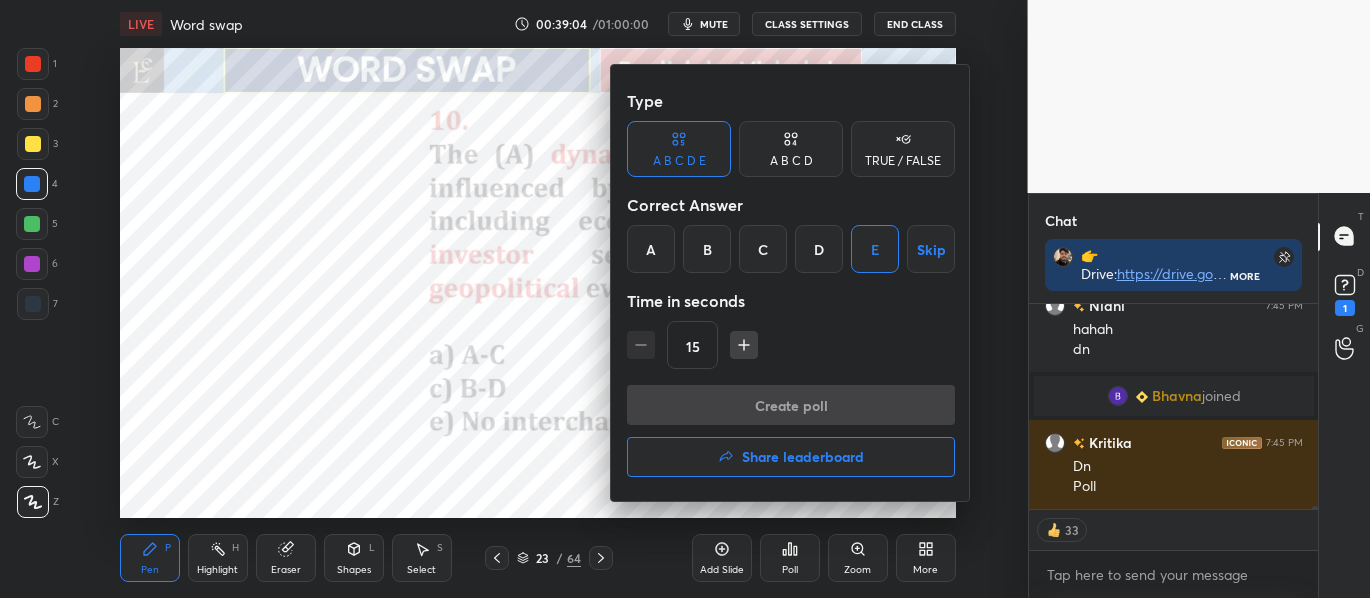 scroll, scrollTop: 157, scrollLeft: 283, axis: both 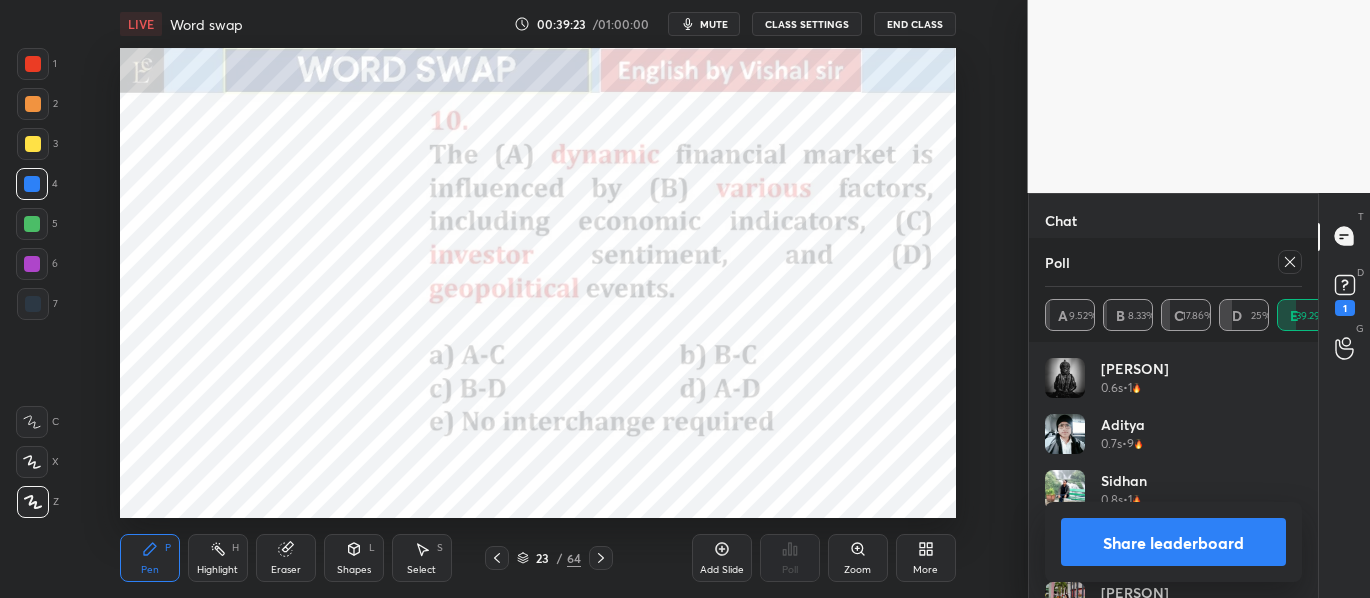 click on "Share leaderboard" at bounding box center [1174, 542] 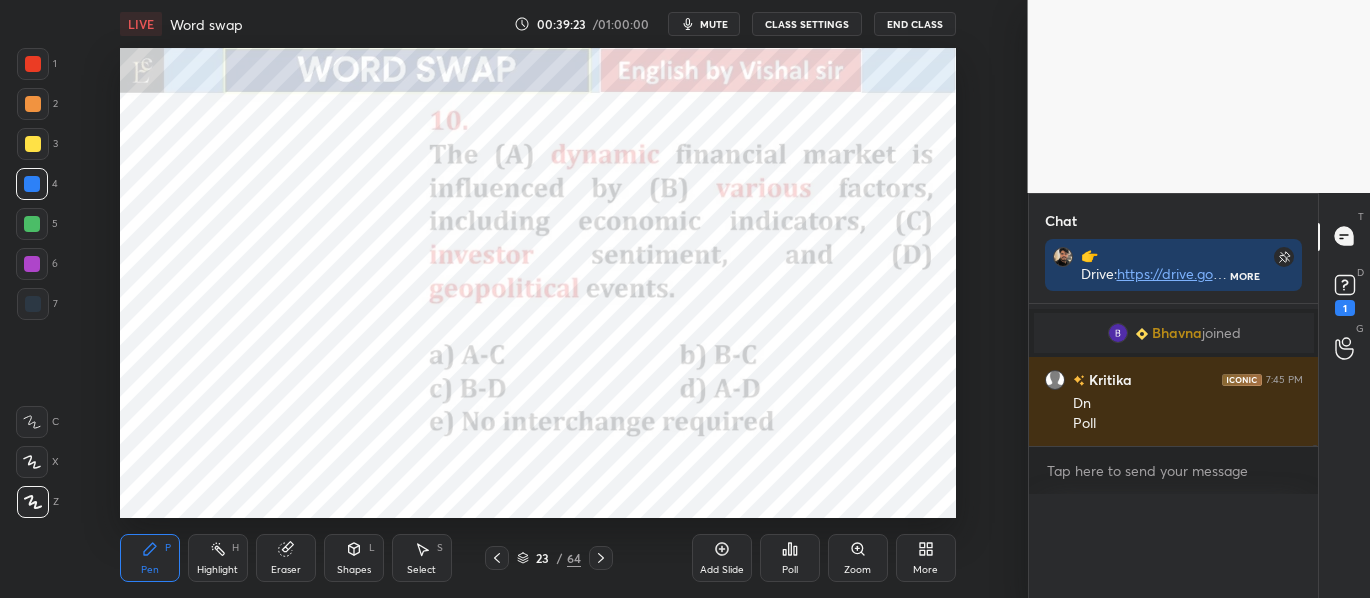 scroll, scrollTop: 0, scrollLeft: 0, axis: both 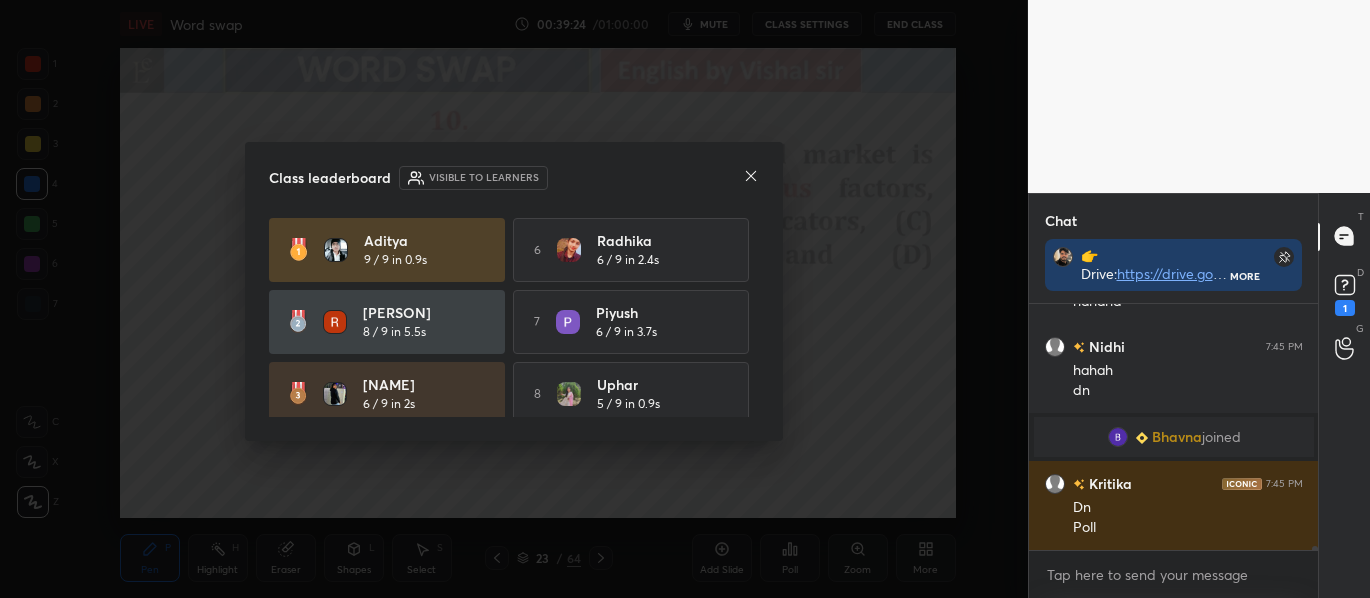 click 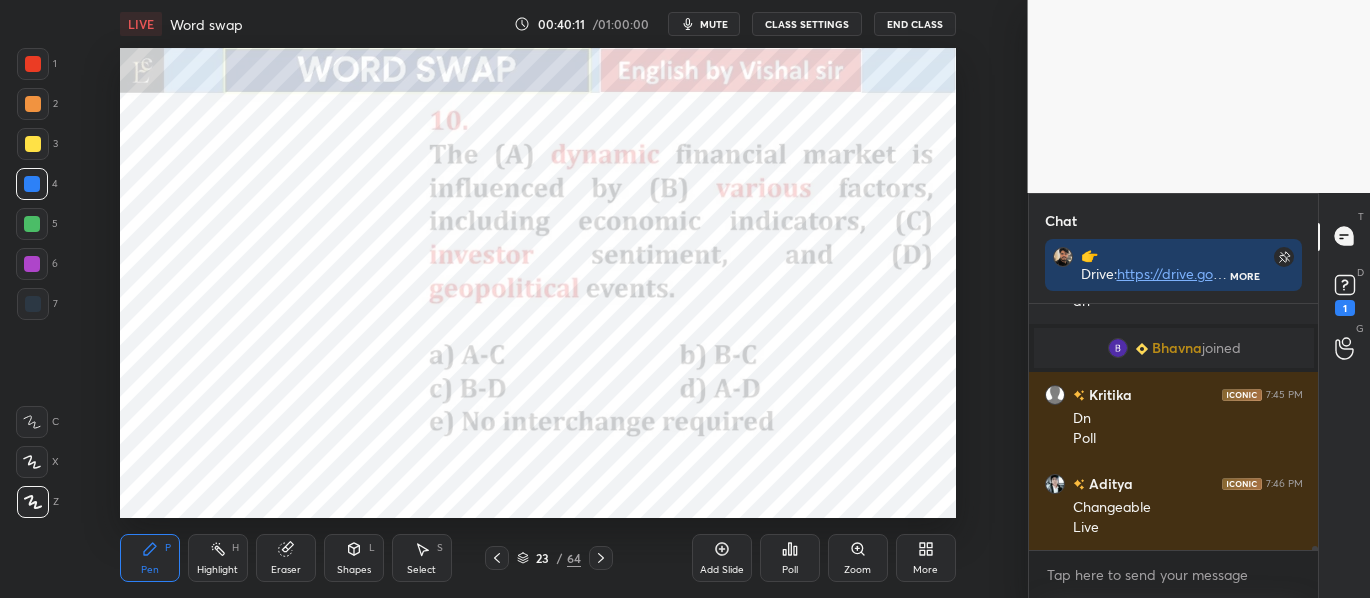 click 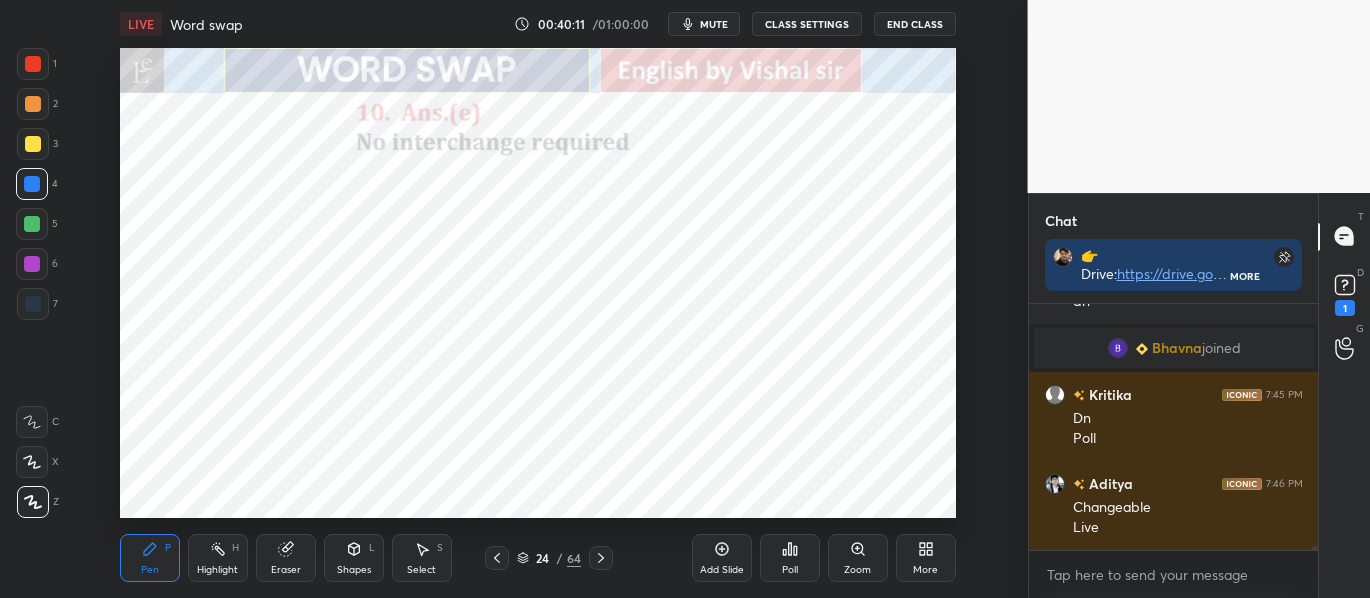 click 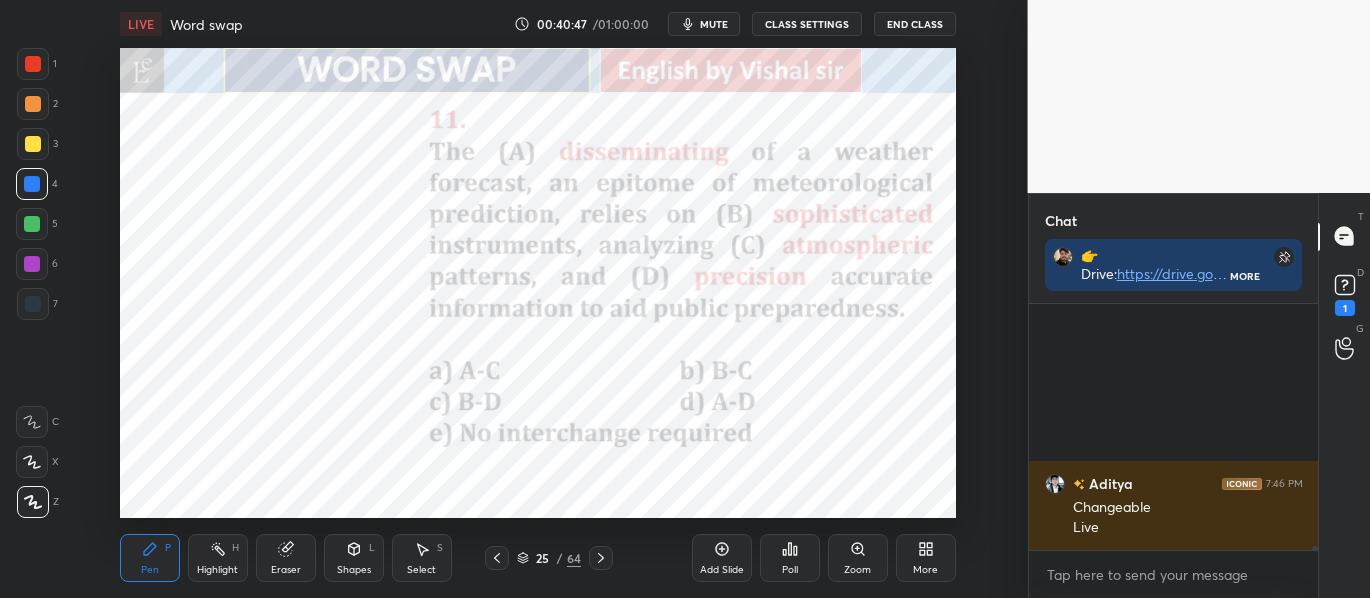scroll, scrollTop: 16954, scrollLeft: 0, axis: vertical 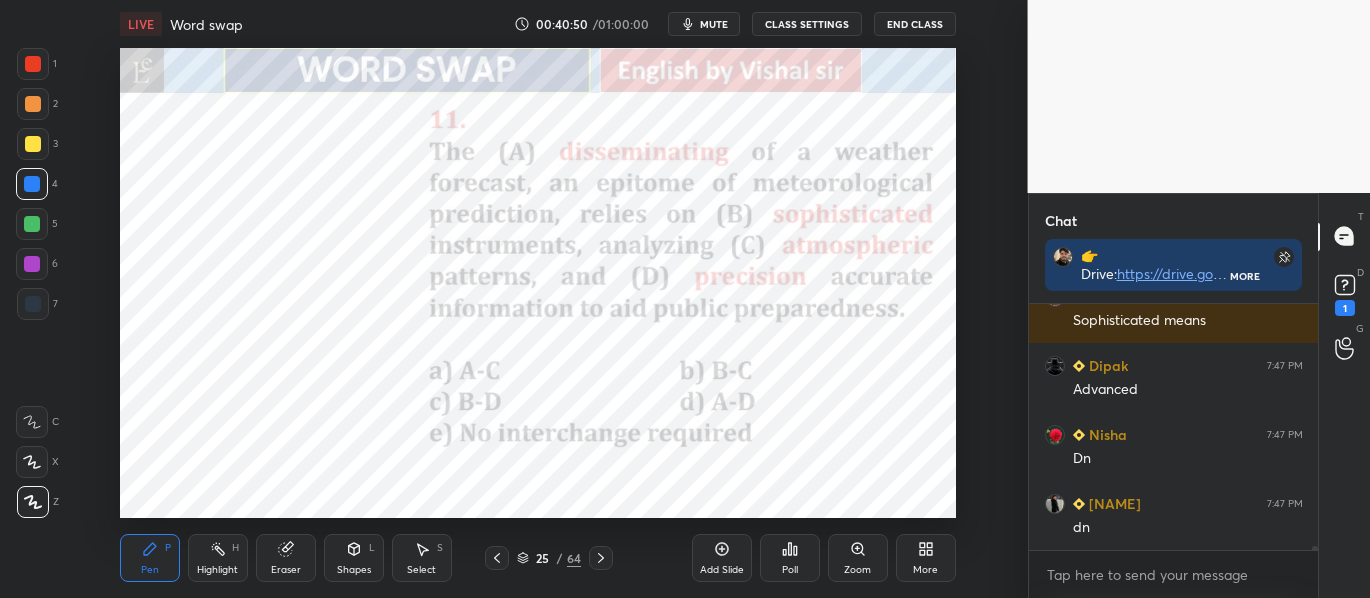 click on "Poll" at bounding box center (790, 558) 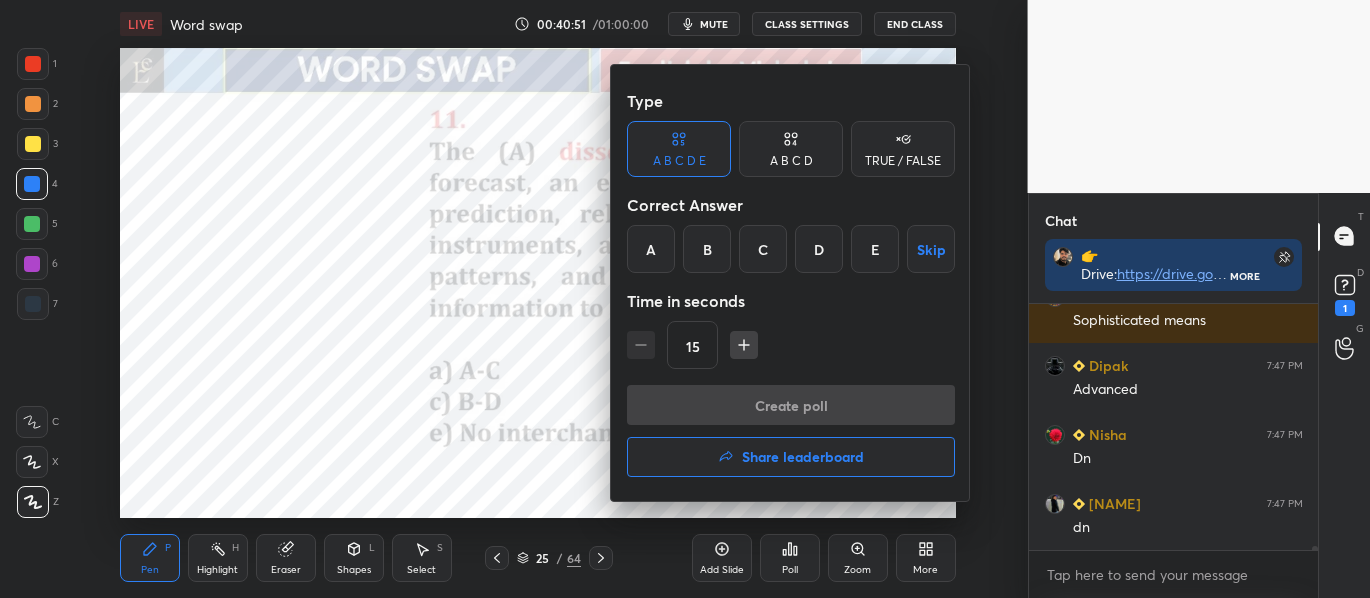 click on "D" at bounding box center [819, 249] 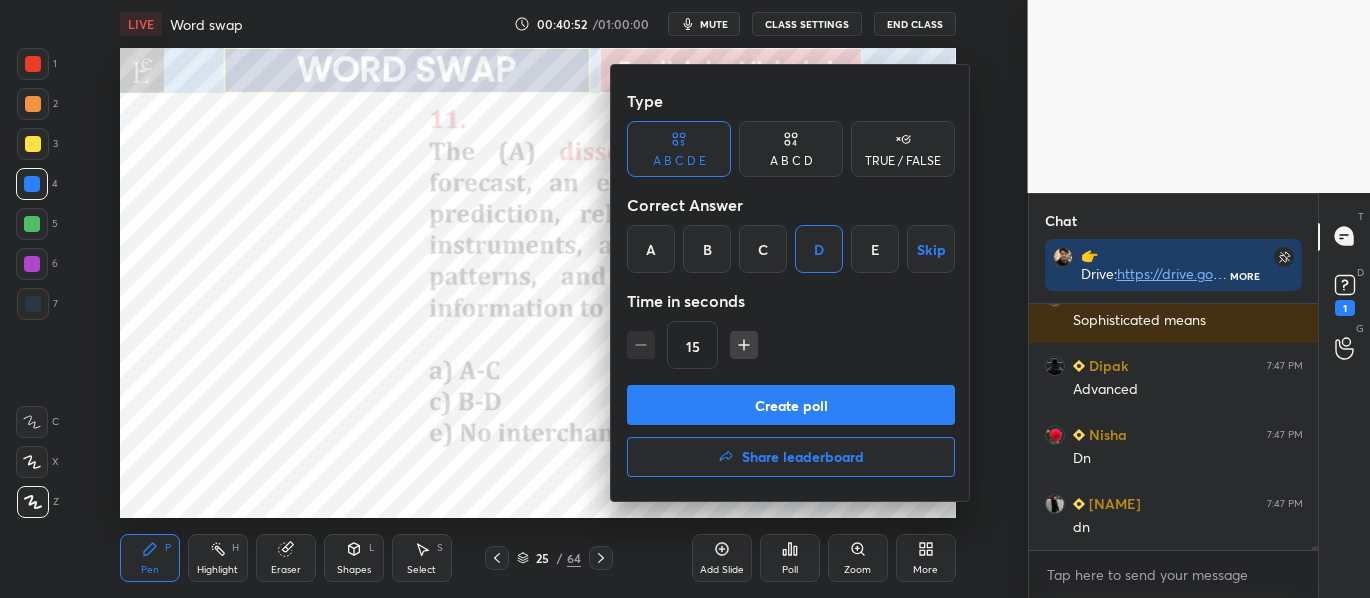 click on "Create poll" at bounding box center [791, 405] 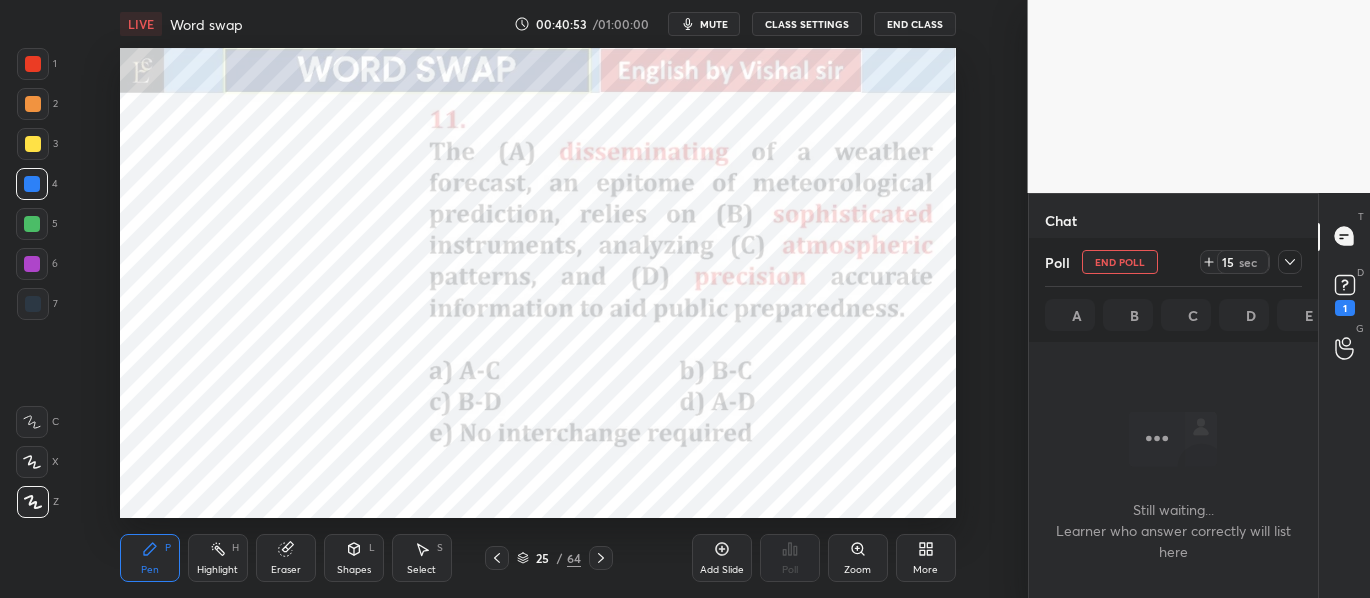 scroll, scrollTop: 139, scrollLeft: 283, axis: both 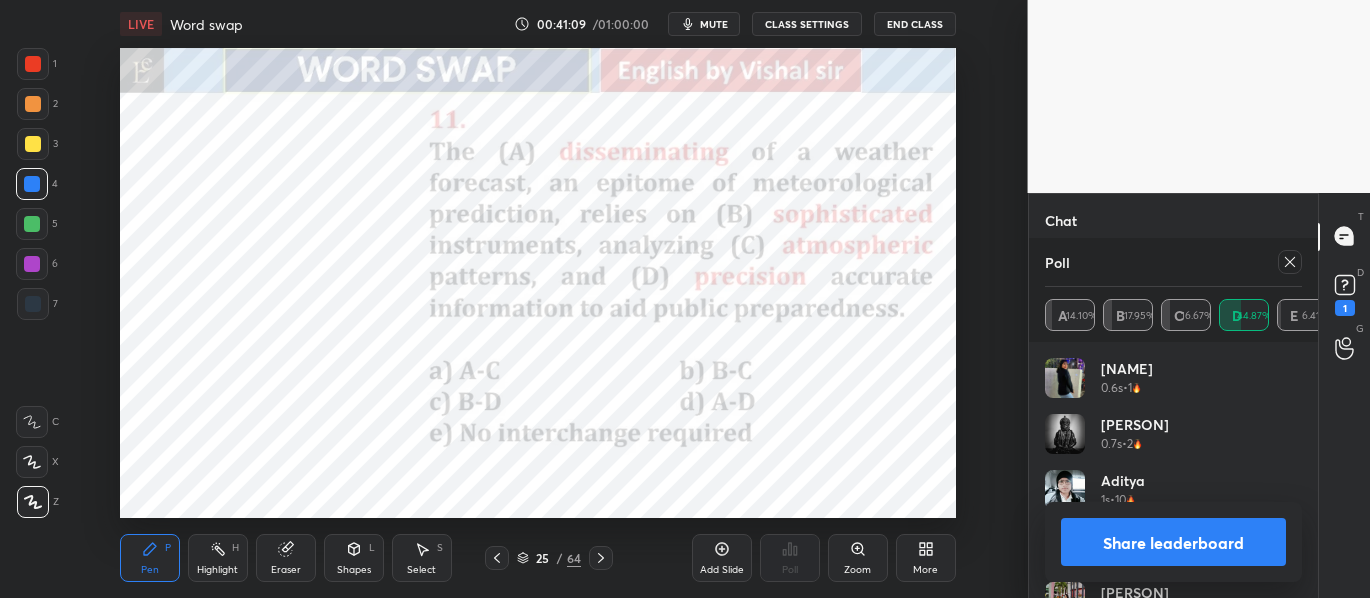 click on "Share leaderboard" at bounding box center [1174, 542] 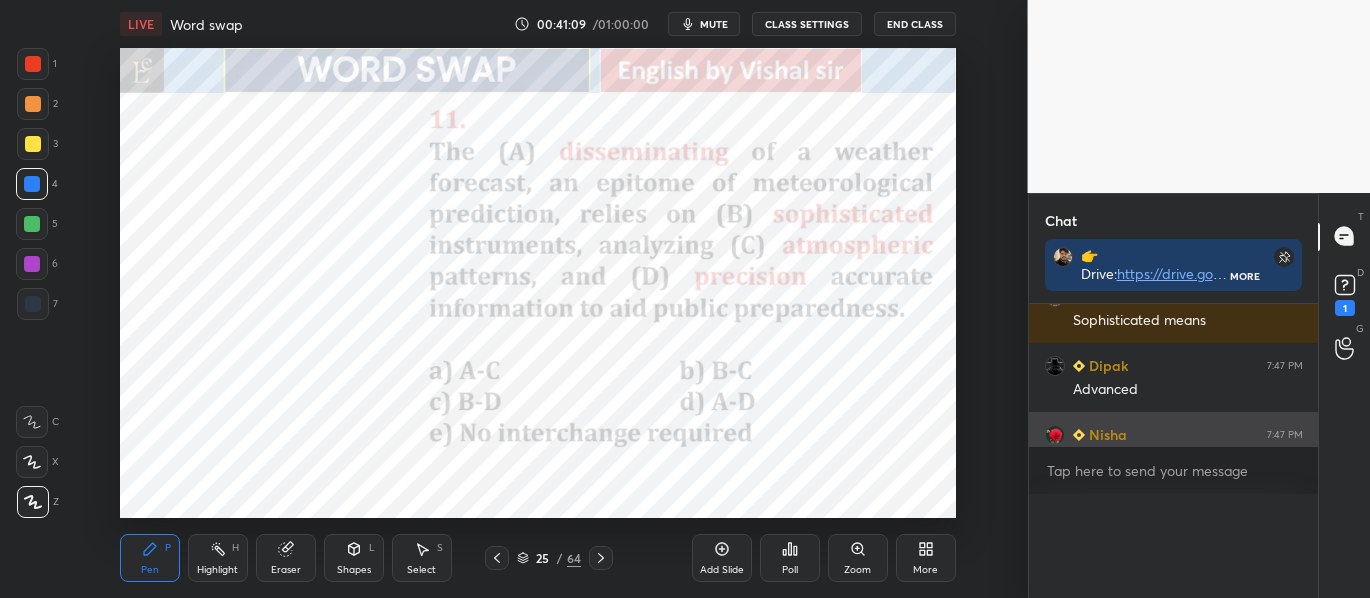scroll, scrollTop: 0, scrollLeft: 0, axis: both 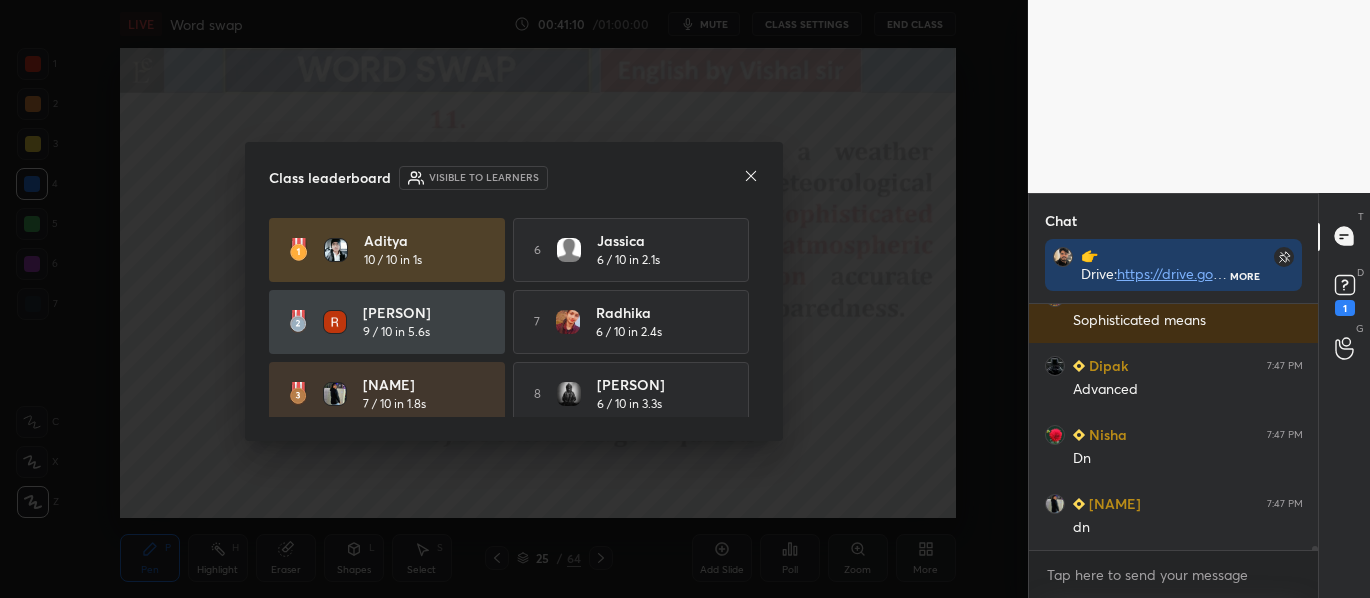 click 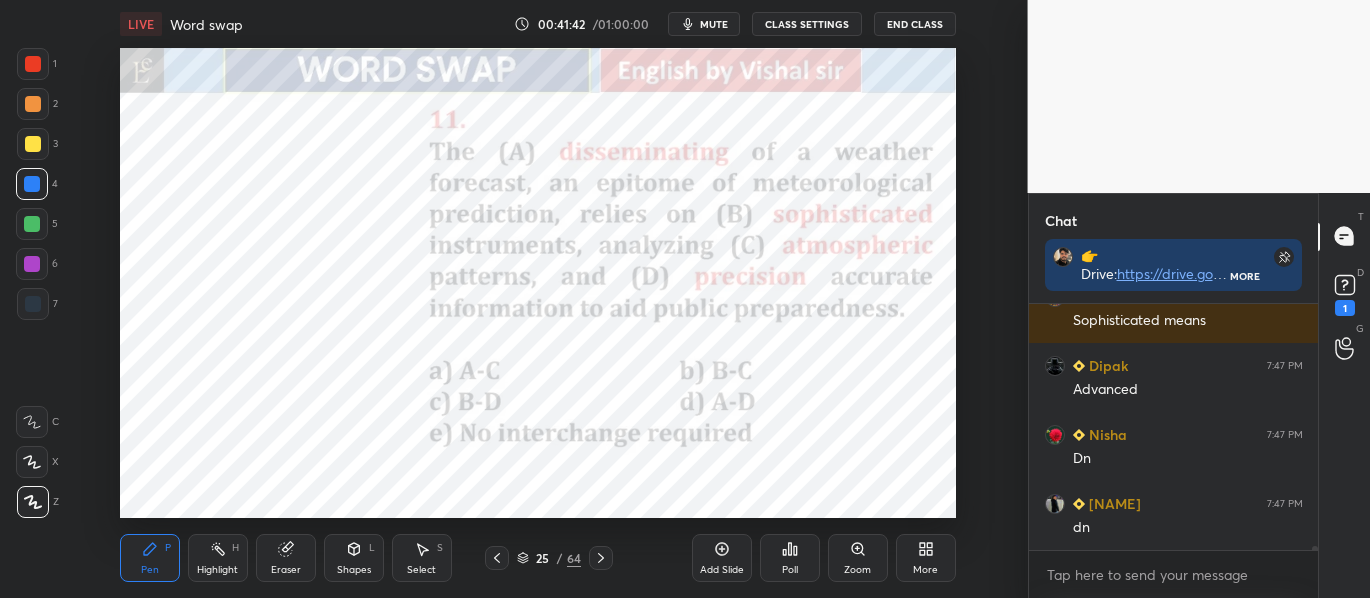 scroll, scrollTop: 17092, scrollLeft: 0, axis: vertical 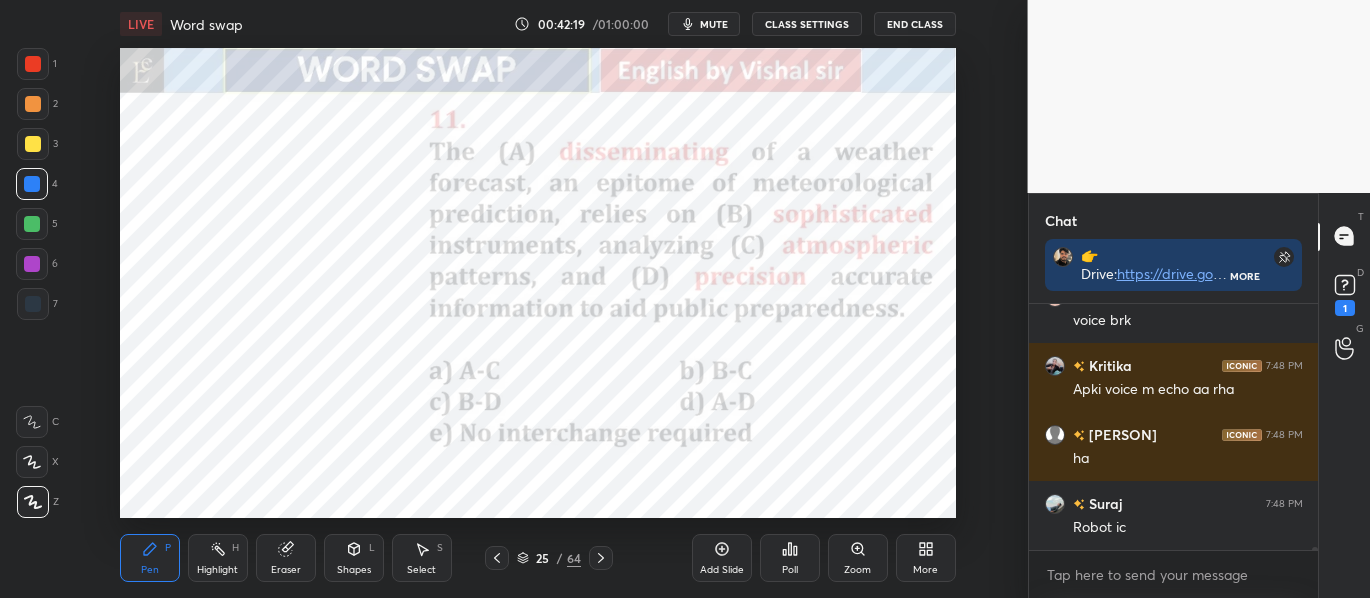 click on "CLASS SETTINGS" at bounding box center [807, 24] 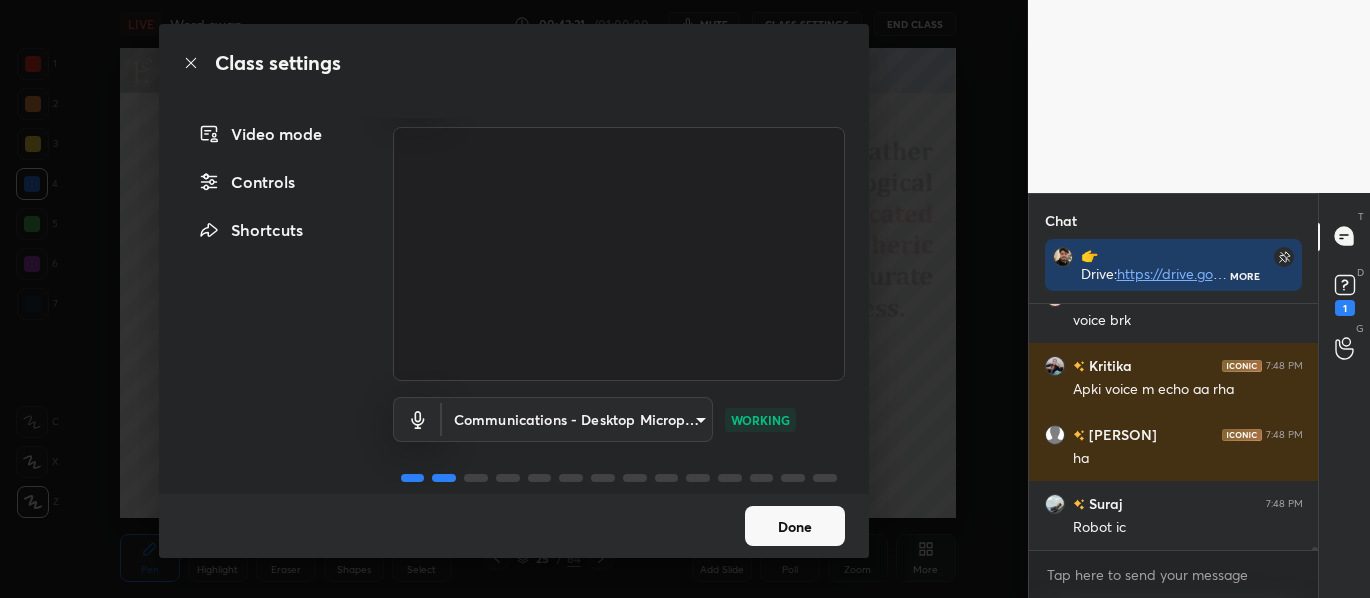 scroll, scrollTop: 78, scrollLeft: 0, axis: vertical 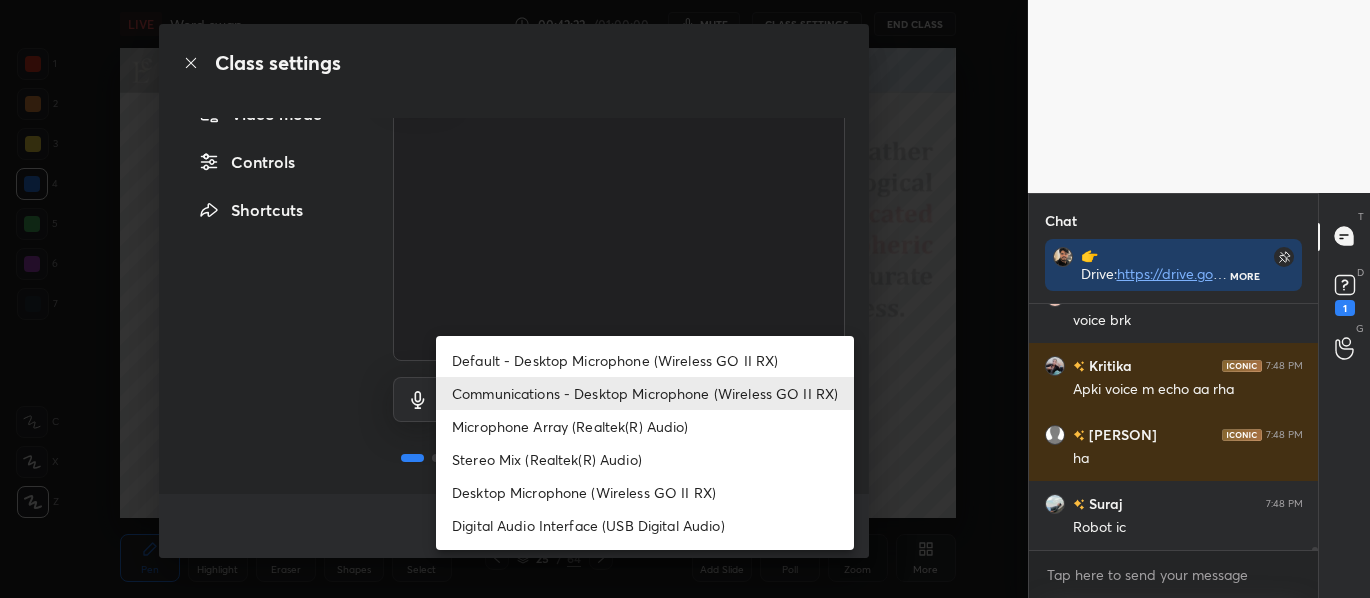 click on "1 2 3 4 5 6 7 C X Z C X Z E E Erase all   H H LIVE Word swap 00:42:22 /  01:00:00 mute CLASS SETTINGS End Class Setting up your live class Poll for   secs No correct answer Start poll Back Word swap • L22 of English for IBPS PO/Clerk & SBI PO/Clerk Pre 2025 Vishal Parihar Pen P Highlight H Eraser Shapes L Select S 25 / 64 Add Slide Poll Zoom More Chat 👉Drive:  https://drive.google.com/drive/folders/1gqwu75VdRekf3kxULAqQE3brzirNwcWl?usp=sharing More chhaya 7:48 PM voice break komal 7:48 PM voice brk Kritika 7:48 PM Apki voice m echo aa rha Nagnath 7:48 PM ha Suraj 7:48 PM Robot ic JUMP TO LATEST Enable hand raising Enable raise hand to speak to learners. Once enabled, chat will be turned off temporarily. Enable x   introducing Raise a hand with a doubt Now learners can raise their hand along with a doubt  How it works? Garima Asked a doubt 1 sir please help me with this doubt Pick this doubt NEW DOUBTS ASKED No one has raised a hand yet Can't raise hand Got it T Messages (T) D Doubts (D) 1 G Buffering ​" at bounding box center (685, 299) 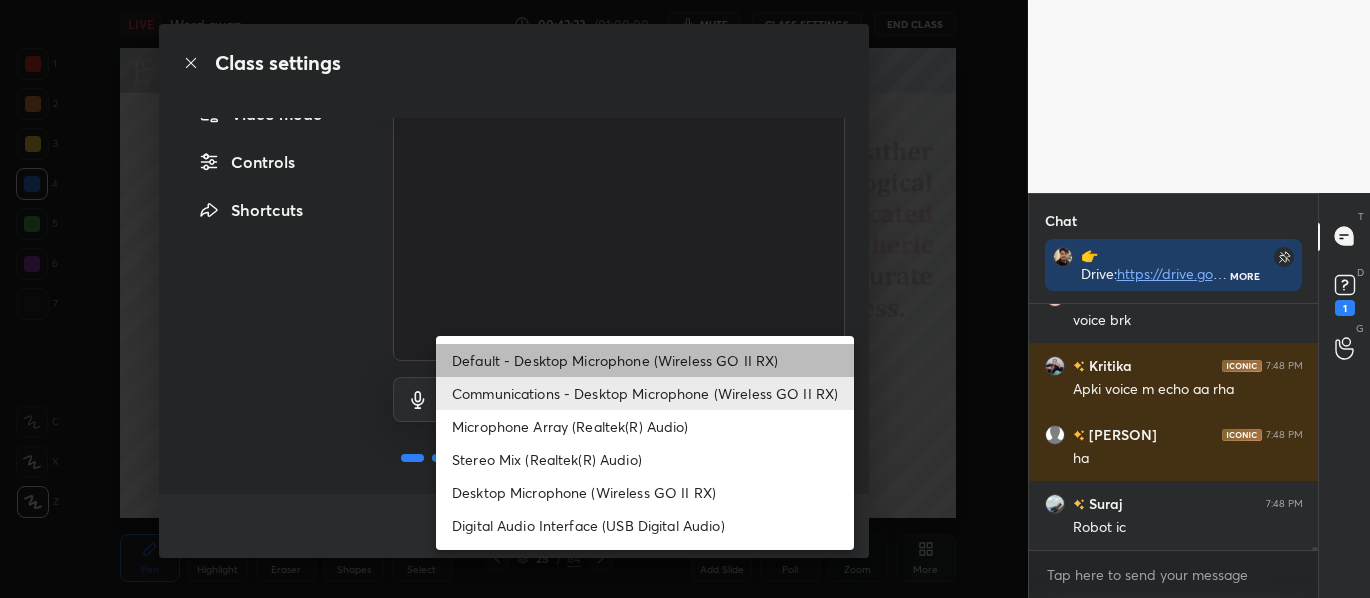 click on "Default - Desktop Microphone (Wireless GO II RX)" at bounding box center (645, 360) 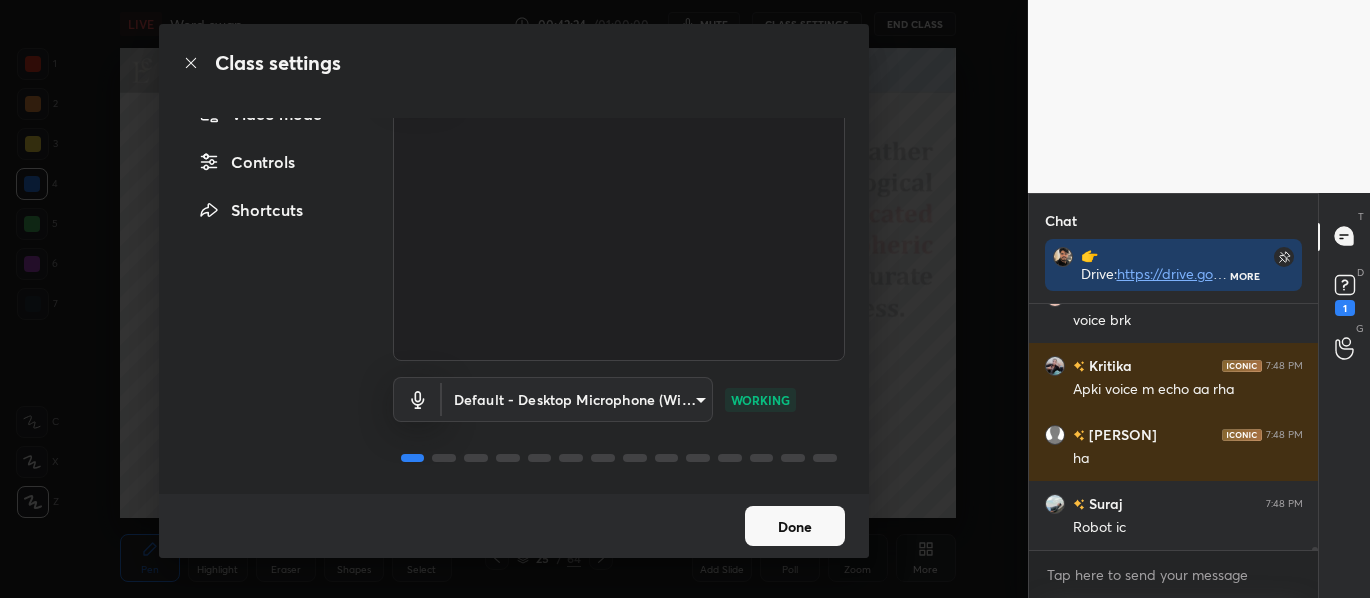 scroll, scrollTop: 18265, scrollLeft: 0, axis: vertical 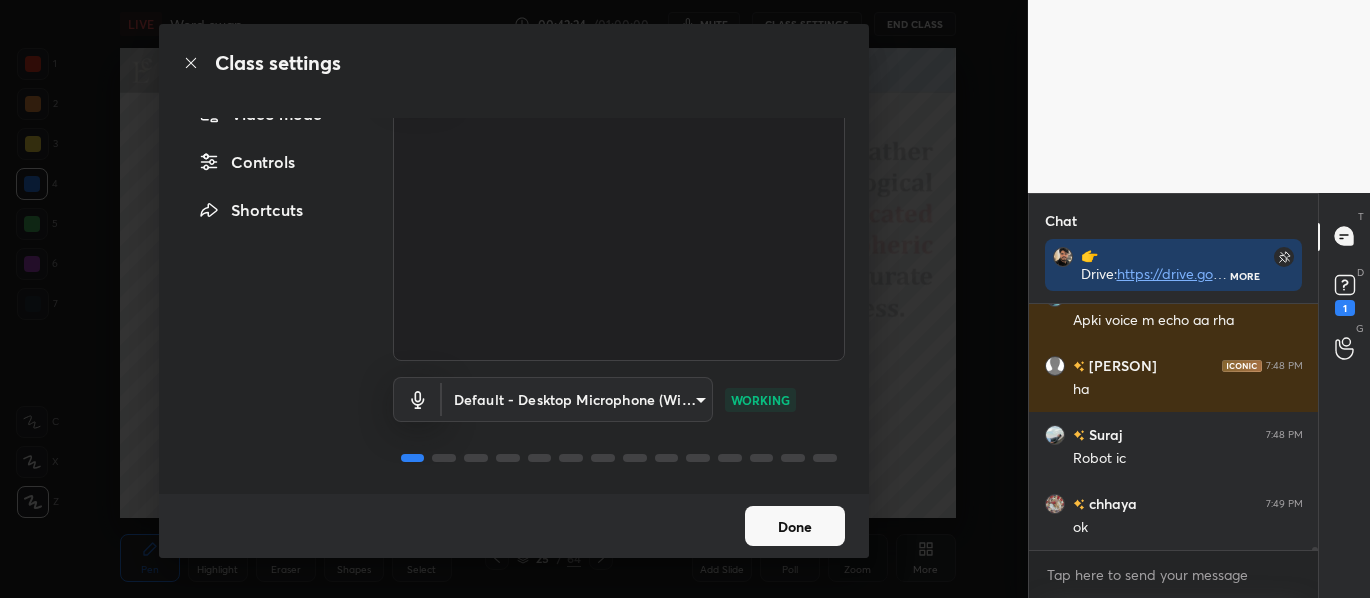 click on "Done" at bounding box center [795, 526] 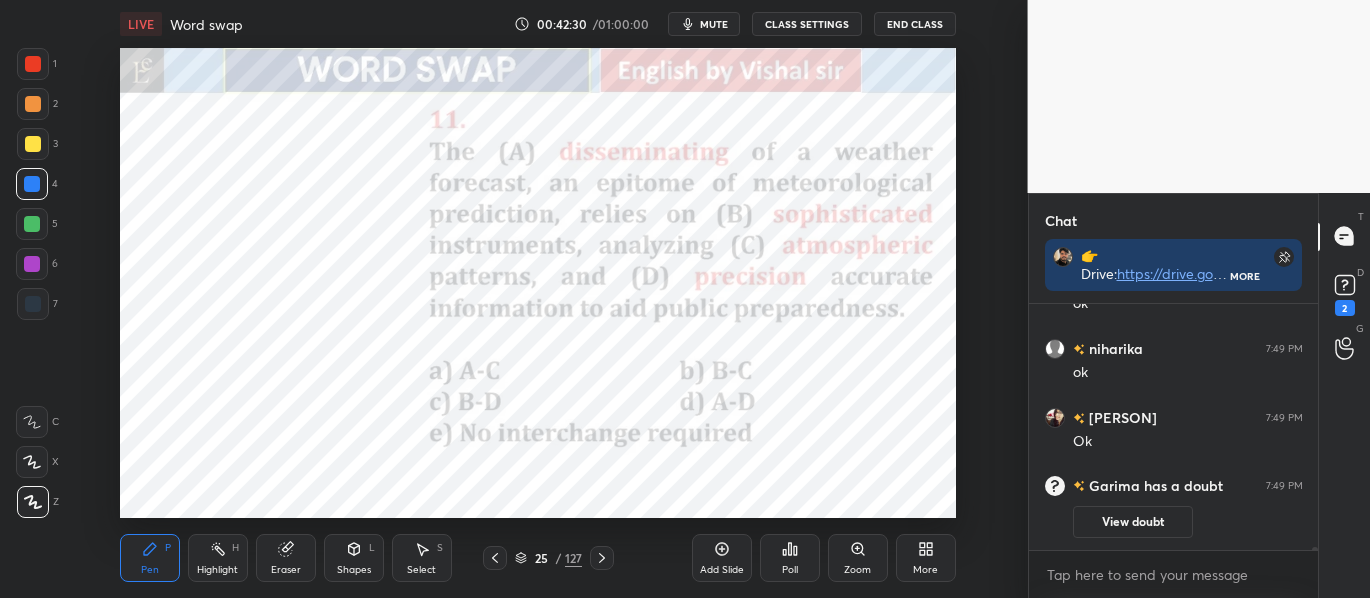 scroll, scrollTop: 17975, scrollLeft: 0, axis: vertical 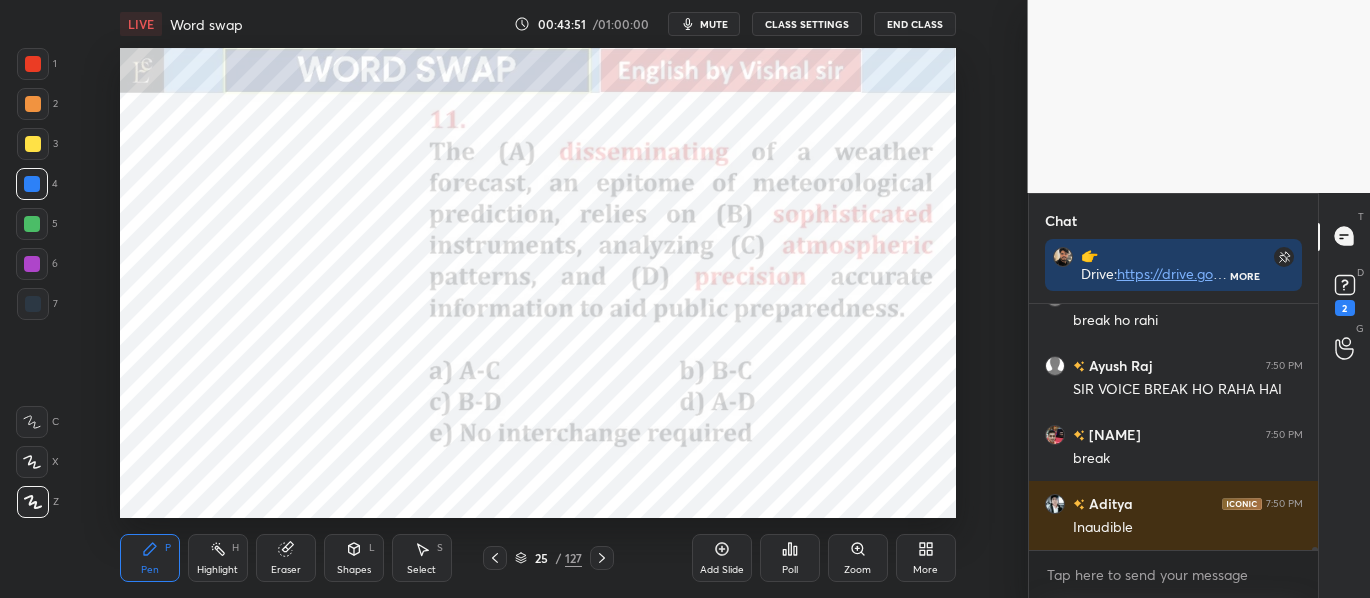 click on "CLASS SETTINGS" at bounding box center (807, 24) 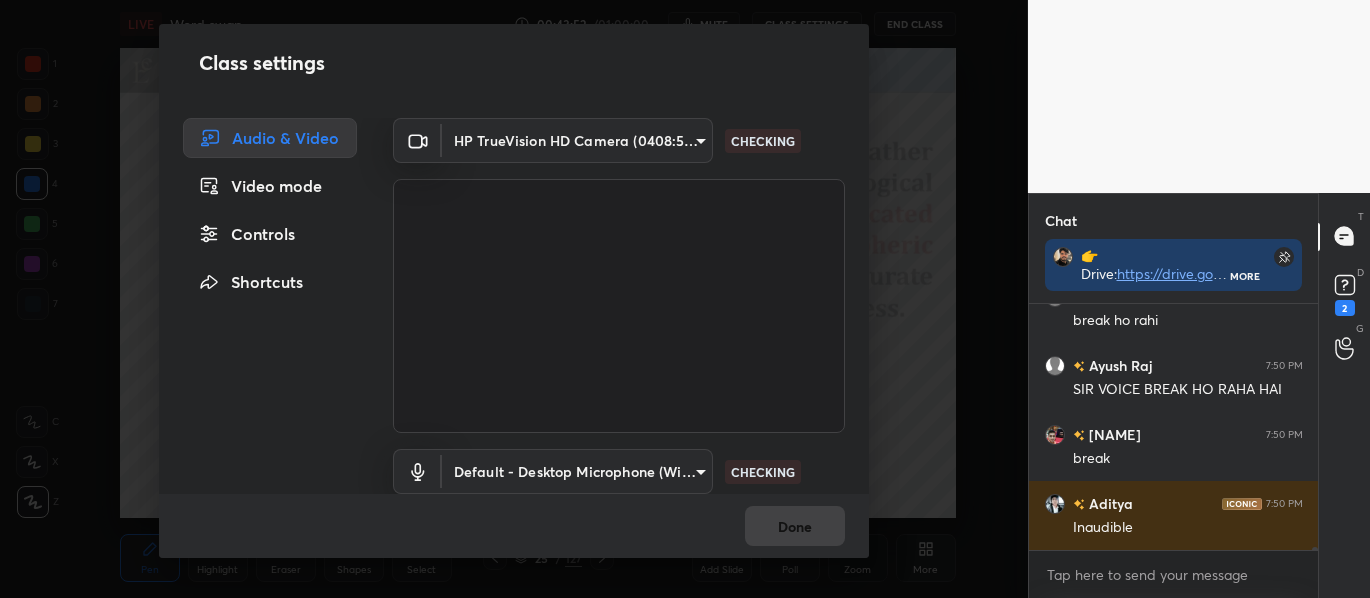 scroll, scrollTop: 20288, scrollLeft: 0, axis: vertical 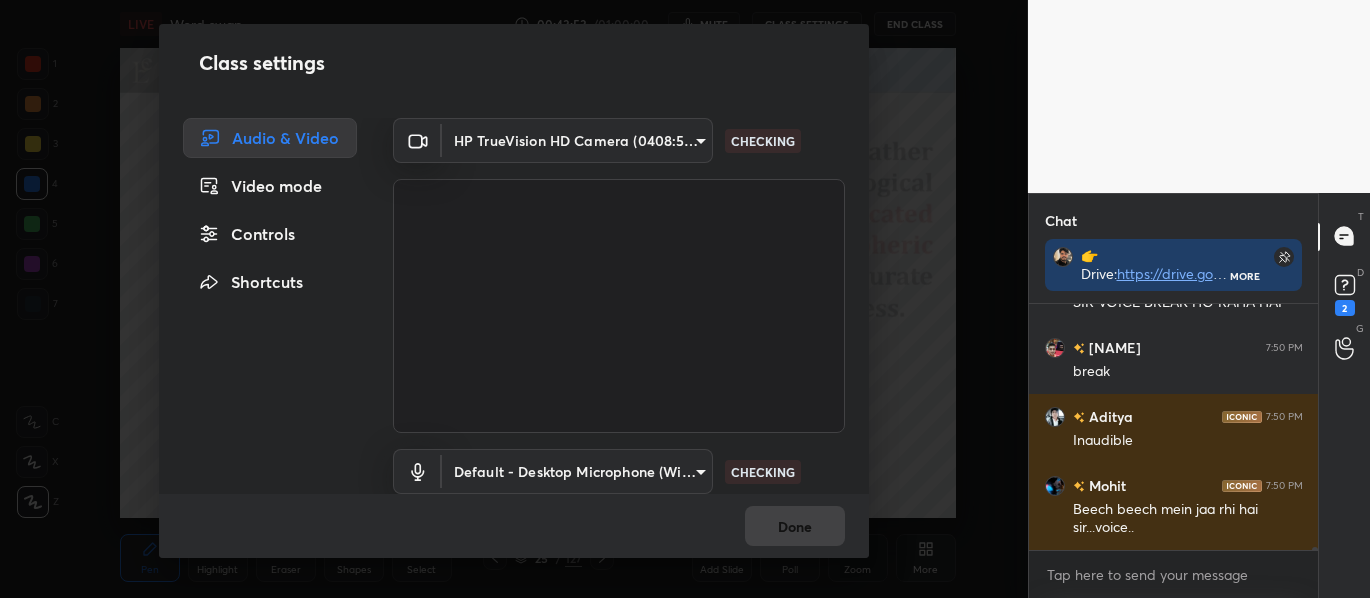click on "1 2 3 4 5 6 7 C X Z C X Z E E Erase all   H H LIVE Word swap 00:43:53 /  01:00:00 mute CLASS SETTINGS End Class Setting up your live class Poll for   secs No correct answer Start poll Back Word swap • L22 of English for IBPS PO/Clerk & SBI PO/Clerk Pre 2025 Vishal Parihar Pen P Highlight H Eraser Shapes L Select S 25 / 127 Add Slide Poll Zoom More Chat 👉Drive:  https://drive.google.com/drive/folders/1gqwu75VdRekf3kxULAqQE3brzirNwcWl?usp=sharing More niharika 7:50 PM break ho rahi Ayush Raj 7:50 PM SIR VOICE BREAK HO RAHA HAI Sunny vash... 7:50 PM break Aditya 7:50 PM Inaudible Mohit 7:50 PM Beech beech mein jaa rhi hai sir...voice.. JUMP TO LATEST Enable hand raising Enable raise hand to speak to learners. Once enabled, chat will be turned off temporarily. Enable x   introducing Raise a hand with a doubt Now learners can raise their hand along with a doubt  How it works? Garima Asked a doubt 1 sir, this one also.... 6th sentence in the correct order. Pick this doubt Garima Asked a doubt 1 Pick this doubt" at bounding box center [685, 299] 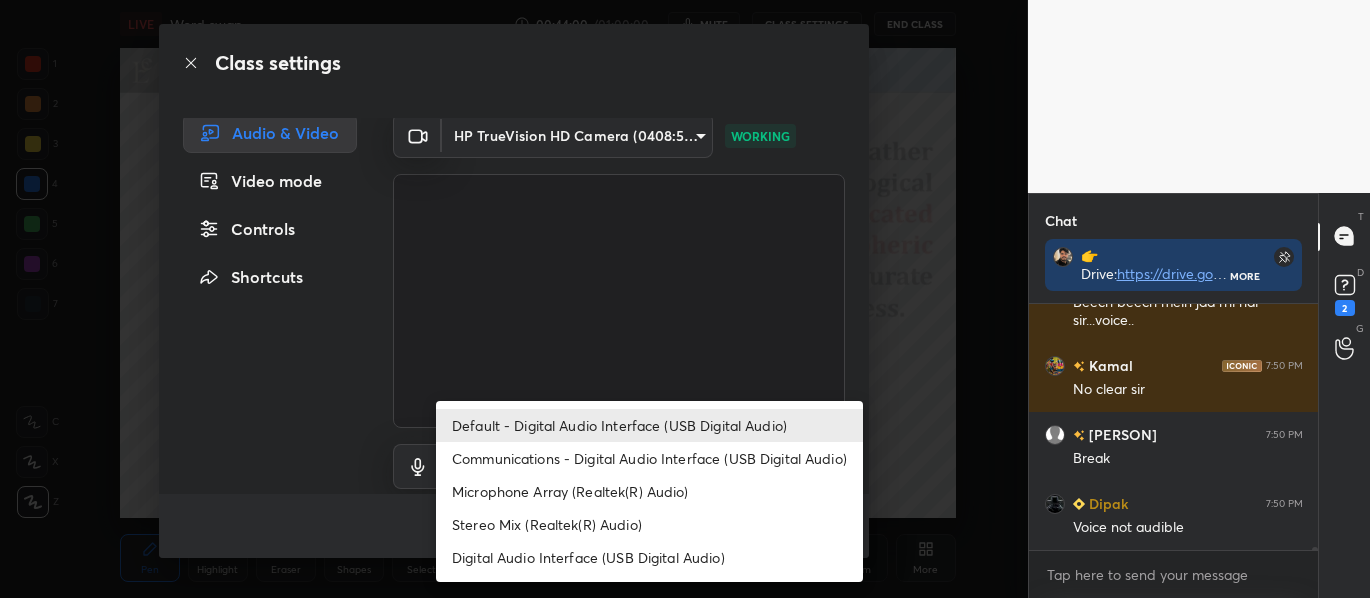 scroll, scrollTop: 20582, scrollLeft: 0, axis: vertical 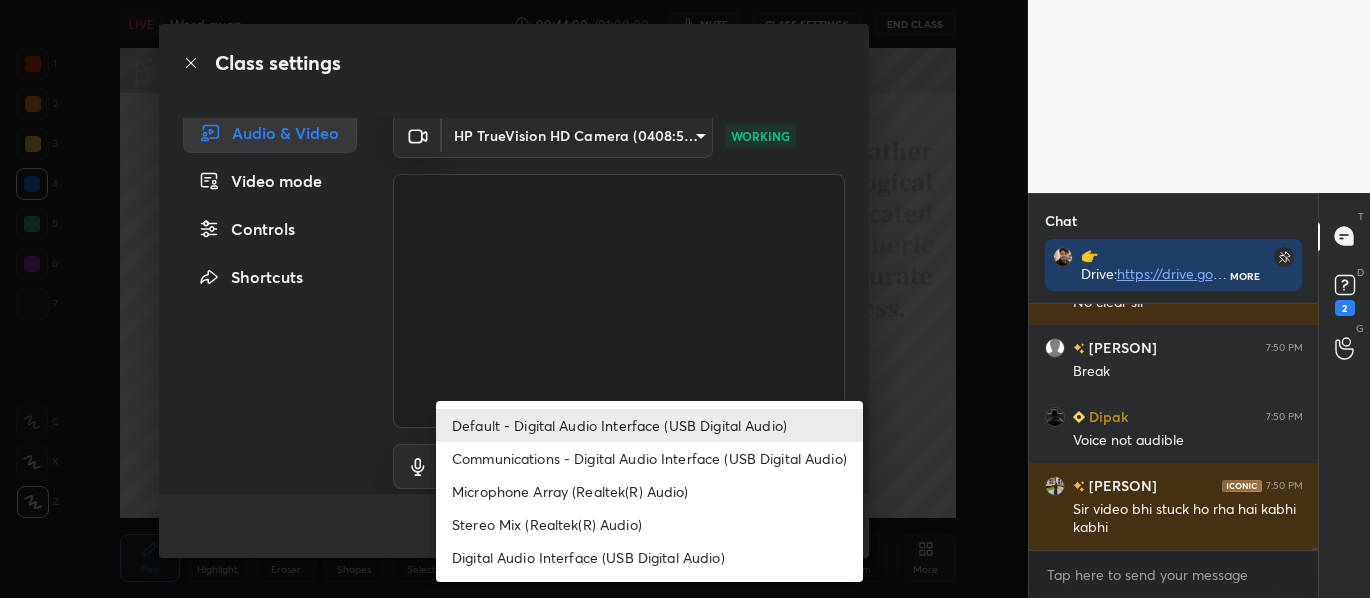 click on "Digital Audio Interface (USB Digital Audio)" at bounding box center (649, 557) 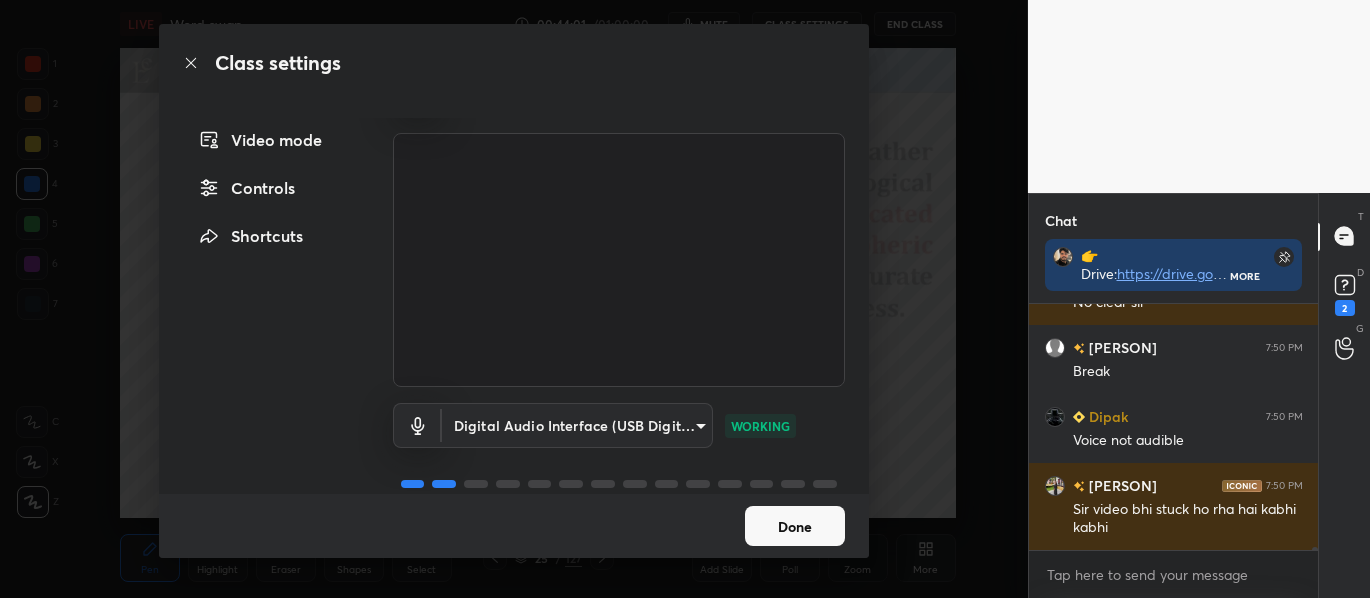 scroll, scrollTop: 78, scrollLeft: 0, axis: vertical 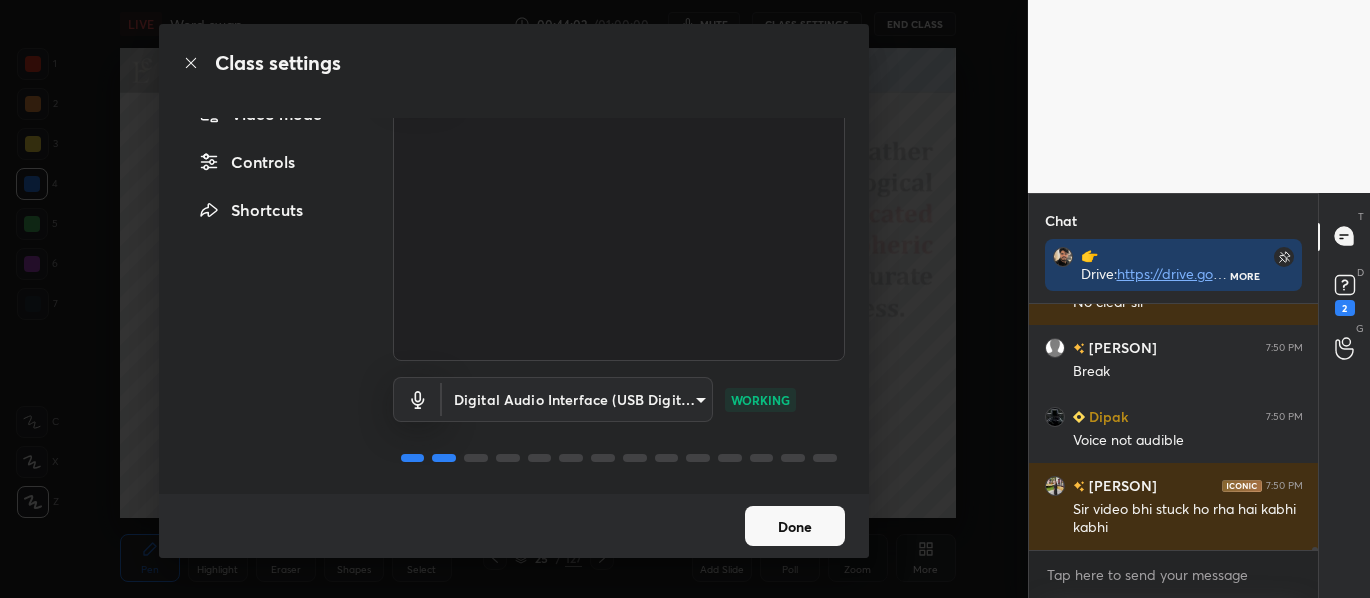 click on "Done" at bounding box center [795, 526] 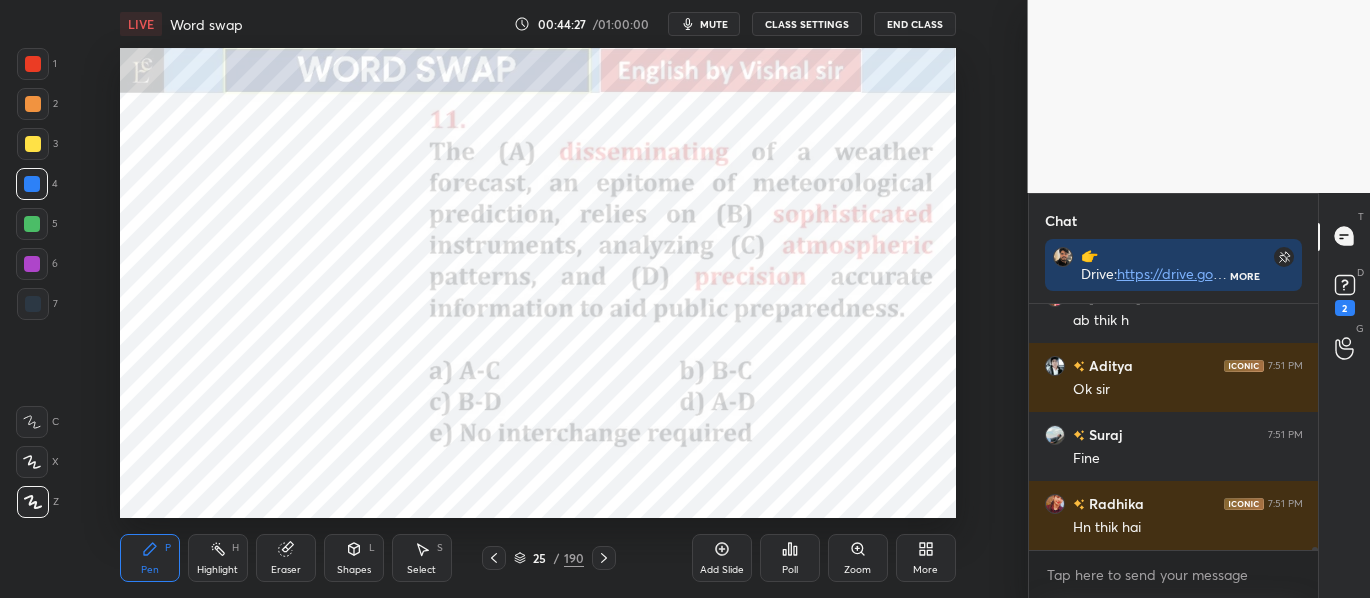 scroll, scrollTop: 20996, scrollLeft: 0, axis: vertical 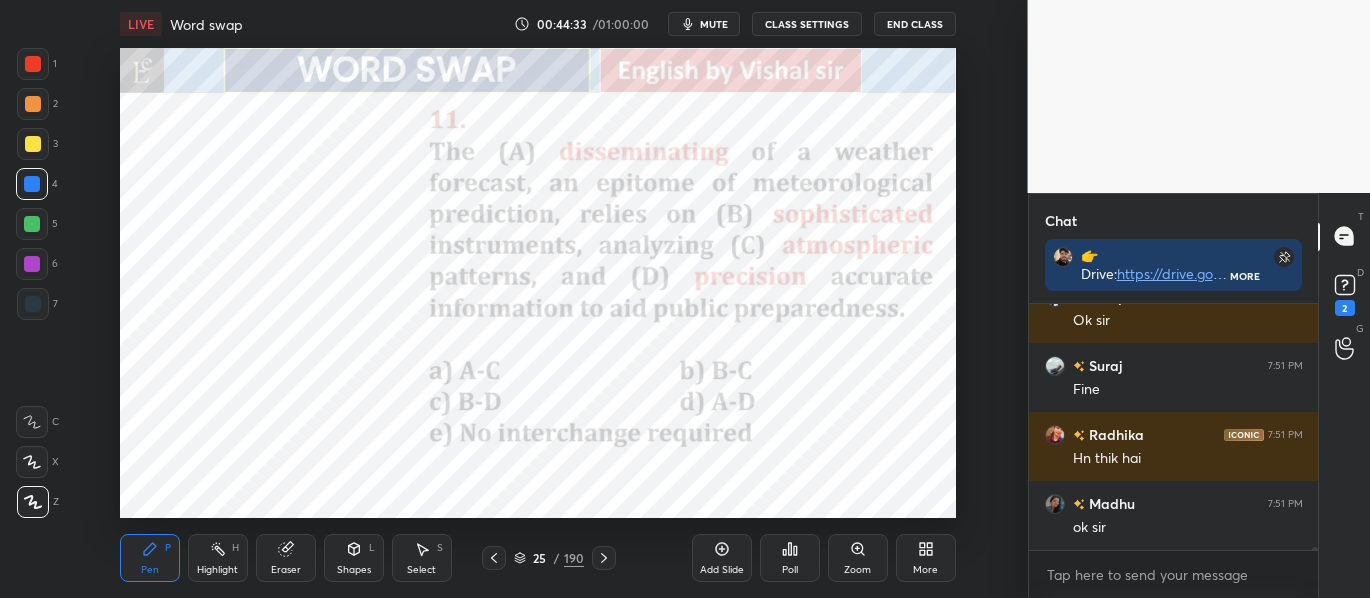 type 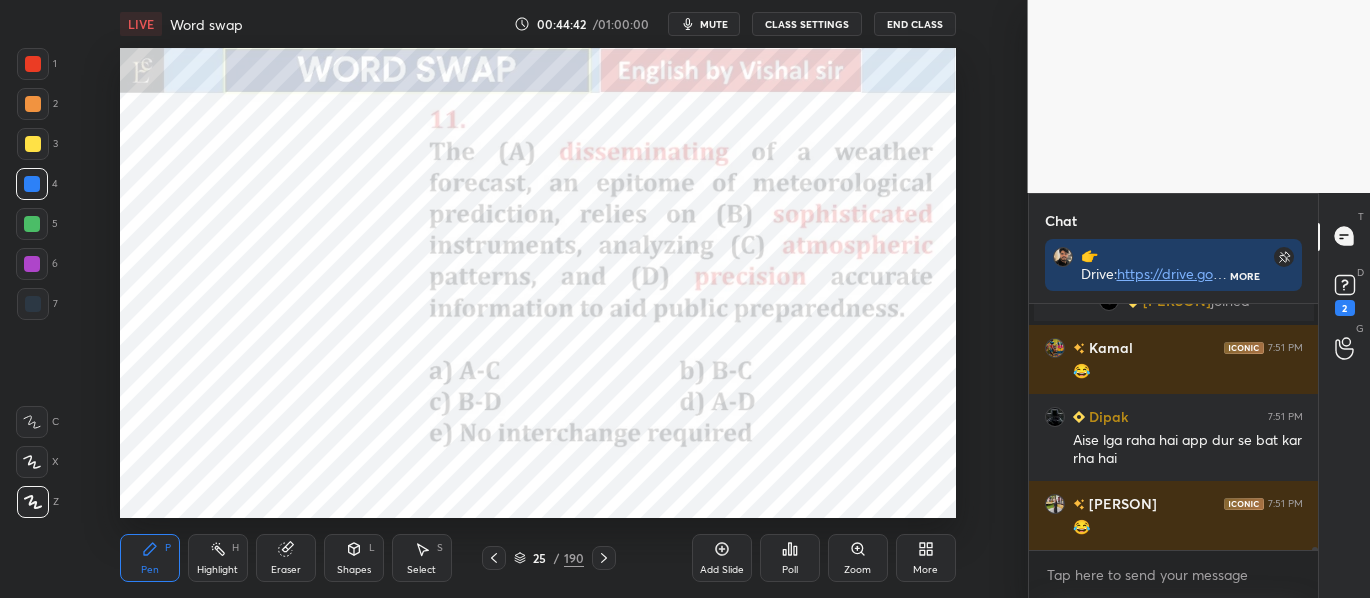 scroll, scrollTop: 20554, scrollLeft: 0, axis: vertical 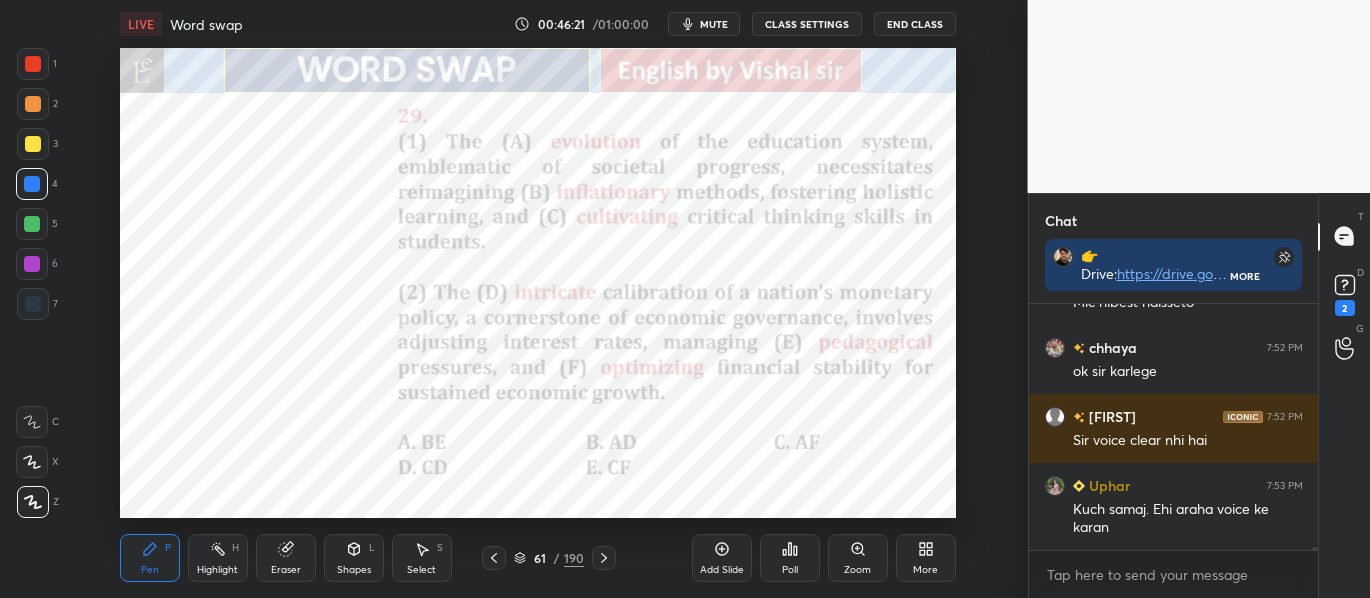 click at bounding box center [33, 64] 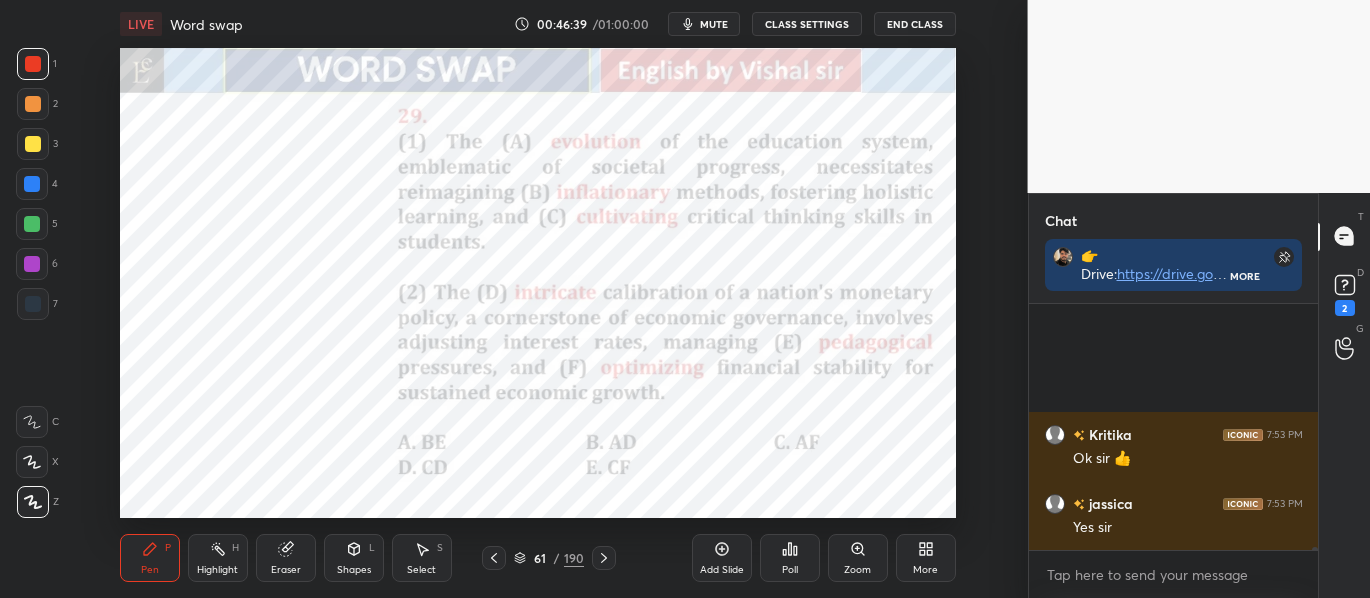 scroll, scrollTop: 23680, scrollLeft: 0, axis: vertical 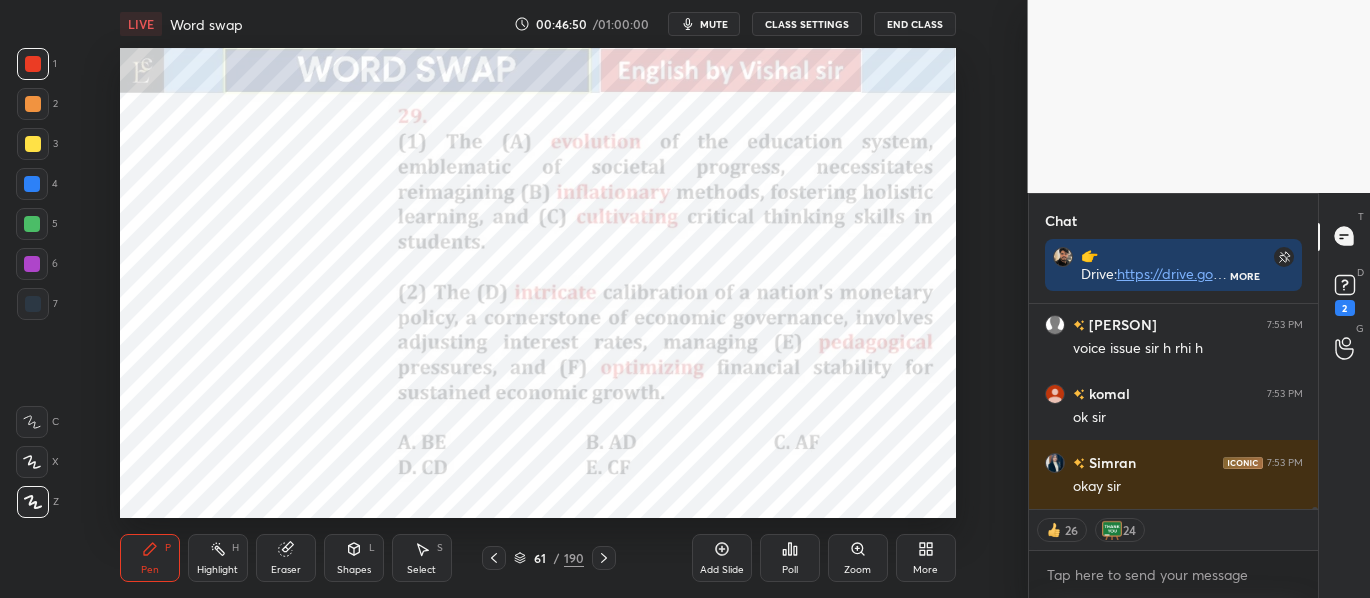 click on "End Class" at bounding box center (915, 24) 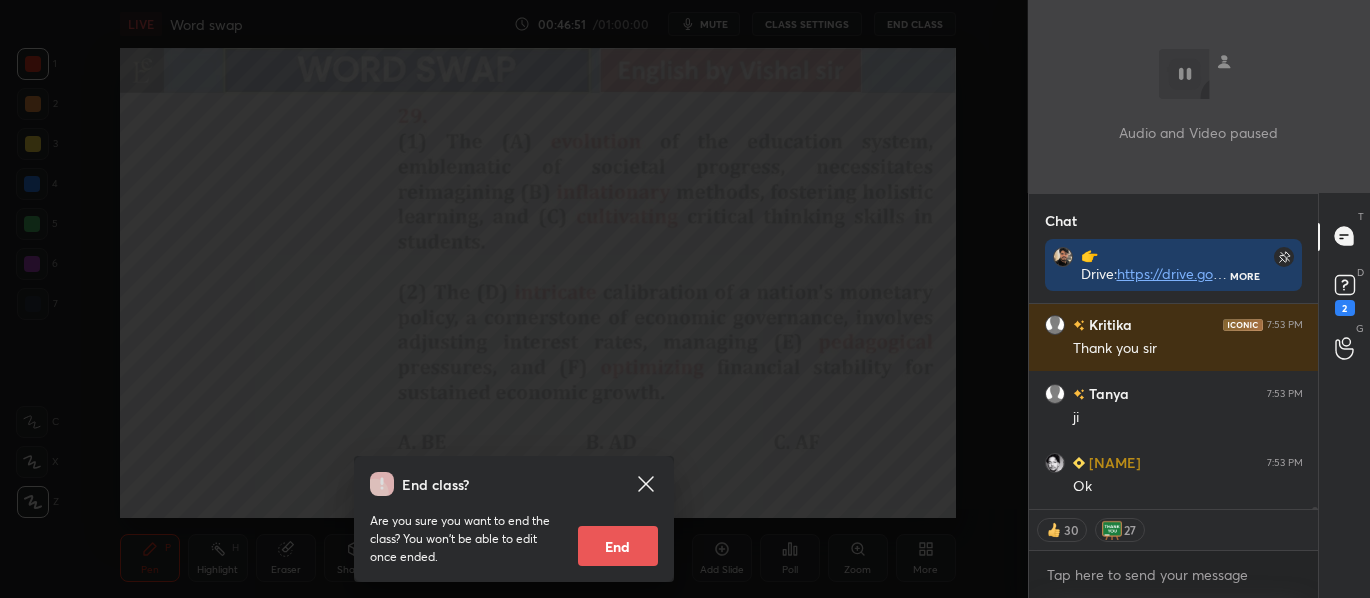 click on "End" at bounding box center [618, 546] 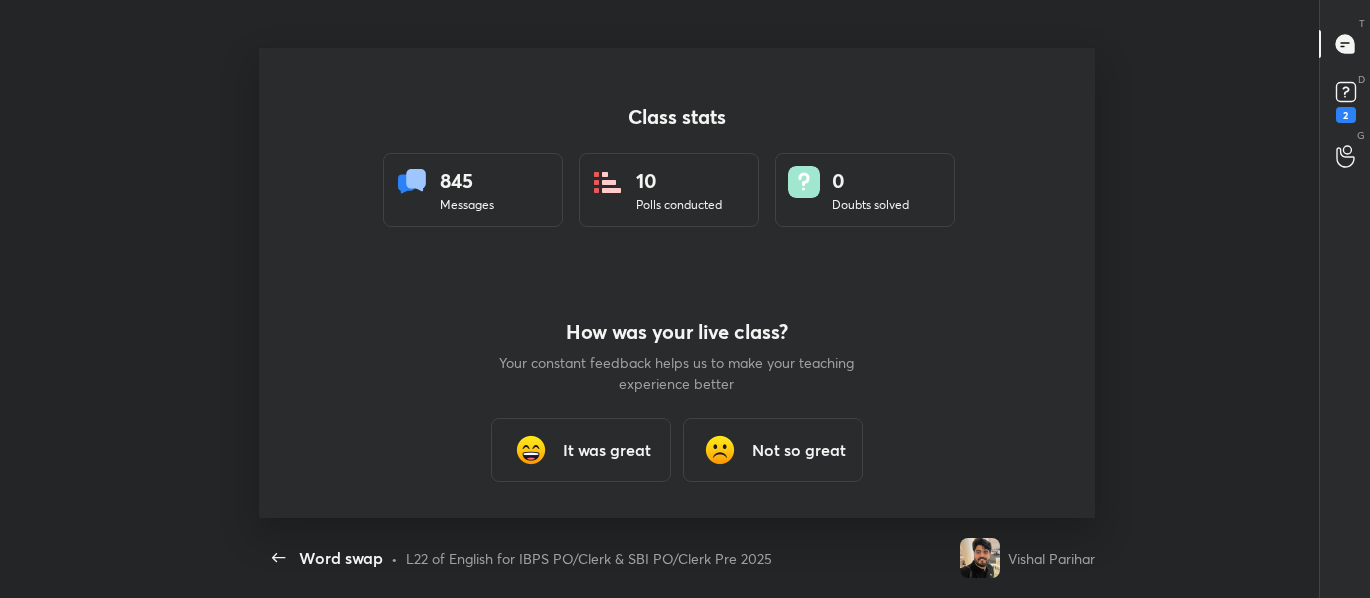 type on "x" 